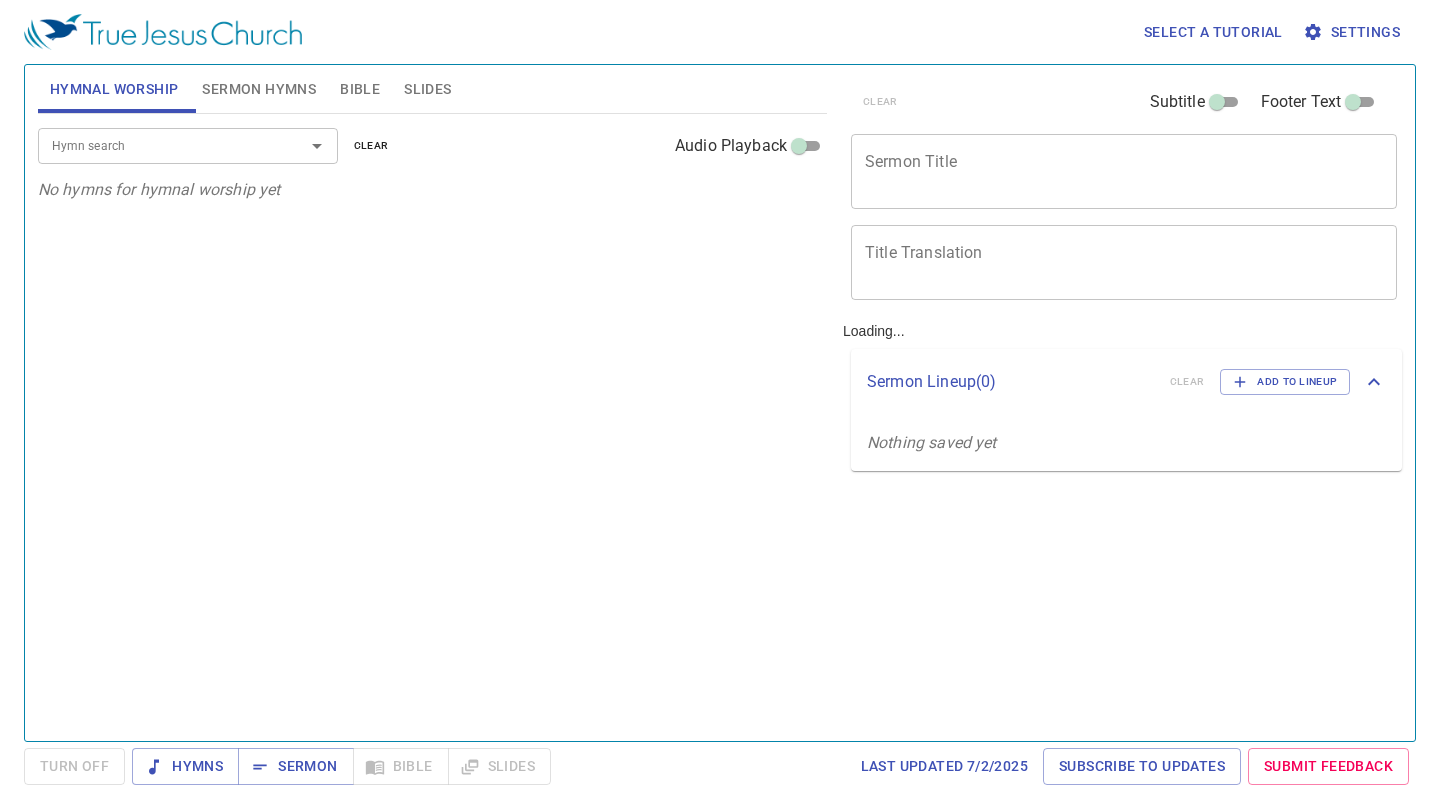 scroll, scrollTop: 0, scrollLeft: 0, axis: both 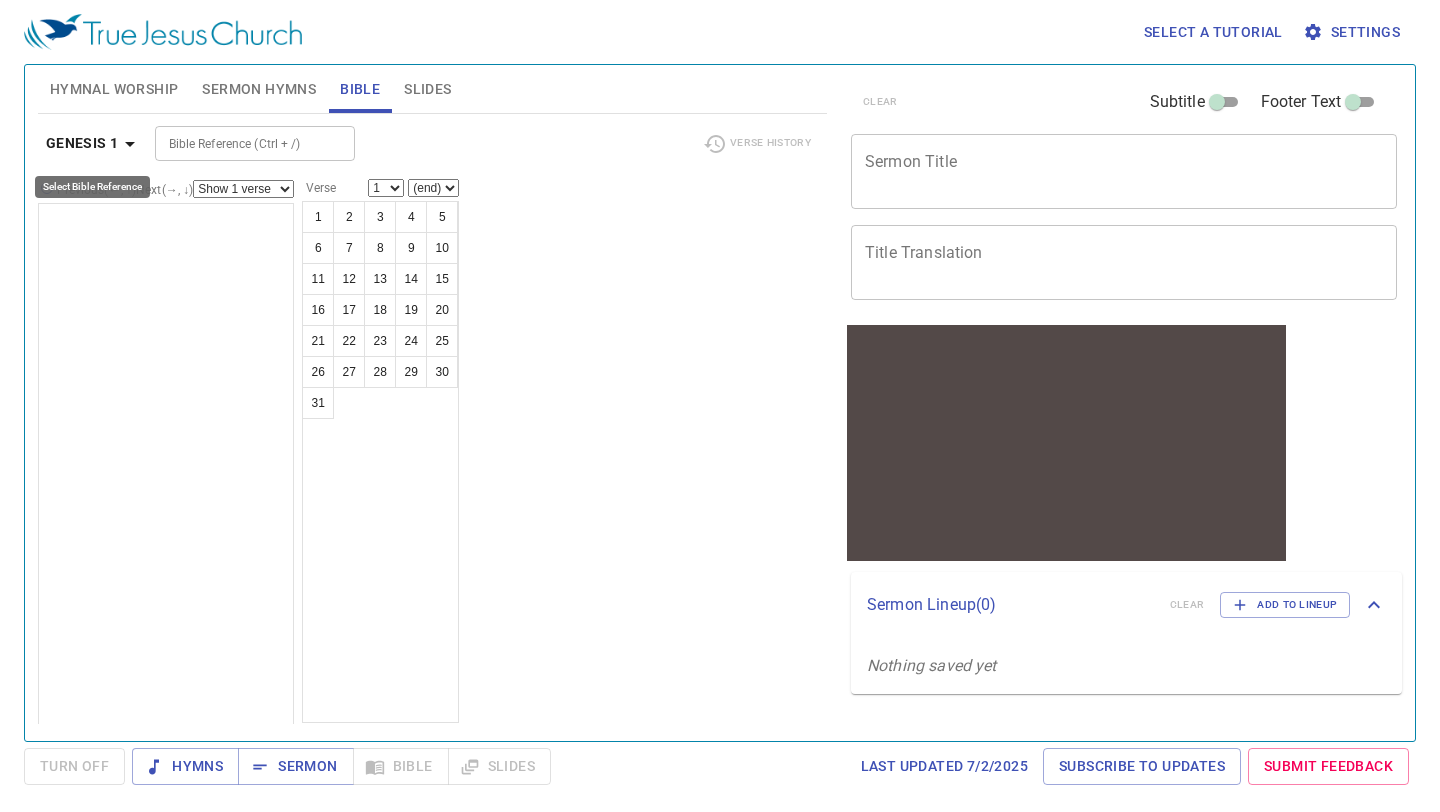 click 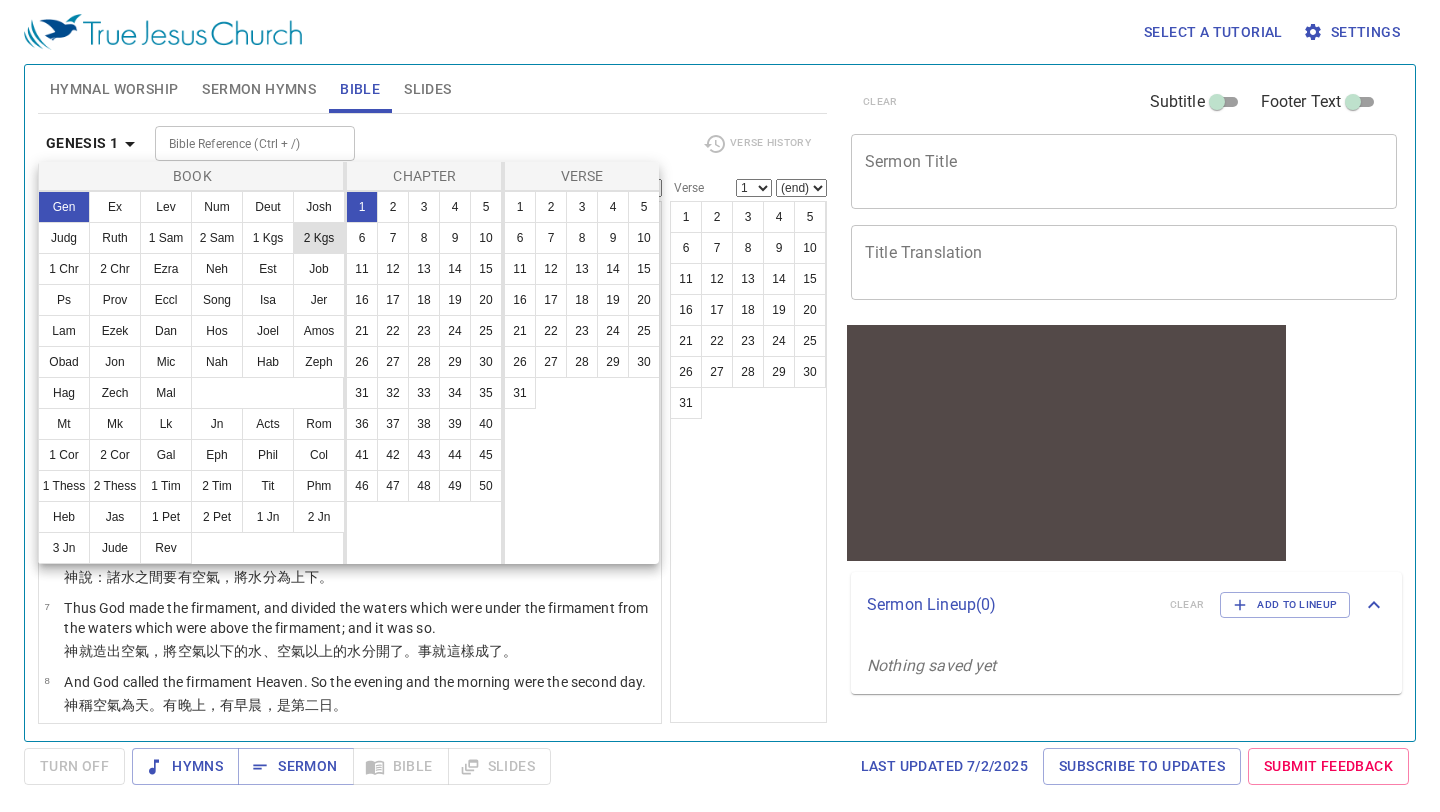 click on "2 Kgs" at bounding box center (319, 238) 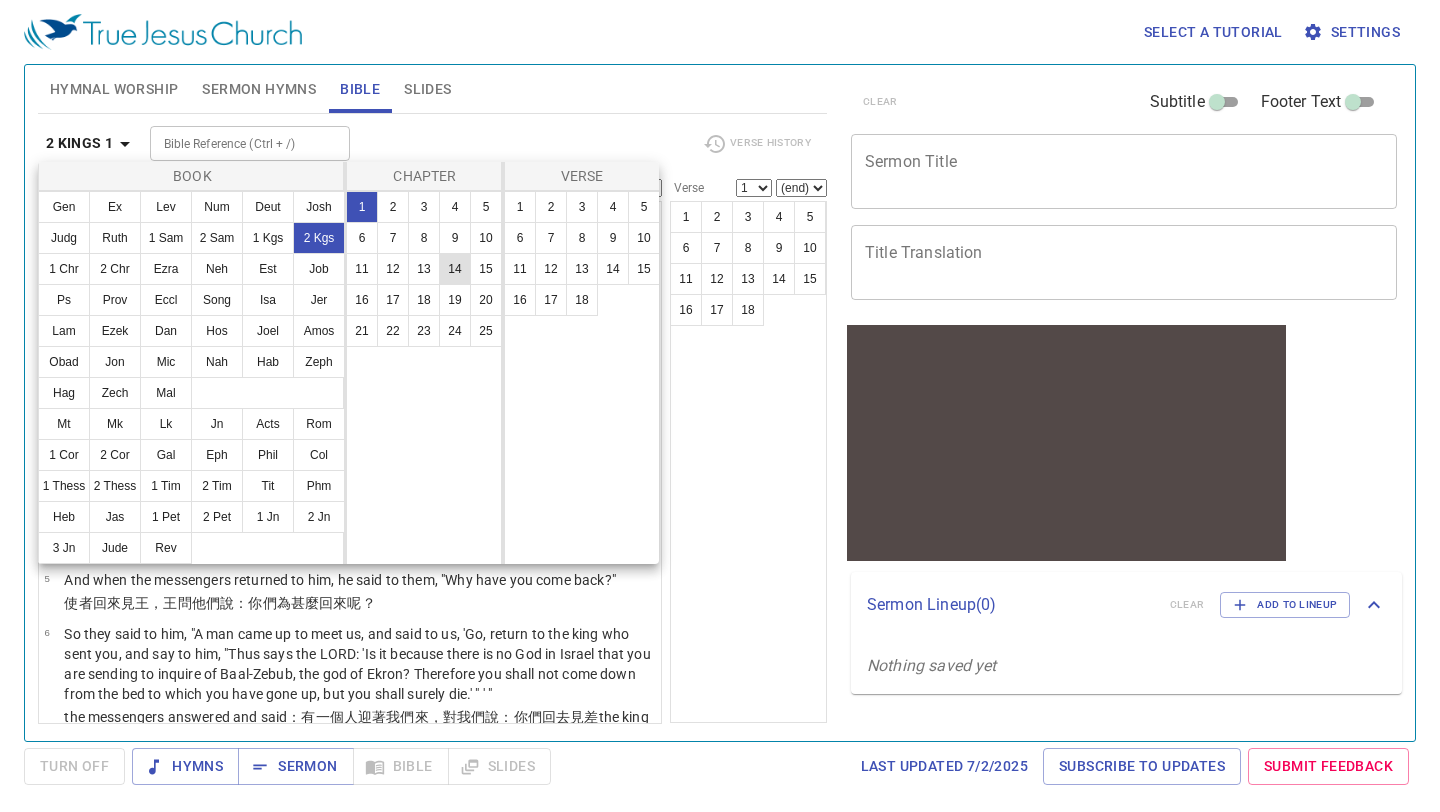 click on "14" at bounding box center (455, 269) 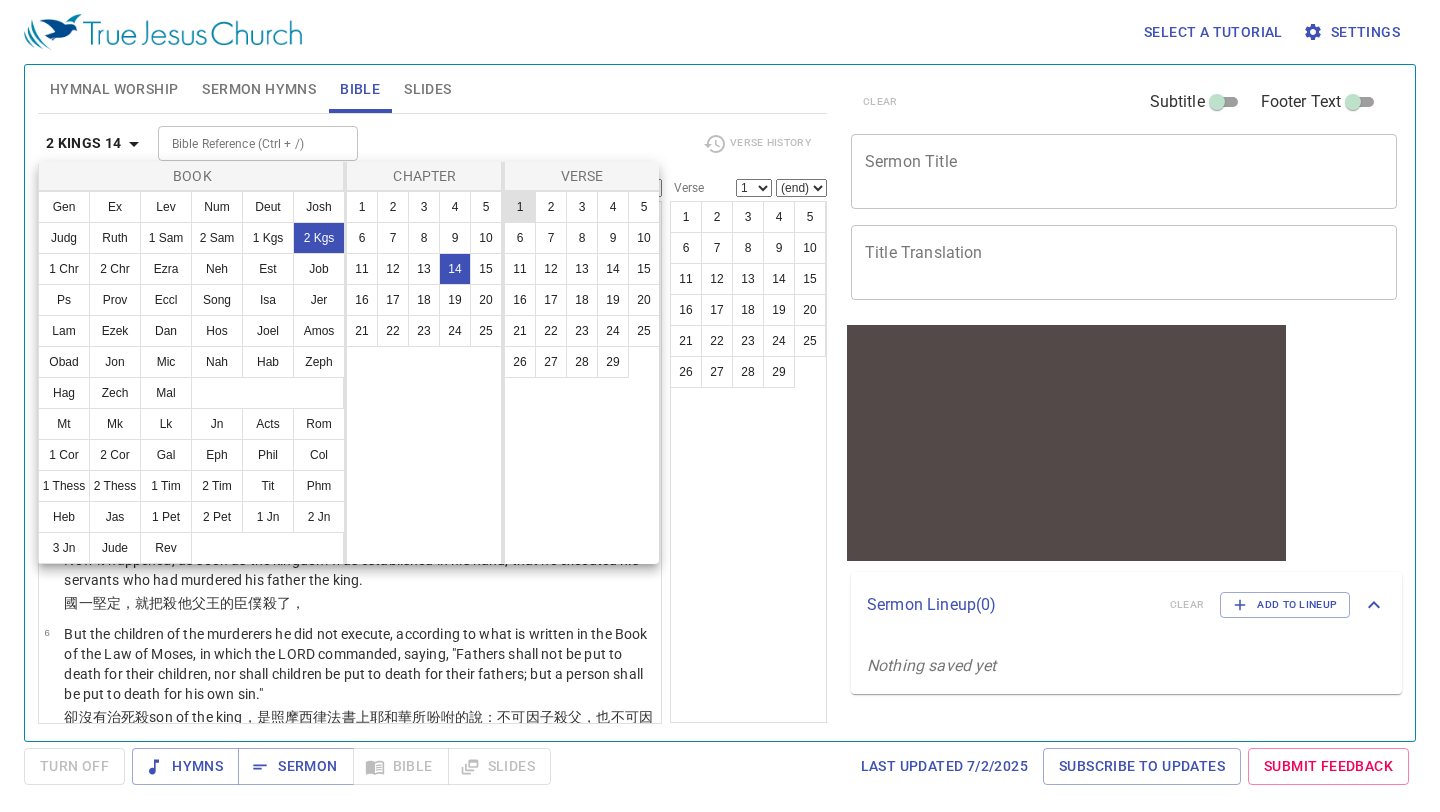 click on "1" at bounding box center [520, 207] 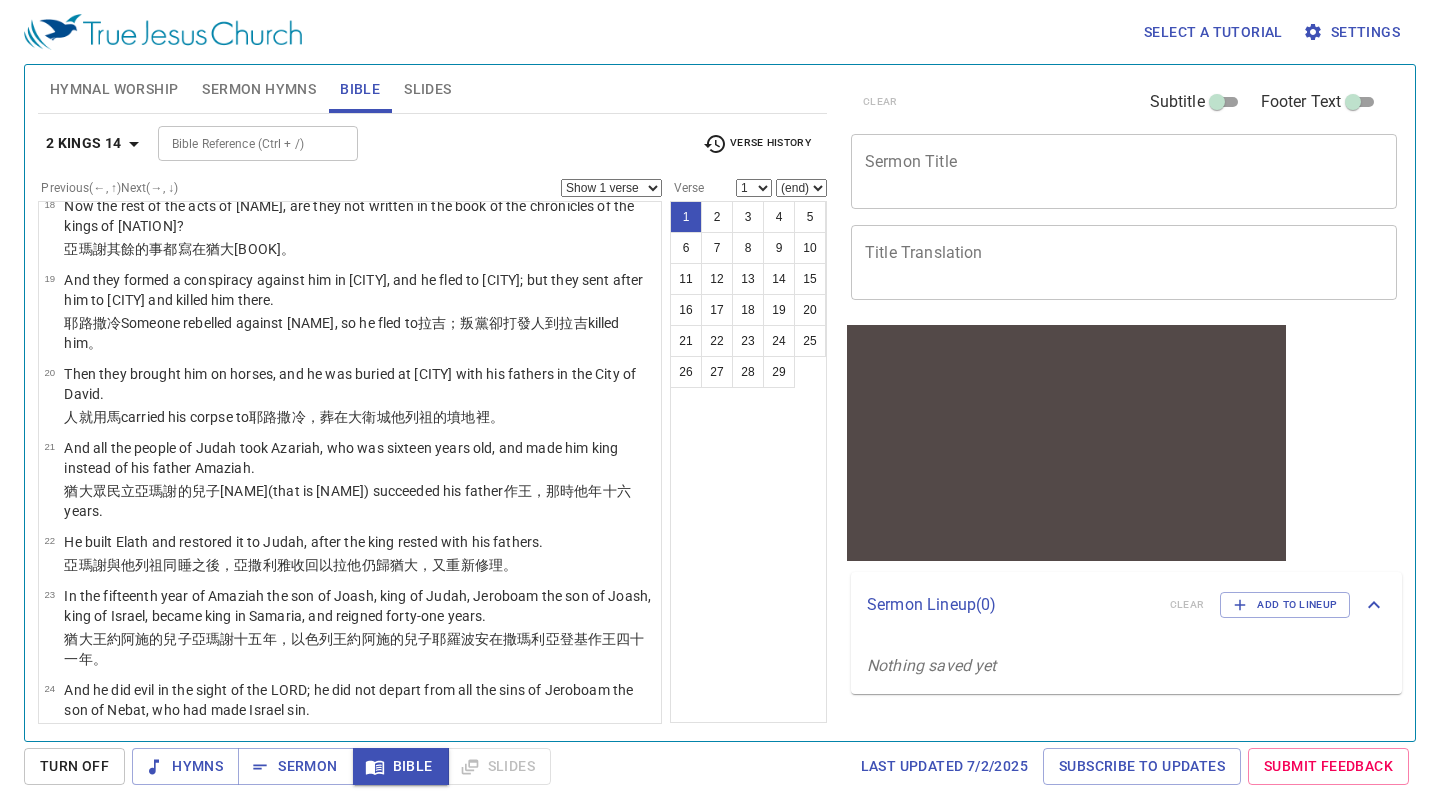 scroll, scrollTop: 1562, scrollLeft: 0, axis: vertical 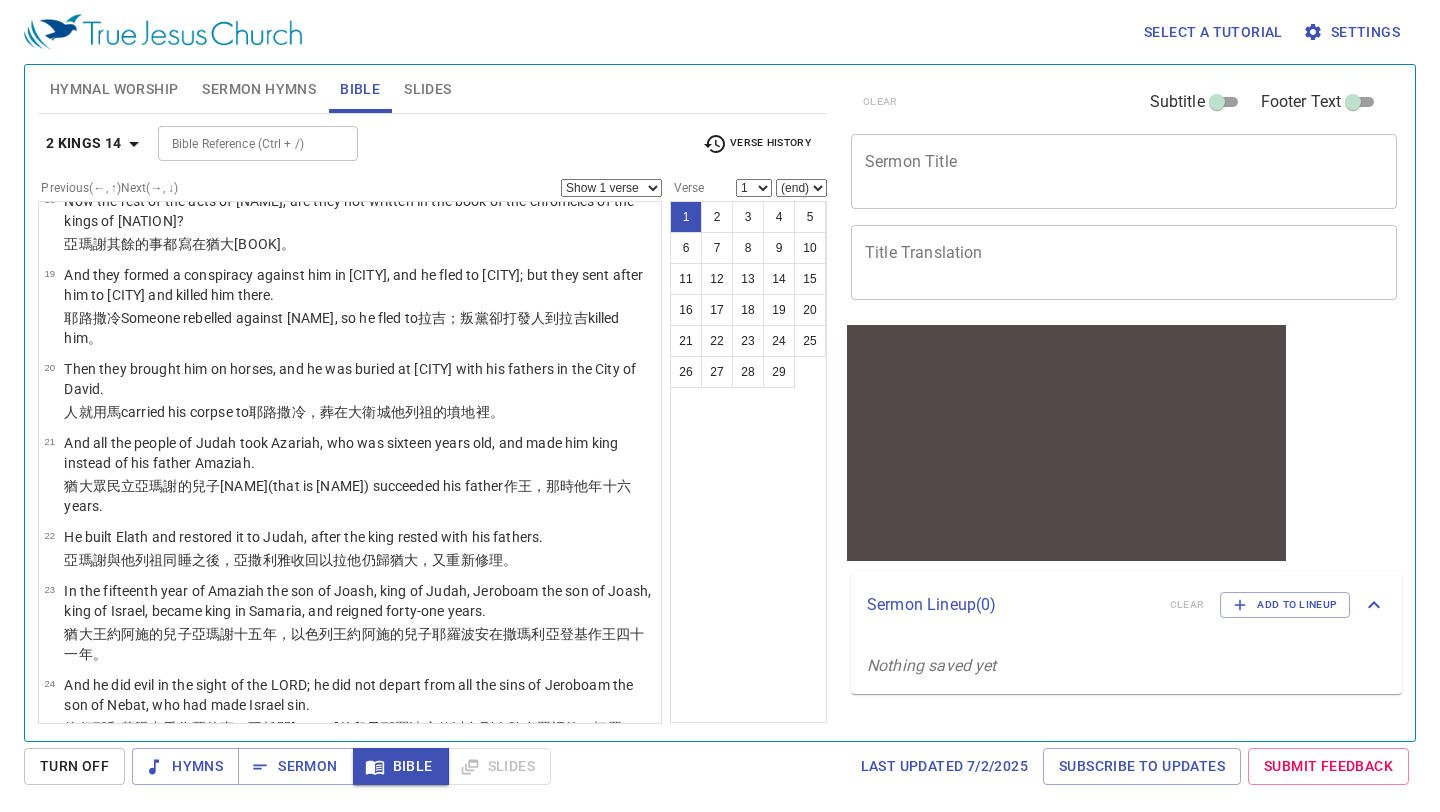 click on "(又名烏西雅)接續他父 作王 ，那時他年 十六 歲。" at bounding box center [347, 496] 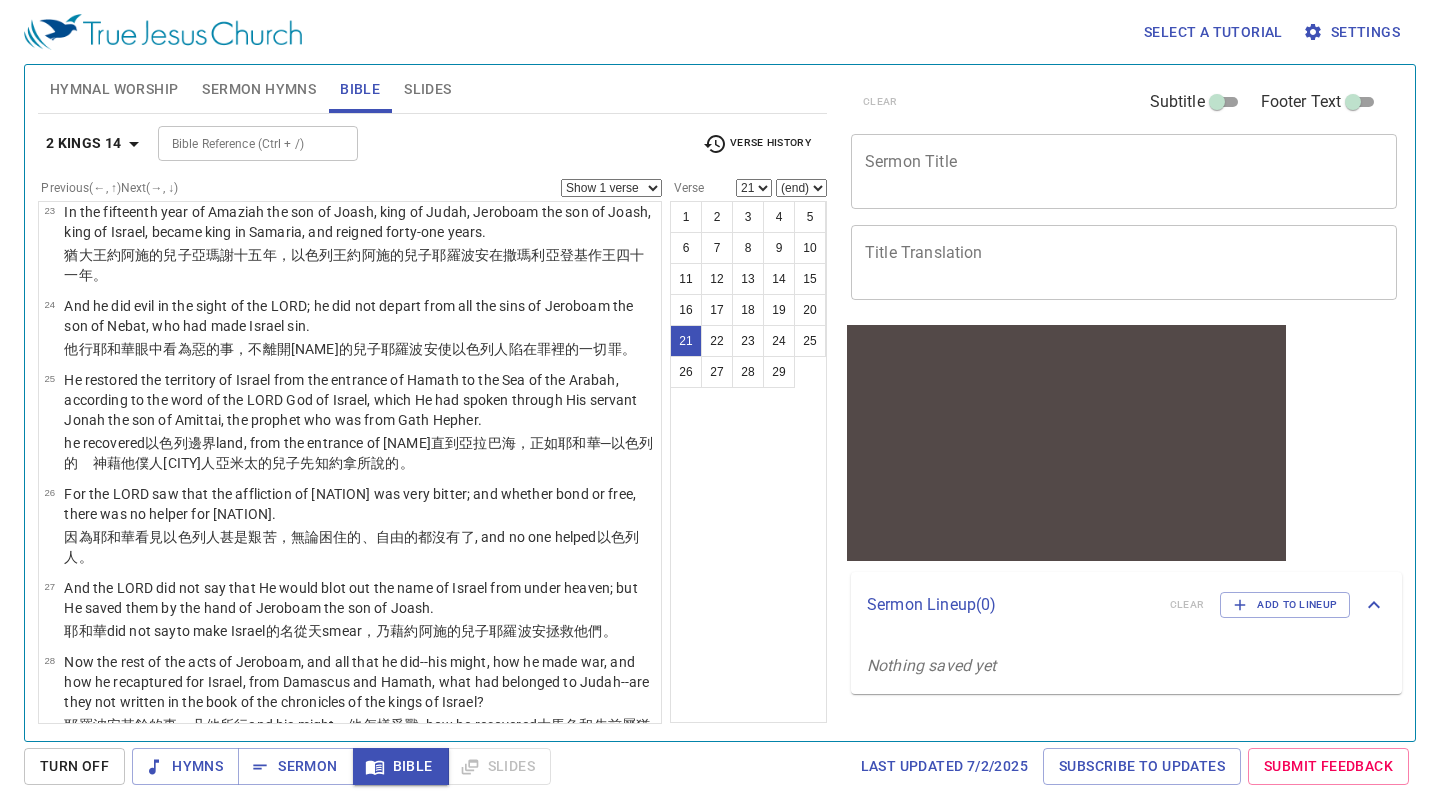 scroll, scrollTop: 1942, scrollLeft: 0, axis: vertical 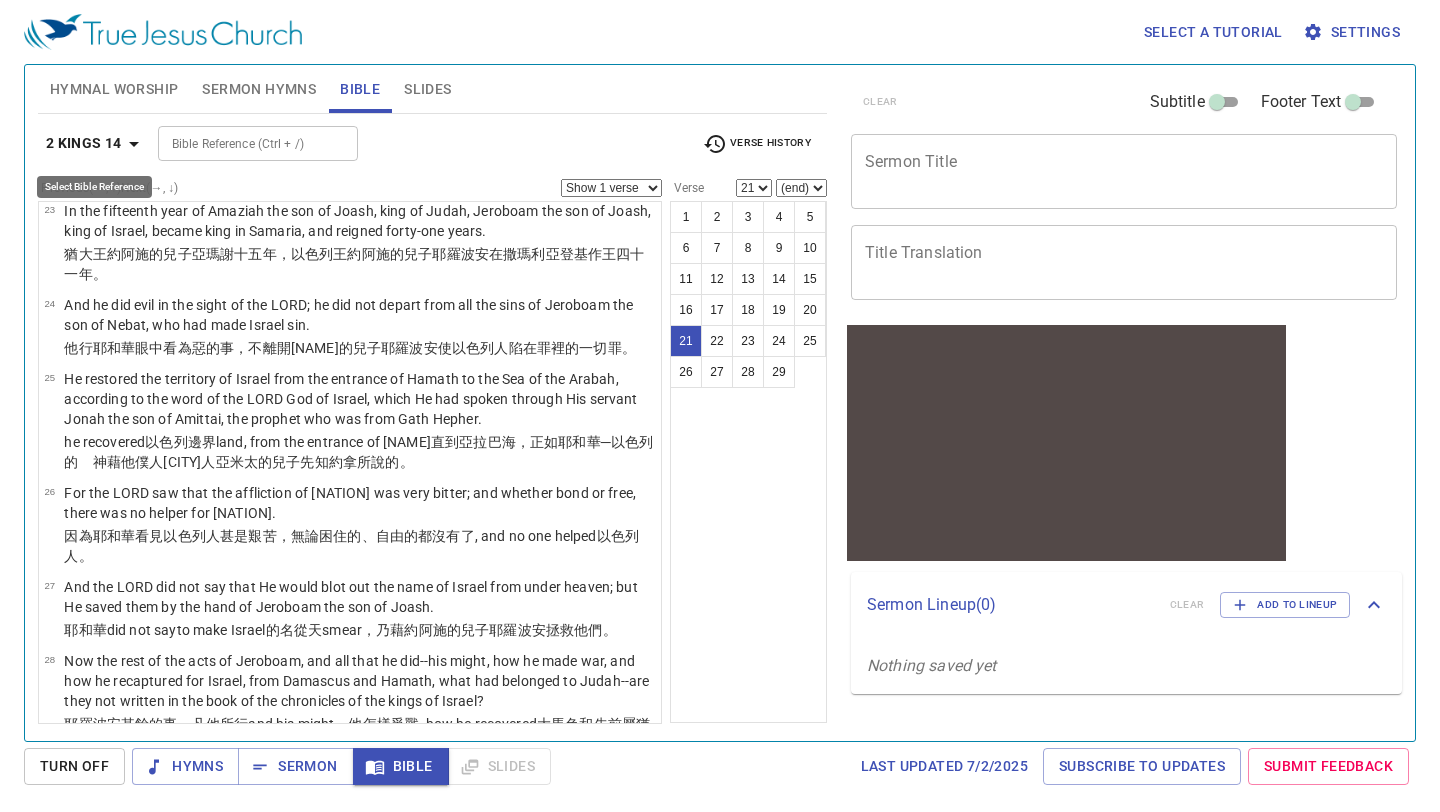 click 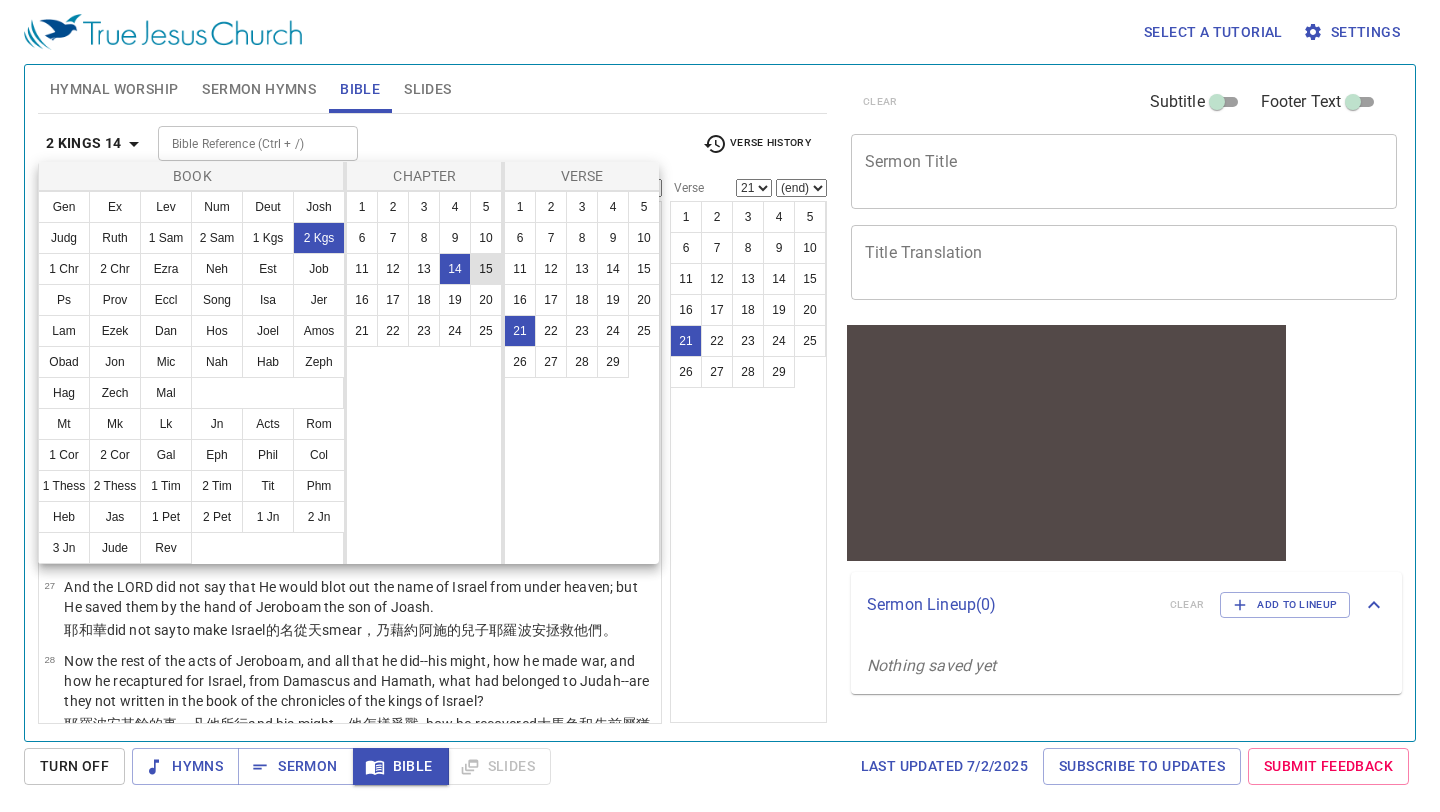 click on "15" at bounding box center [486, 269] 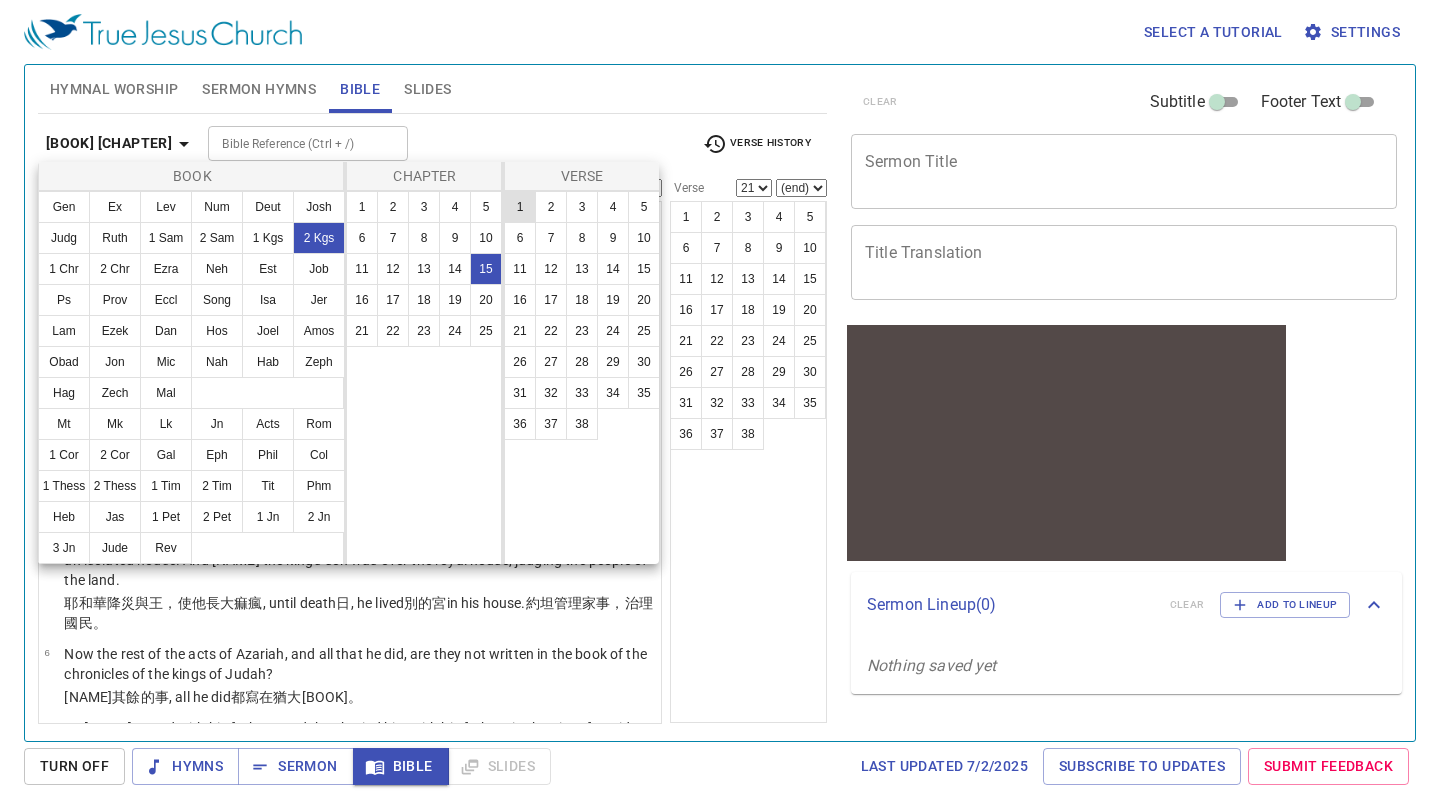 click on "1" at bounding box center (520, 207) 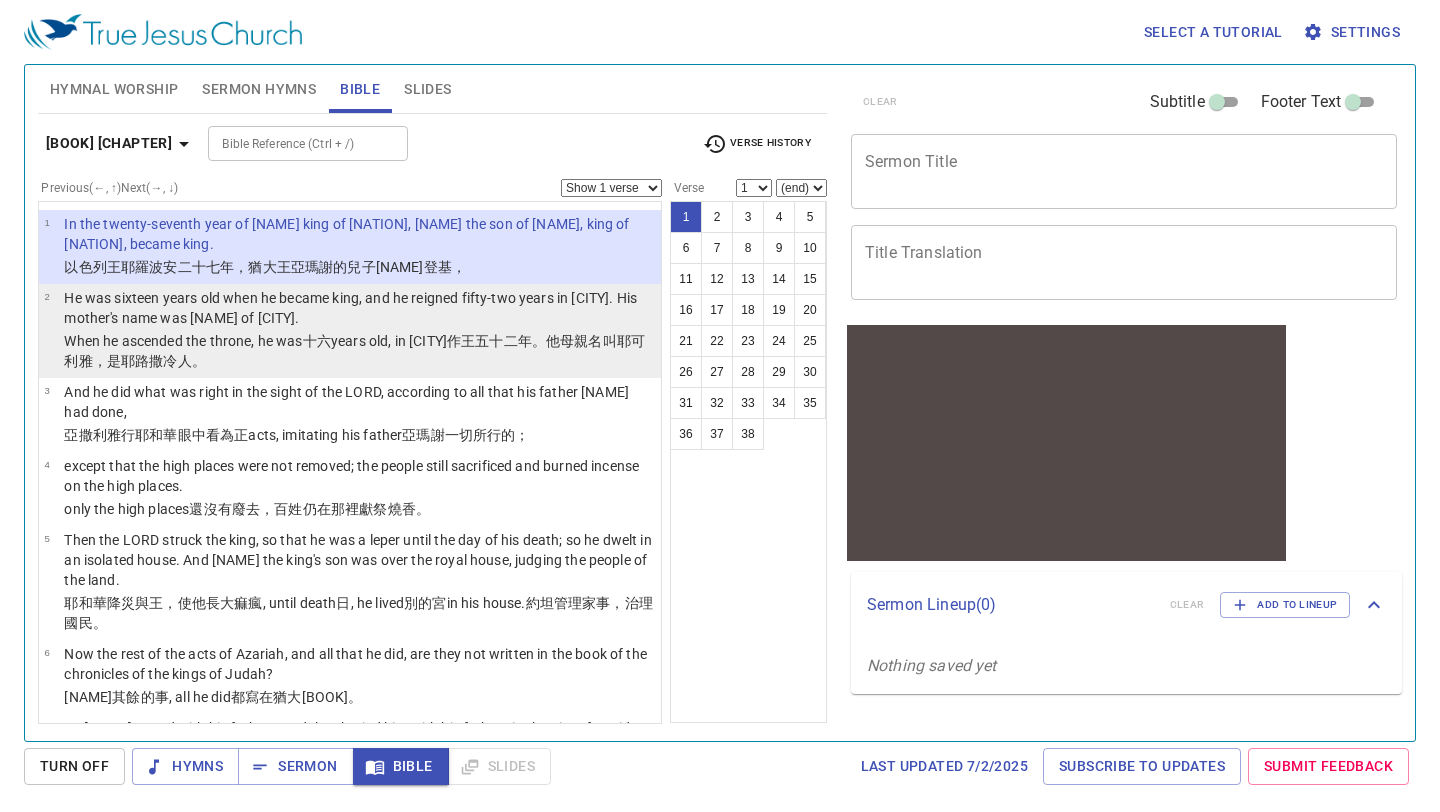 click on "He was sixteen years old when he became king, and he reigned fifty-two years in Jerusalem. His mother's name was Jecholiah of Jerusalem." at bounding box center (359, 309) 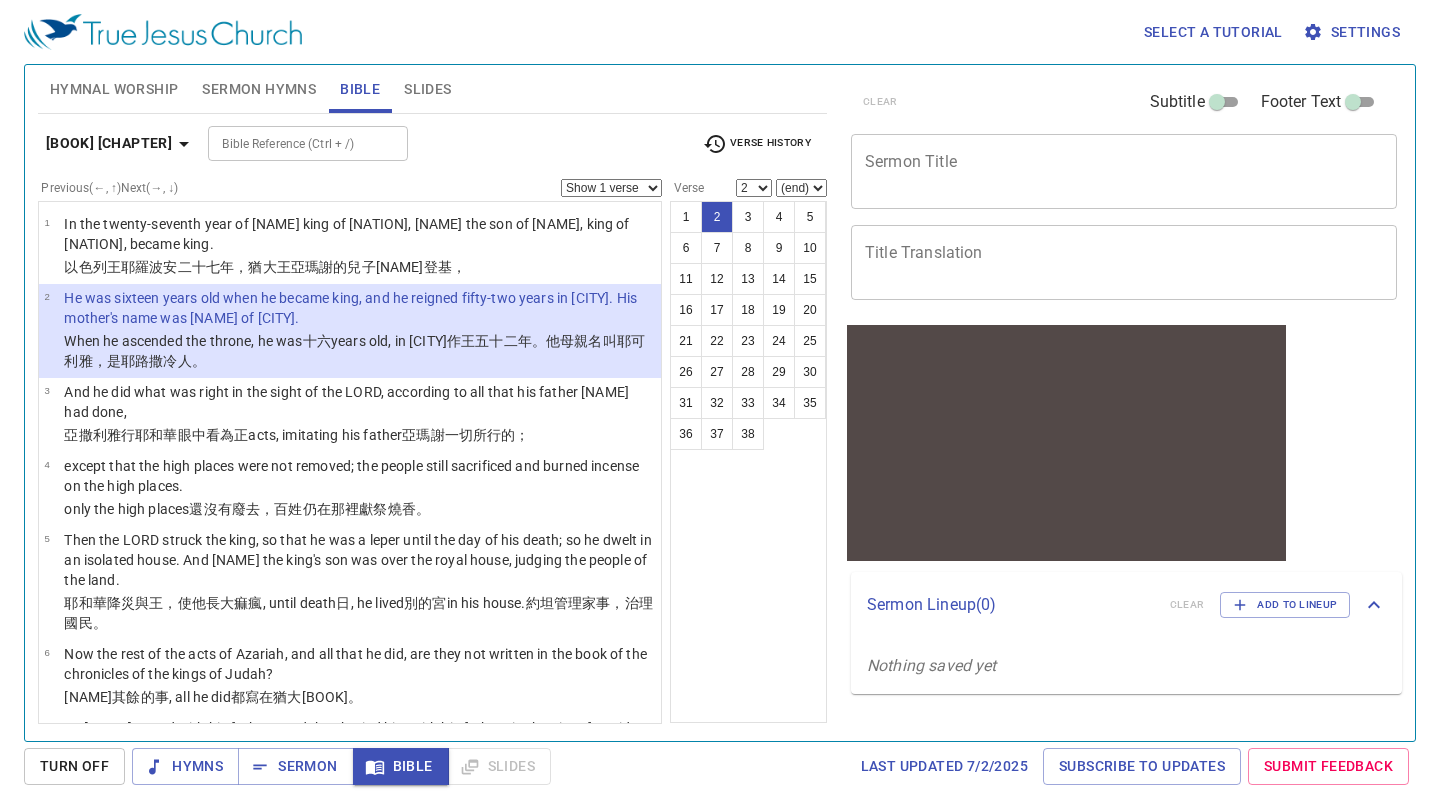 click on "Show 1 verse Show 2 verses Show 3 verses Show 4 verses Show 5 verses" at bounding box center (611, 188) 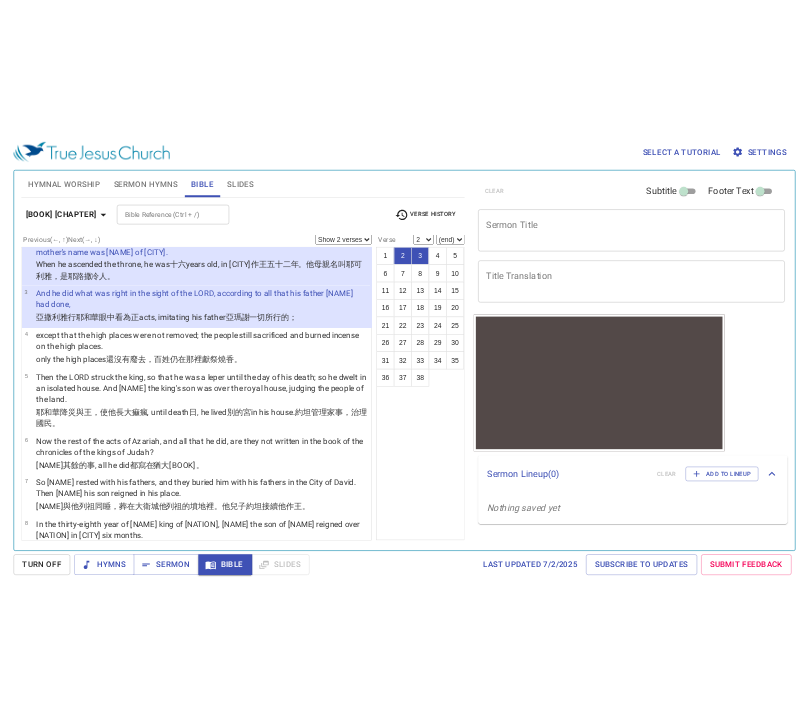 scroll, scrollTop: 111, scrollLeft: 0, axis: vertical 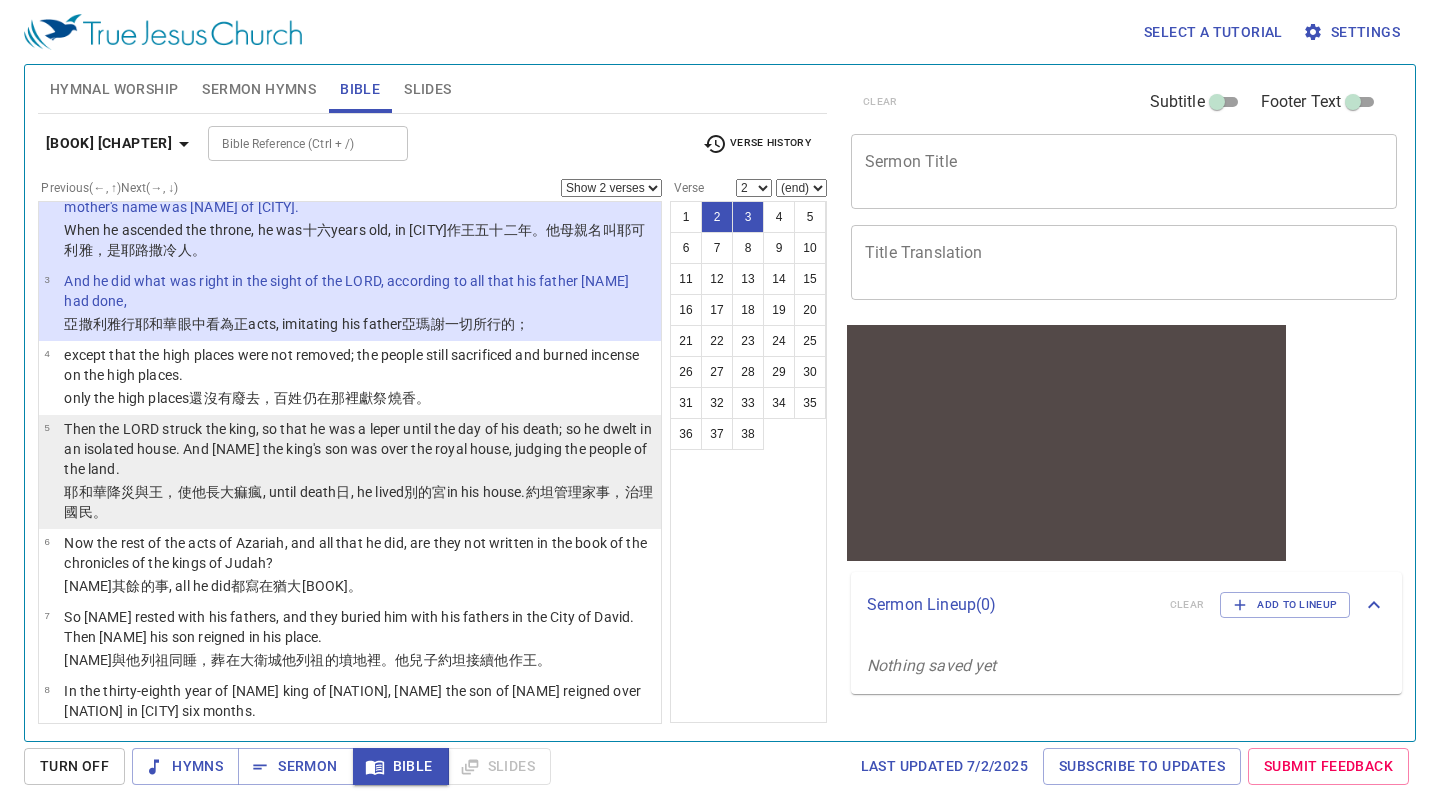 click on "，他就住在 別 的宮 裡。他的兒子 約坦 管理家 事，治理 國 民 。" at bounding box center [358, 502] 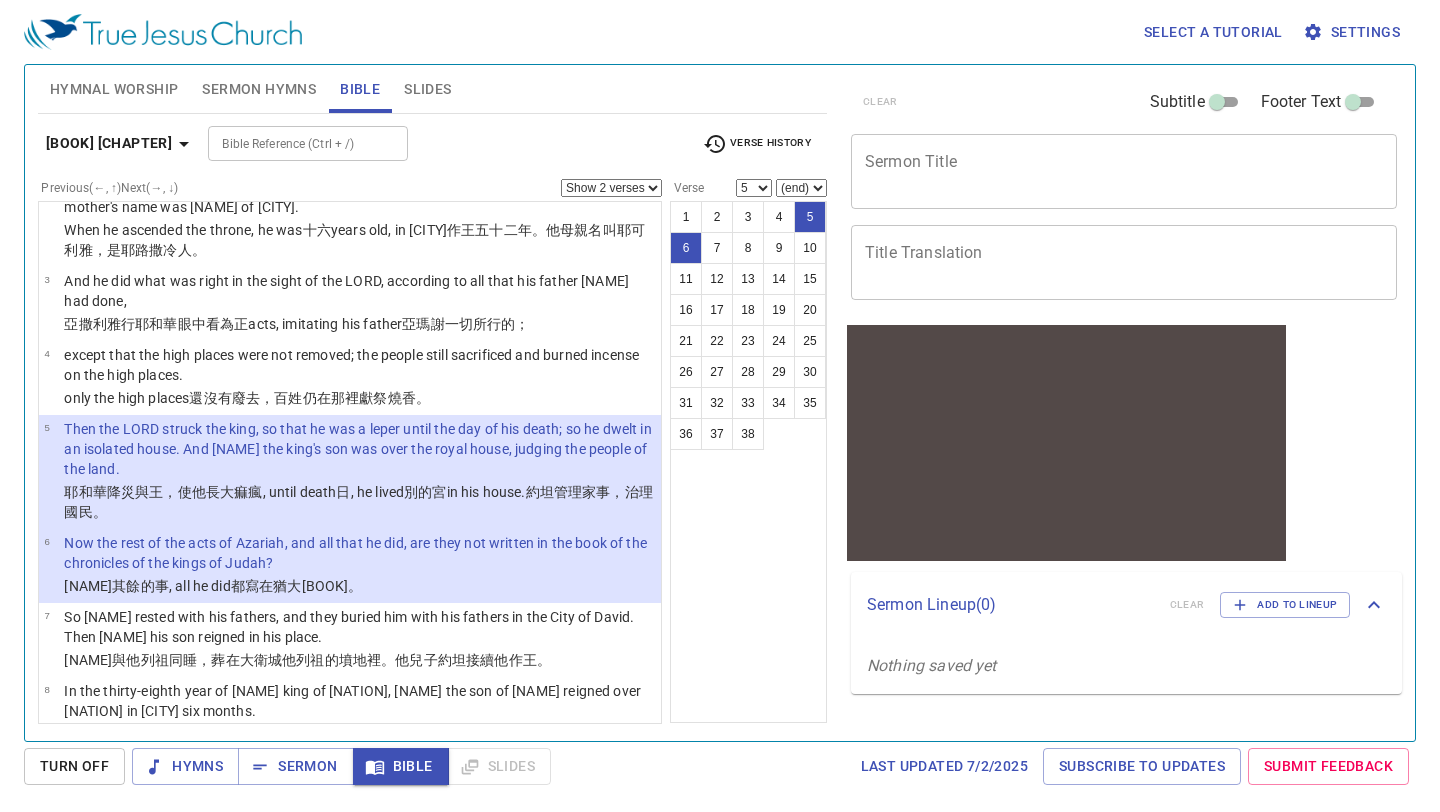 click on "Show 1 verse Show 2 verses Show 3 verses Show 4 verses Show 5 verses" at bounding box center [611, 188] 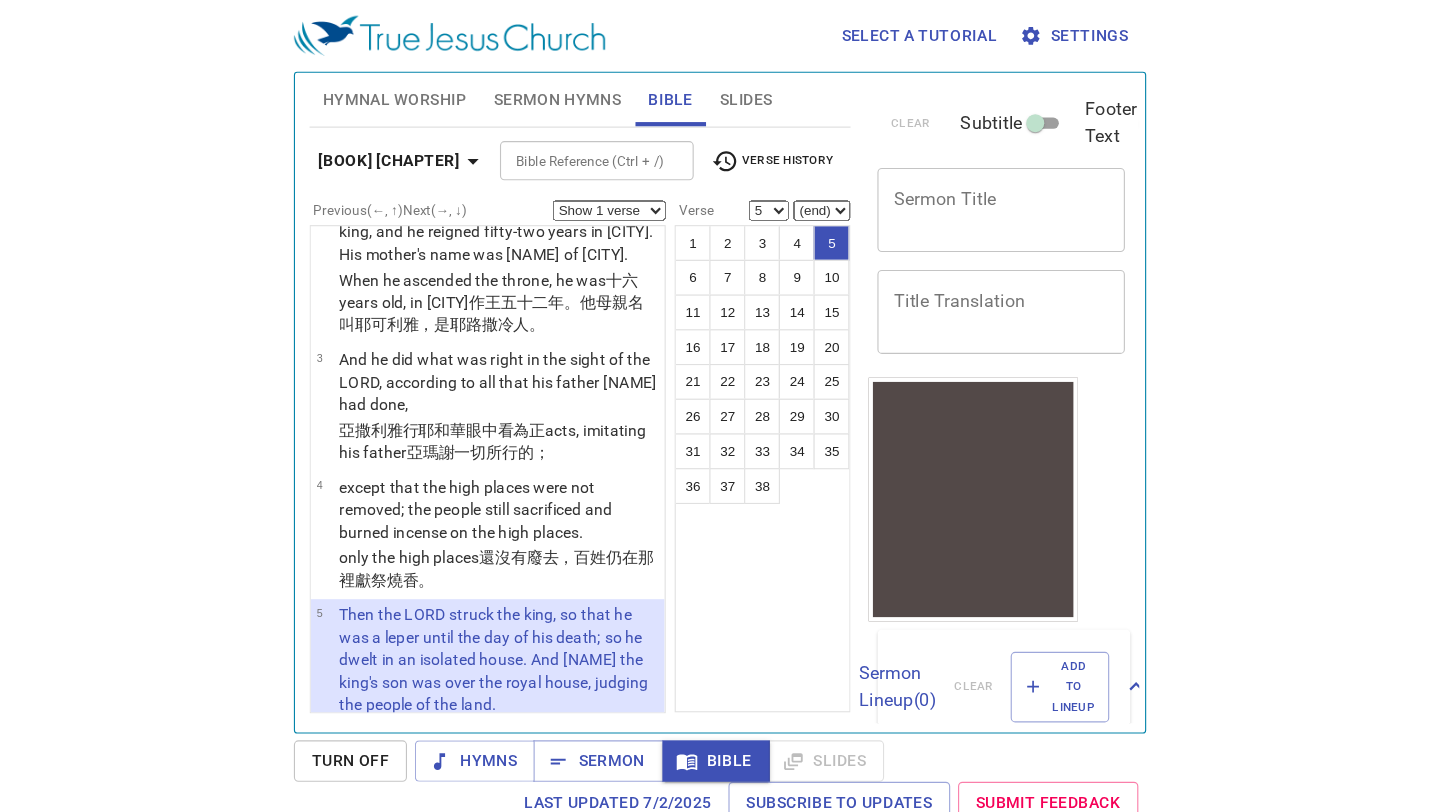 scroll, scrollTop: 111, scrollLeft: 0, axis: vertical 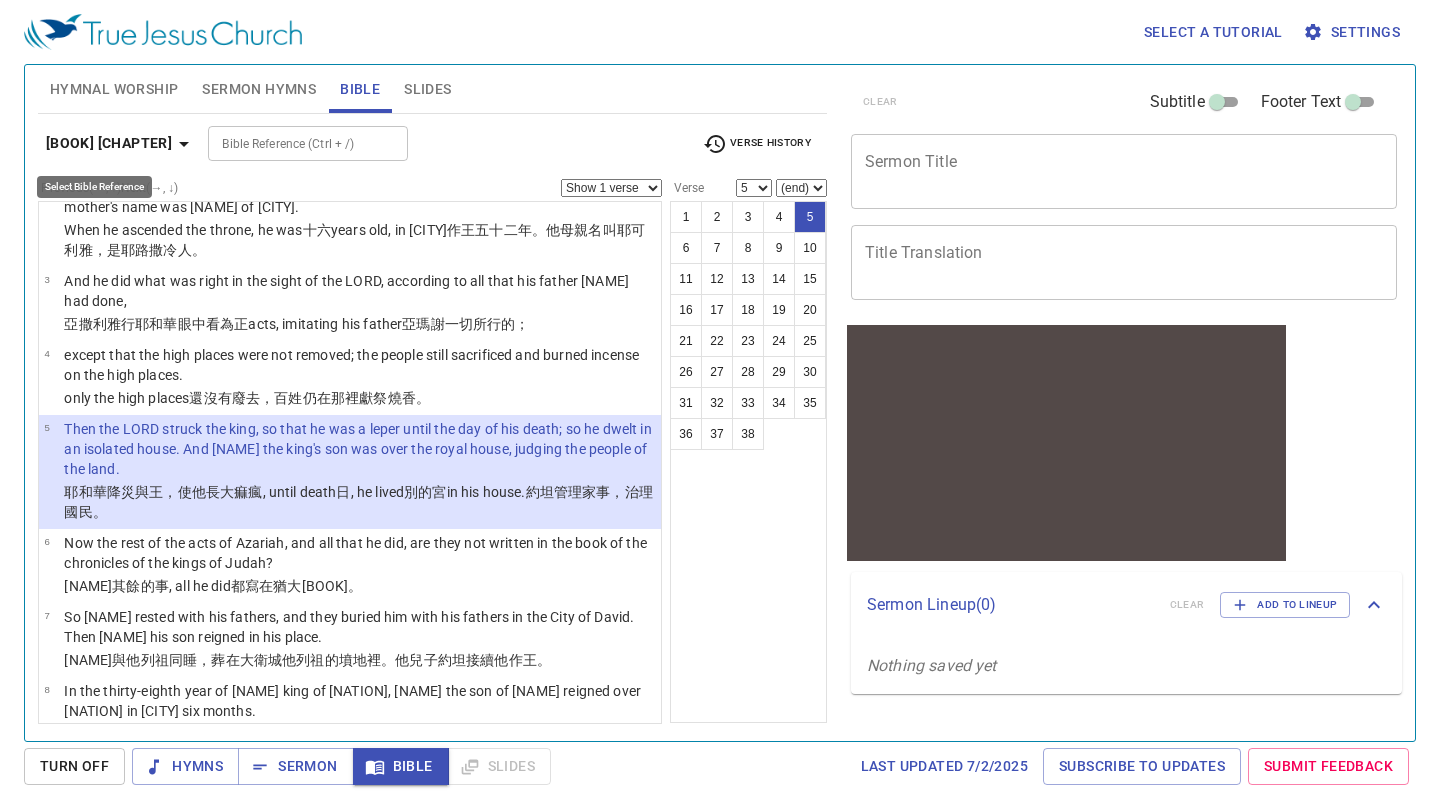 click 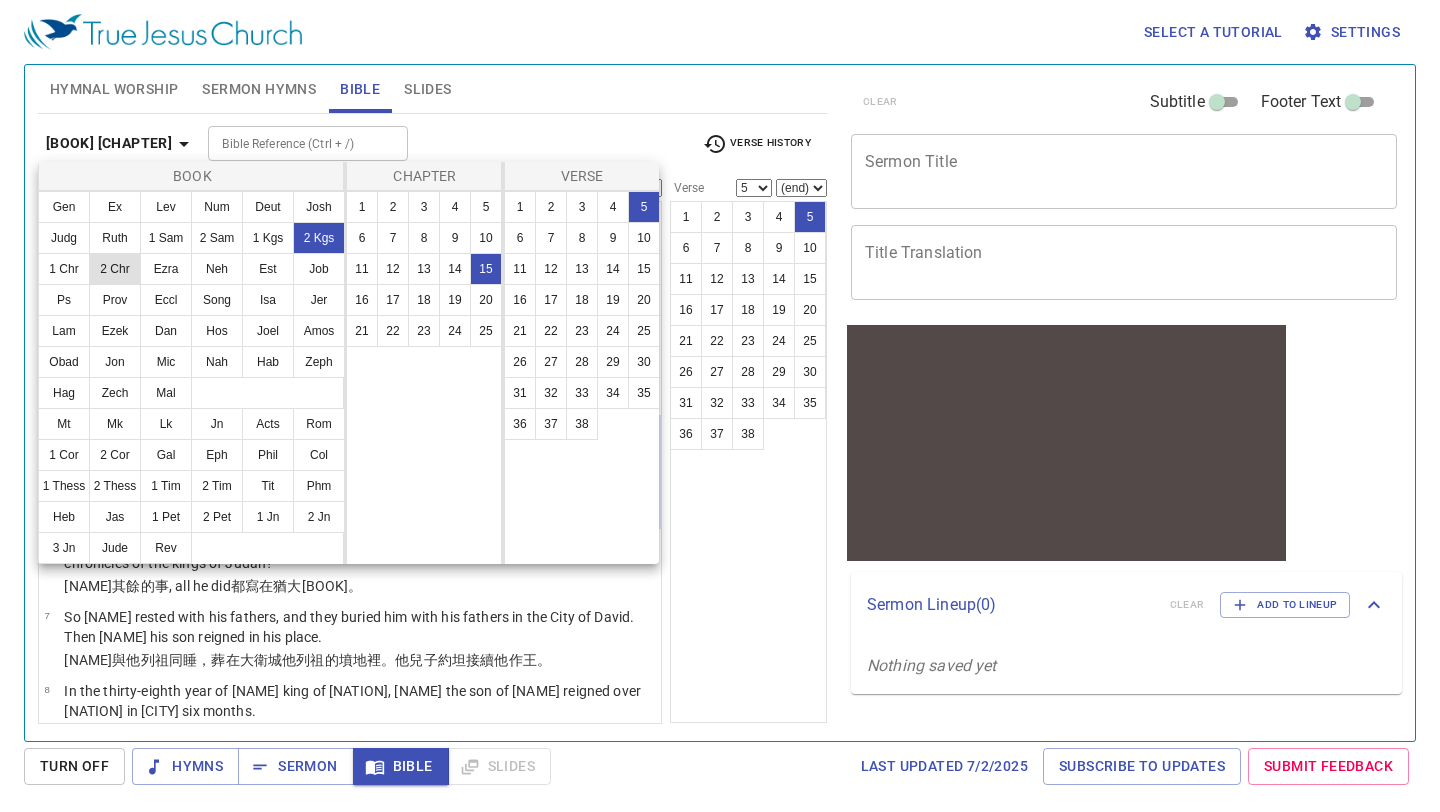 click on "2 Chr" at bounding box center [115, 269] 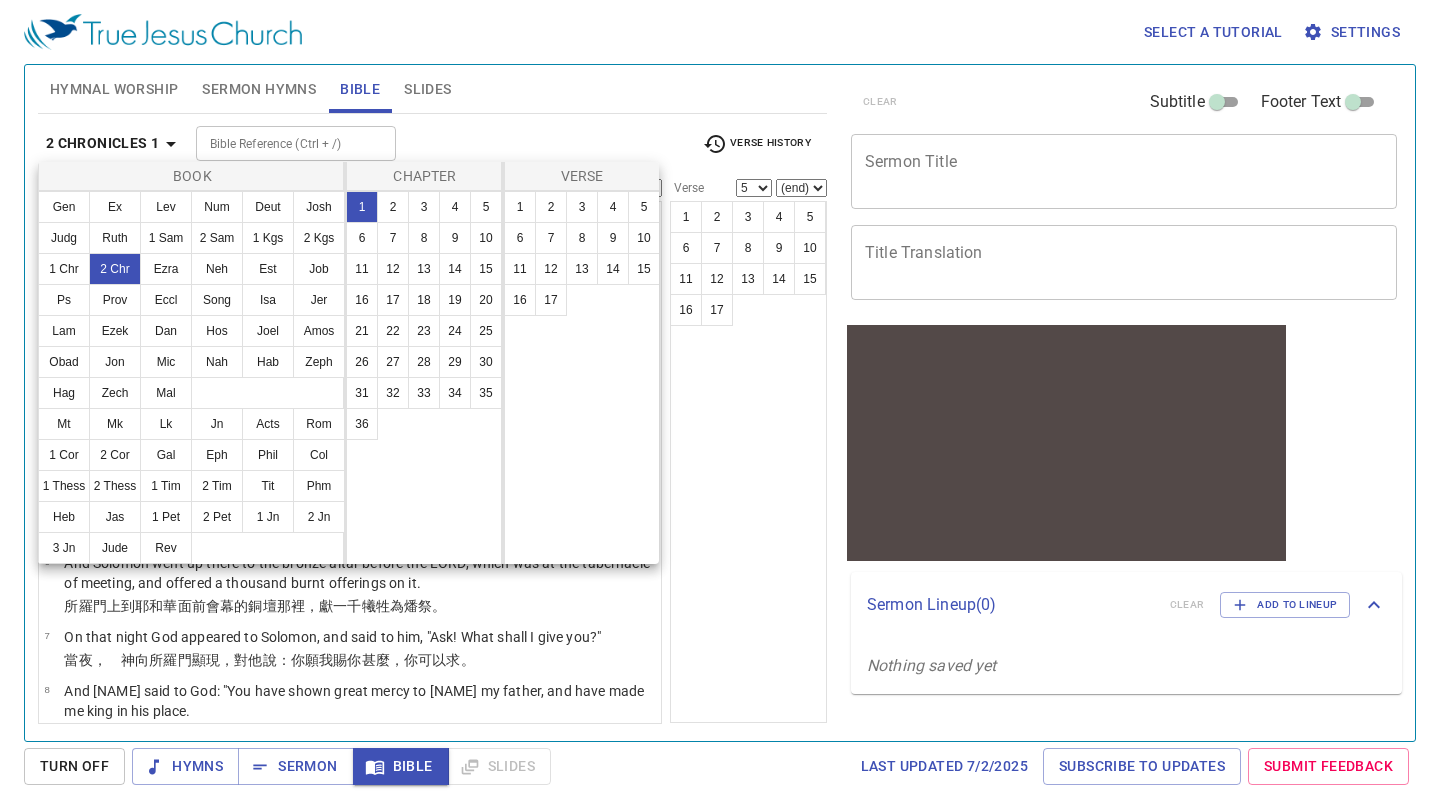 scroll, scrollTop: 0, scrollLeft: 0, axis: both 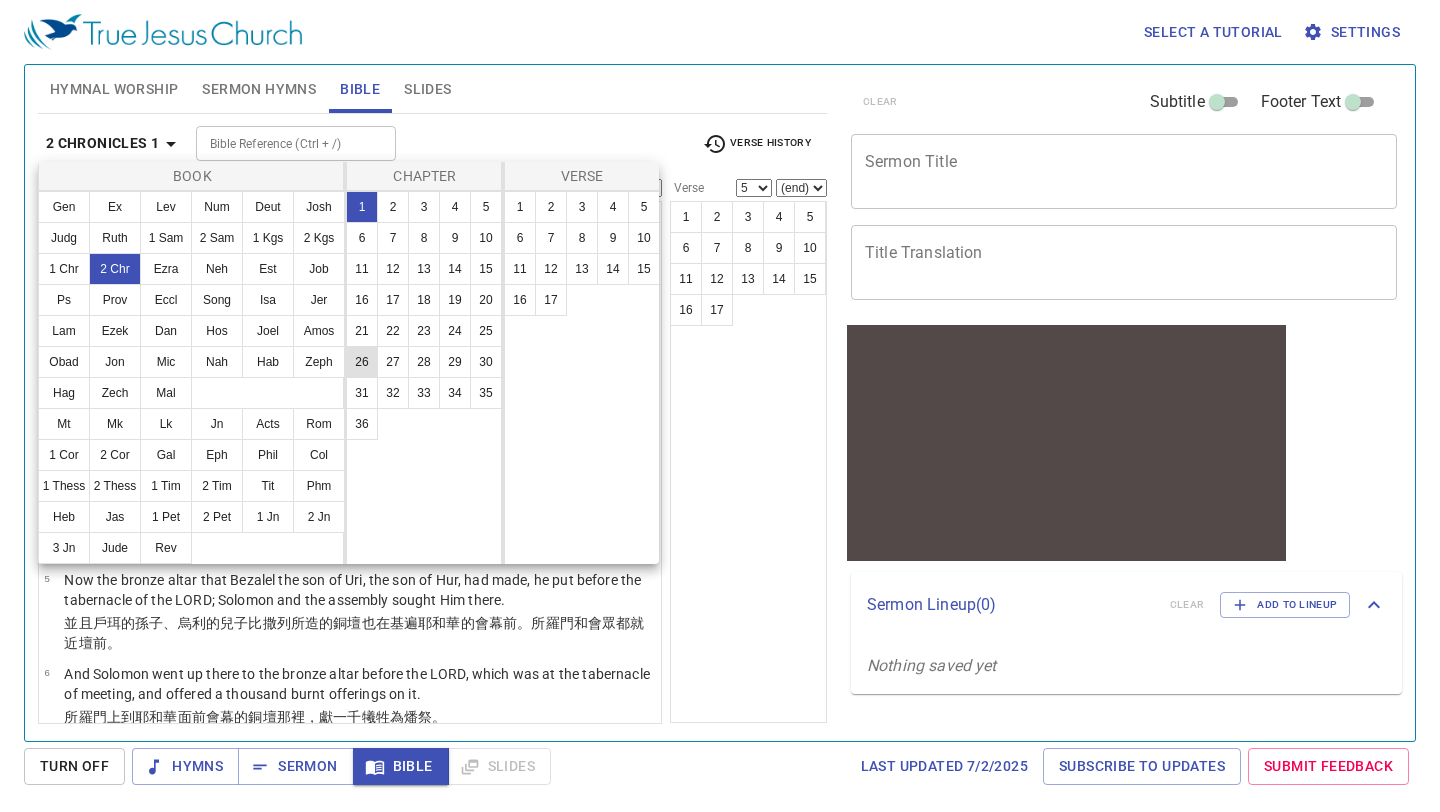 click on "26" at bounding box center [362, 362] 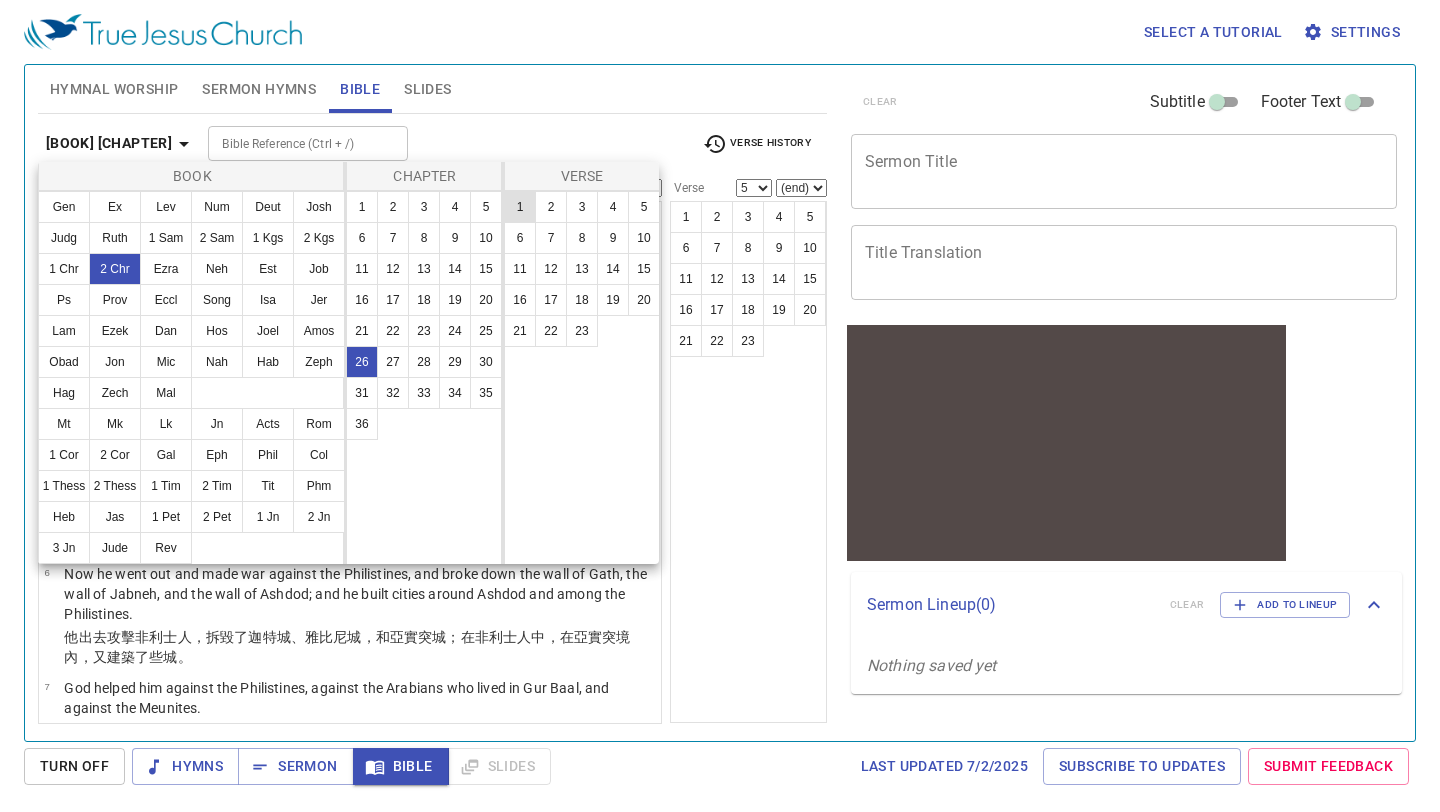 click on "1" at bounding box center [520, 207] 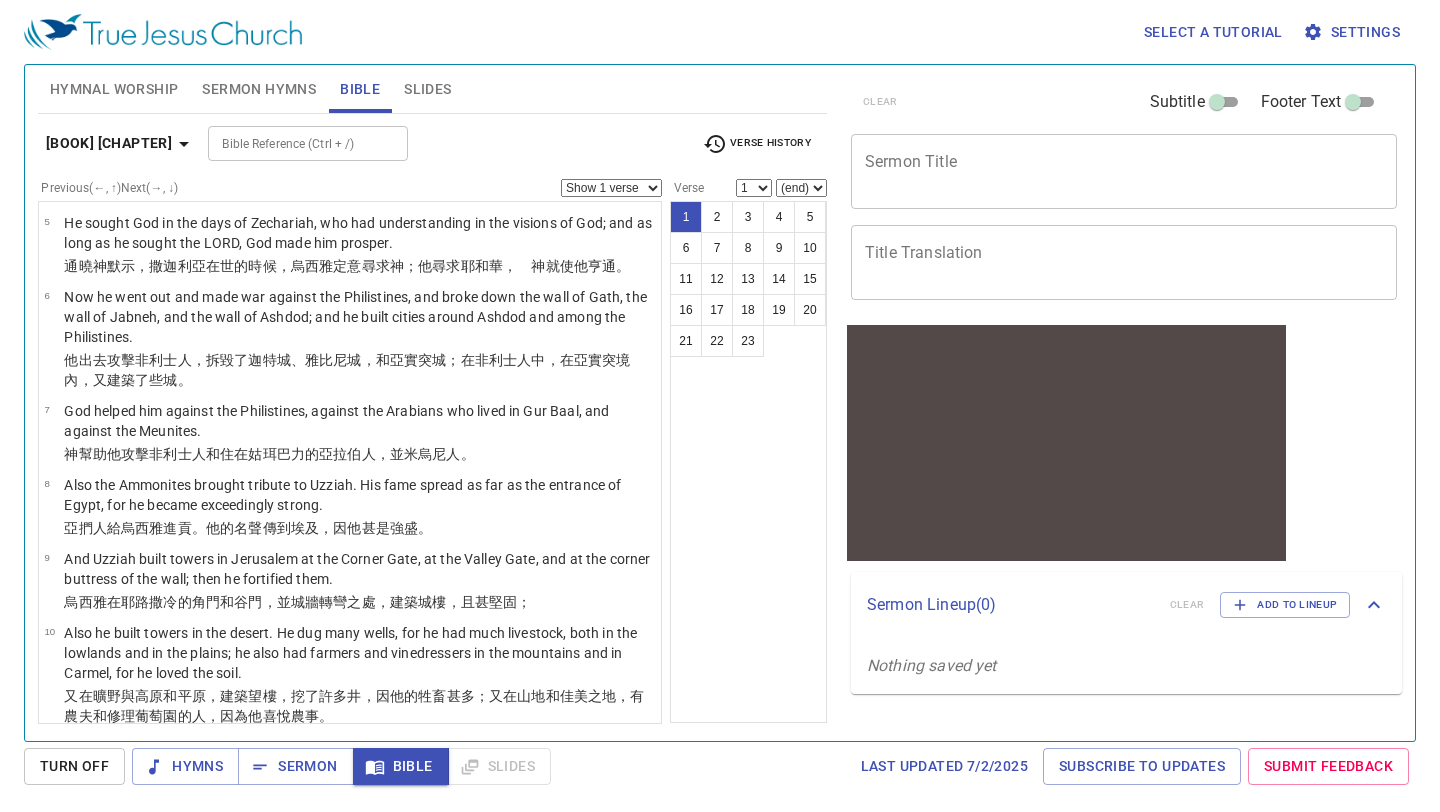 scroll, scrollTop: 288, scrollLeft: 0, axis: vertical 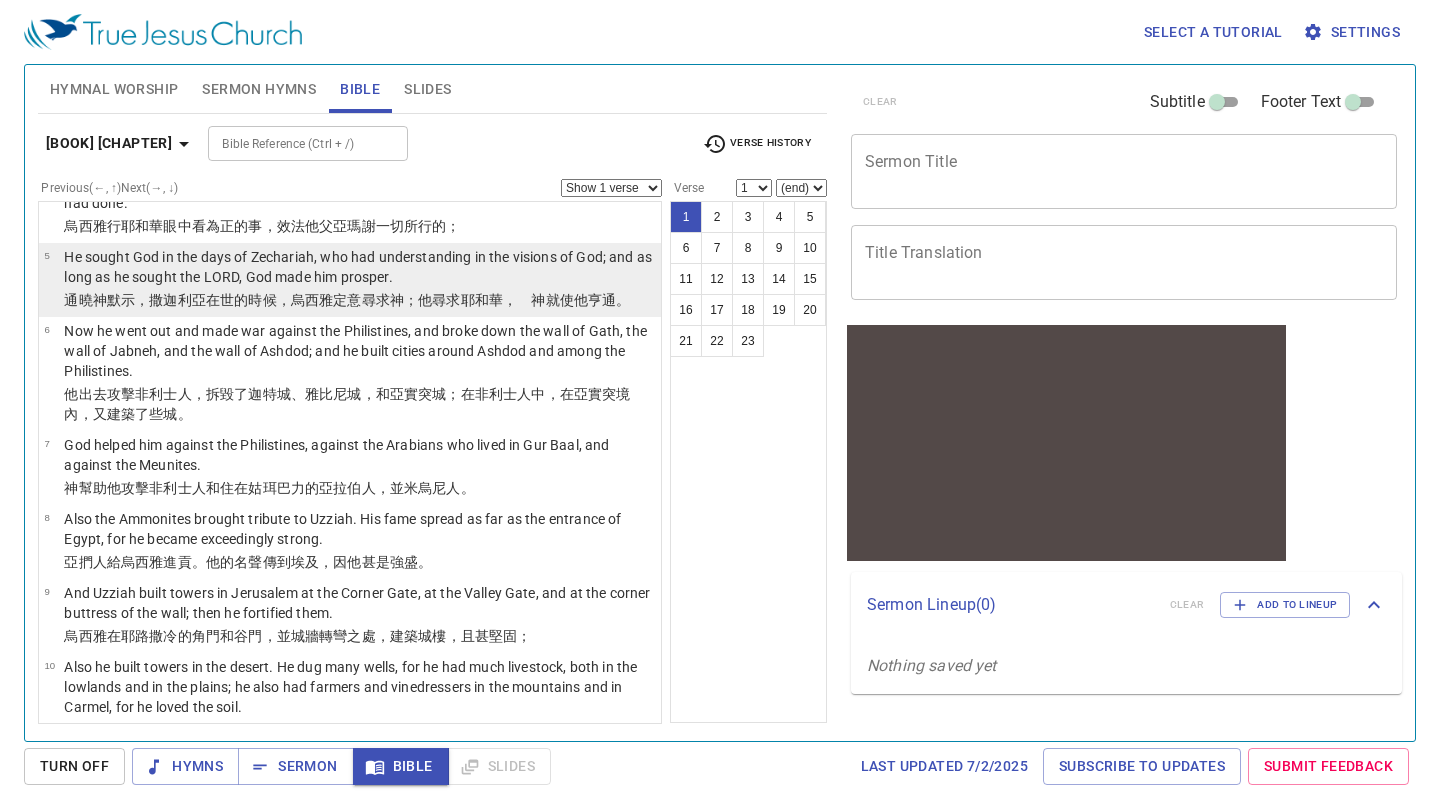 click on "；他尋求 耶和華 ，　神 就使他亨通 。" at bounding box center [517, 300] 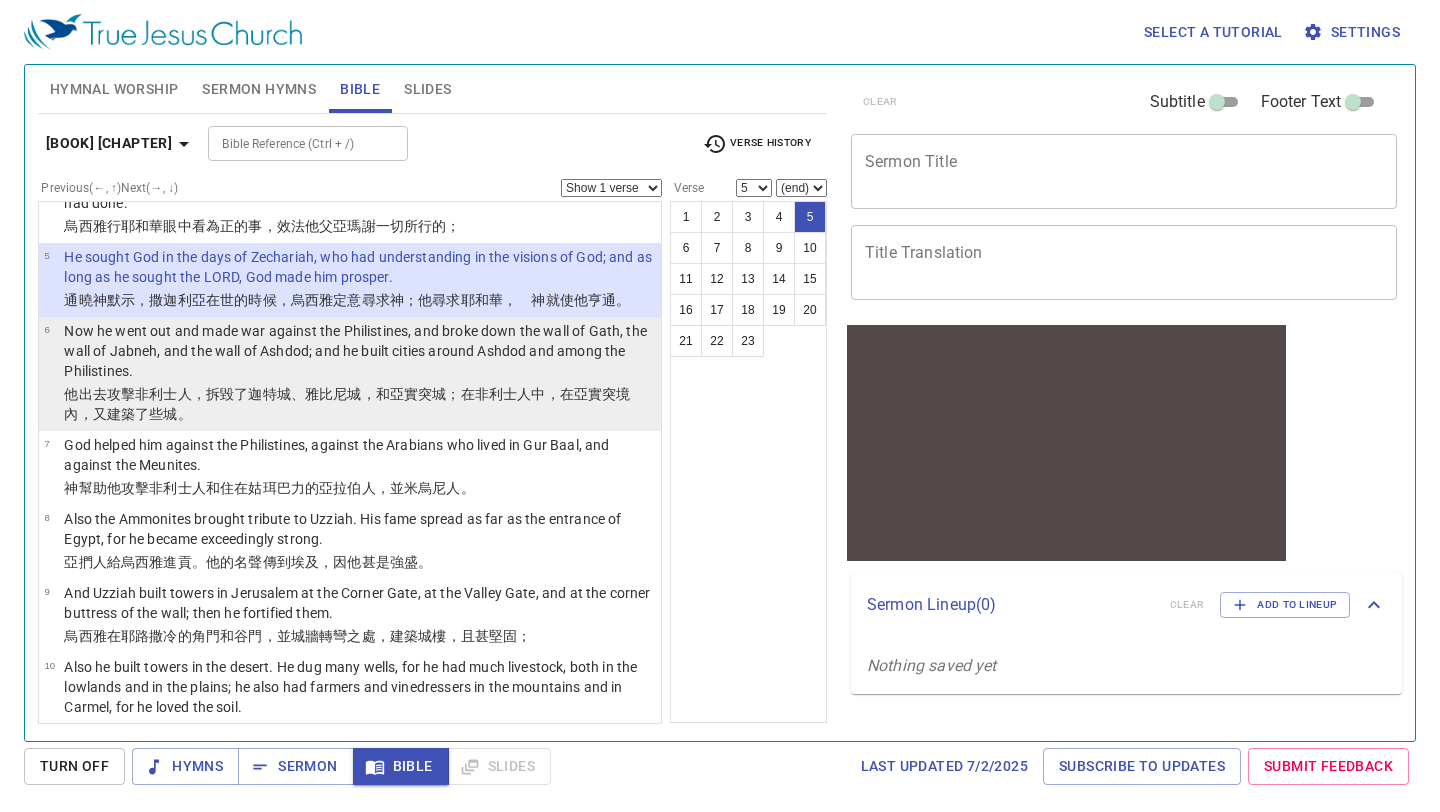 click on "Now he went out and made war against the Philistines, and broke down the wall of Gath, the wall of Jabneh, and the wall of Ashdod; and he built cities around Ashdod and among the Philistines." at bounding box center (359, 351) 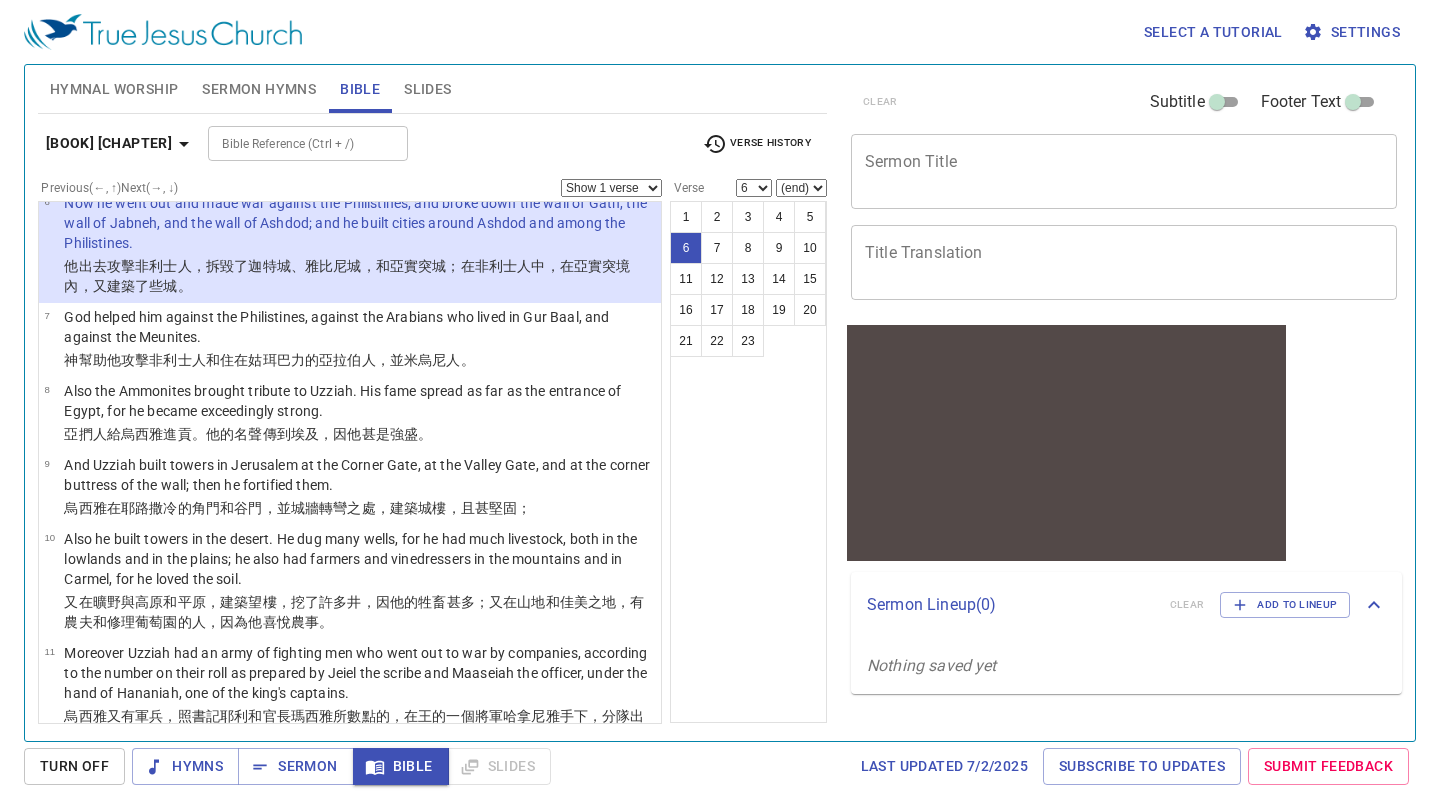 scroll, scrollTop: 372, scrollLeft: 0, axis: vertical 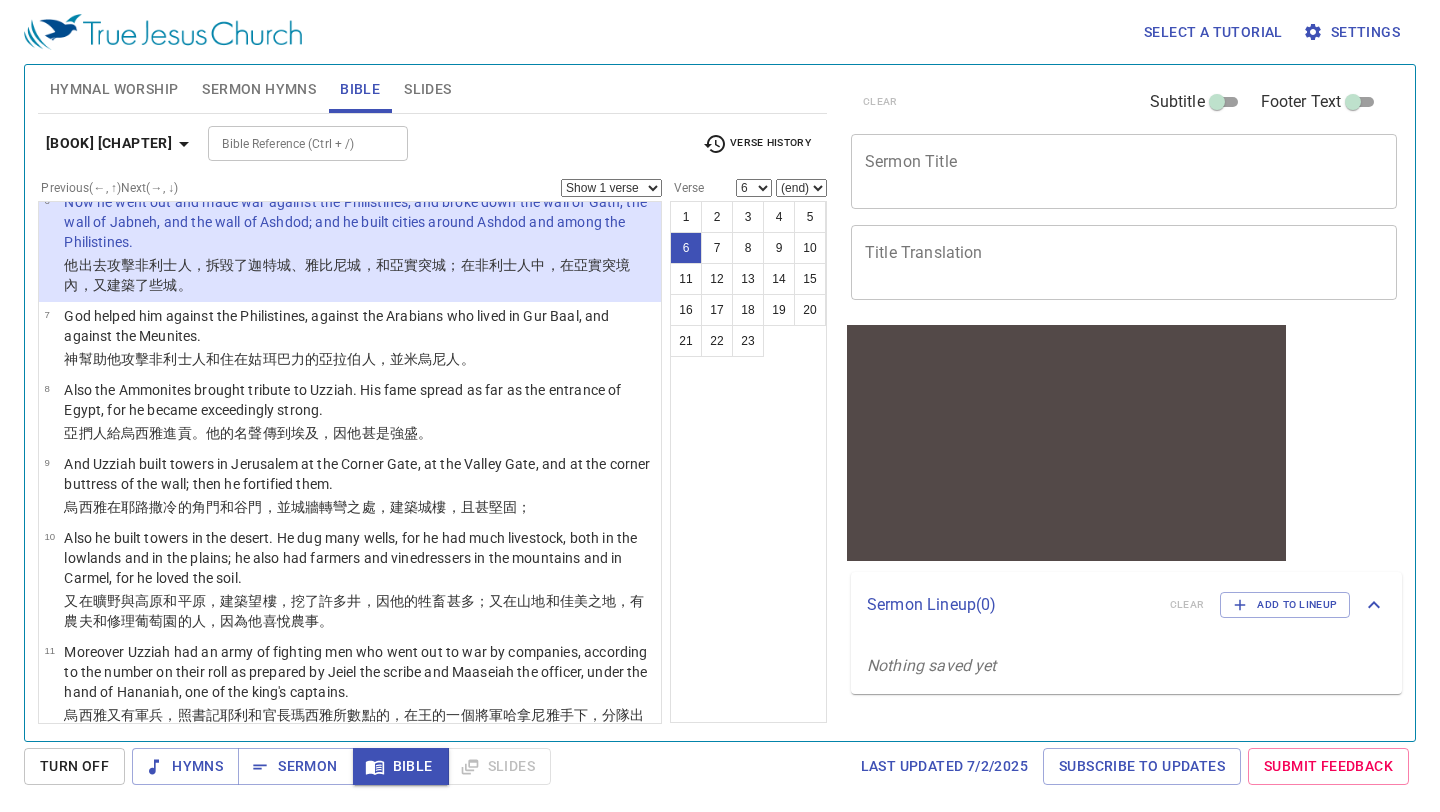 click on "Show 1 verse Show 2 verses Show 3 verses Show 4 verses Show 5 verses" at bounding box center (611, 188) 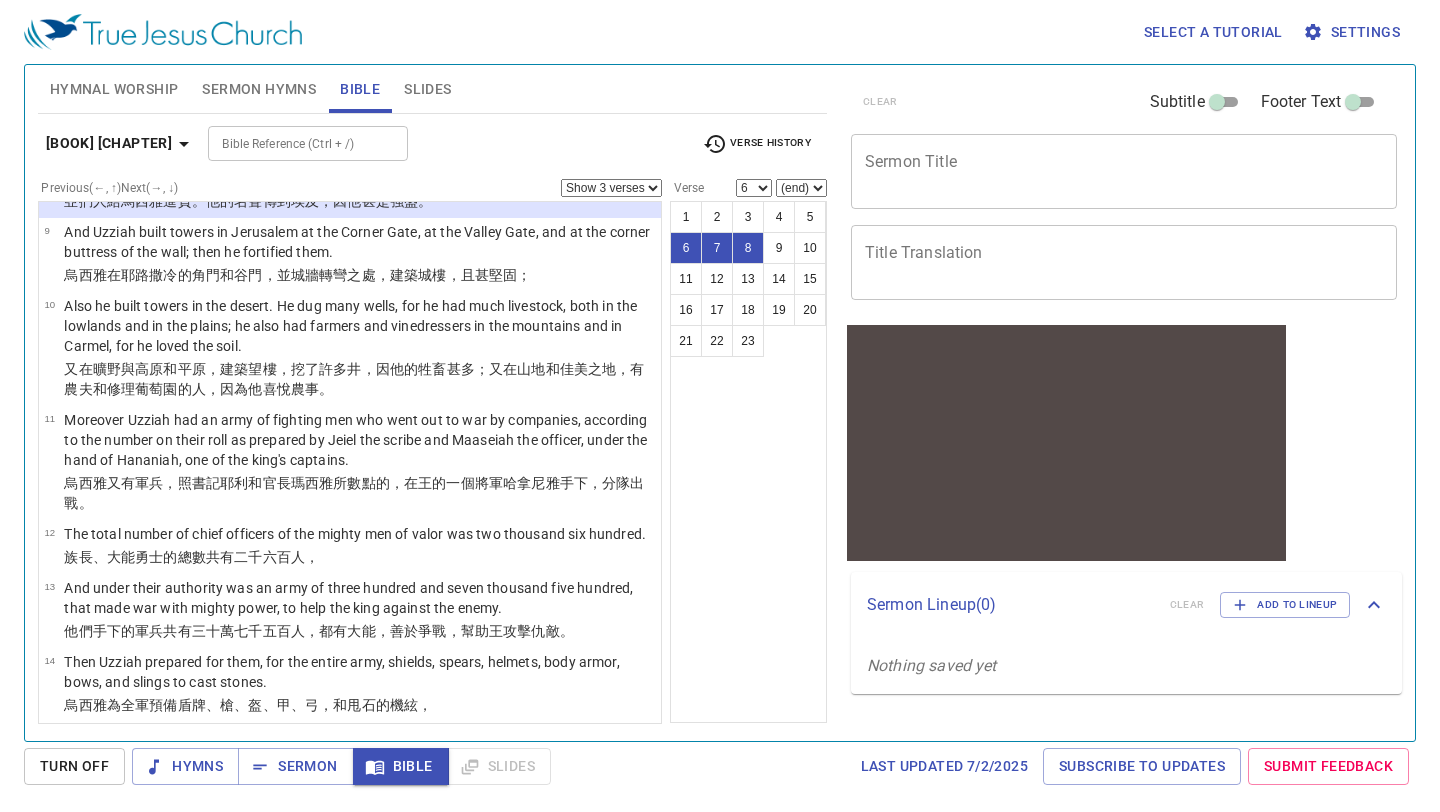 scroll, scrollTop: 605, scrollLeft: 0, axis: vertical 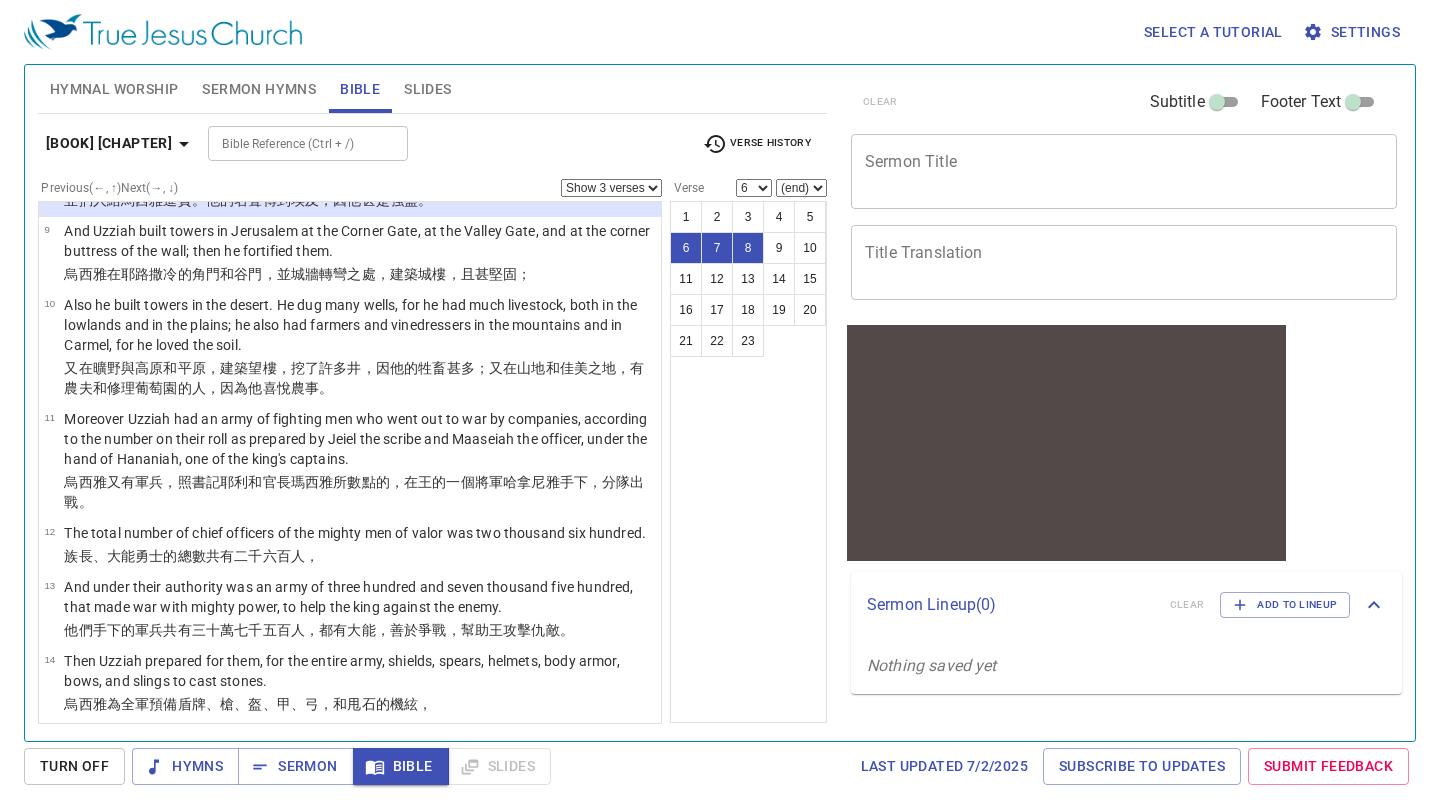 click on "Also he built towers in the desert. He dug many wells, for he had much livestock, both in the lowlands and in the plains; he also had farmers and vinedressers in the mountains and in Carmel, for he loved the soil." at bounding box center [359, 325] 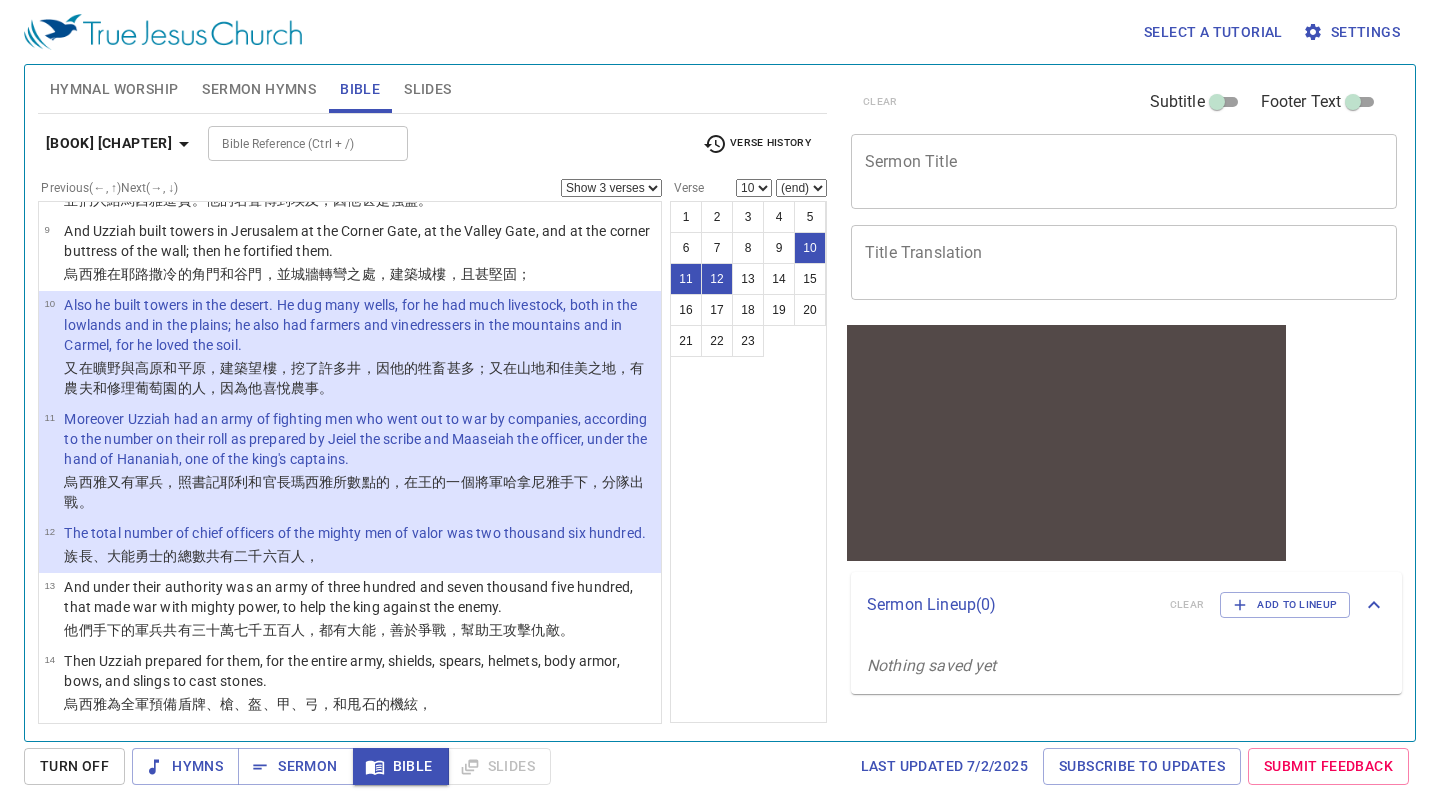 click on "Show 1 verse Show 2 verses Show 3 verses Show 4 verses Show 5 verses" at bounding box center (611, 188) 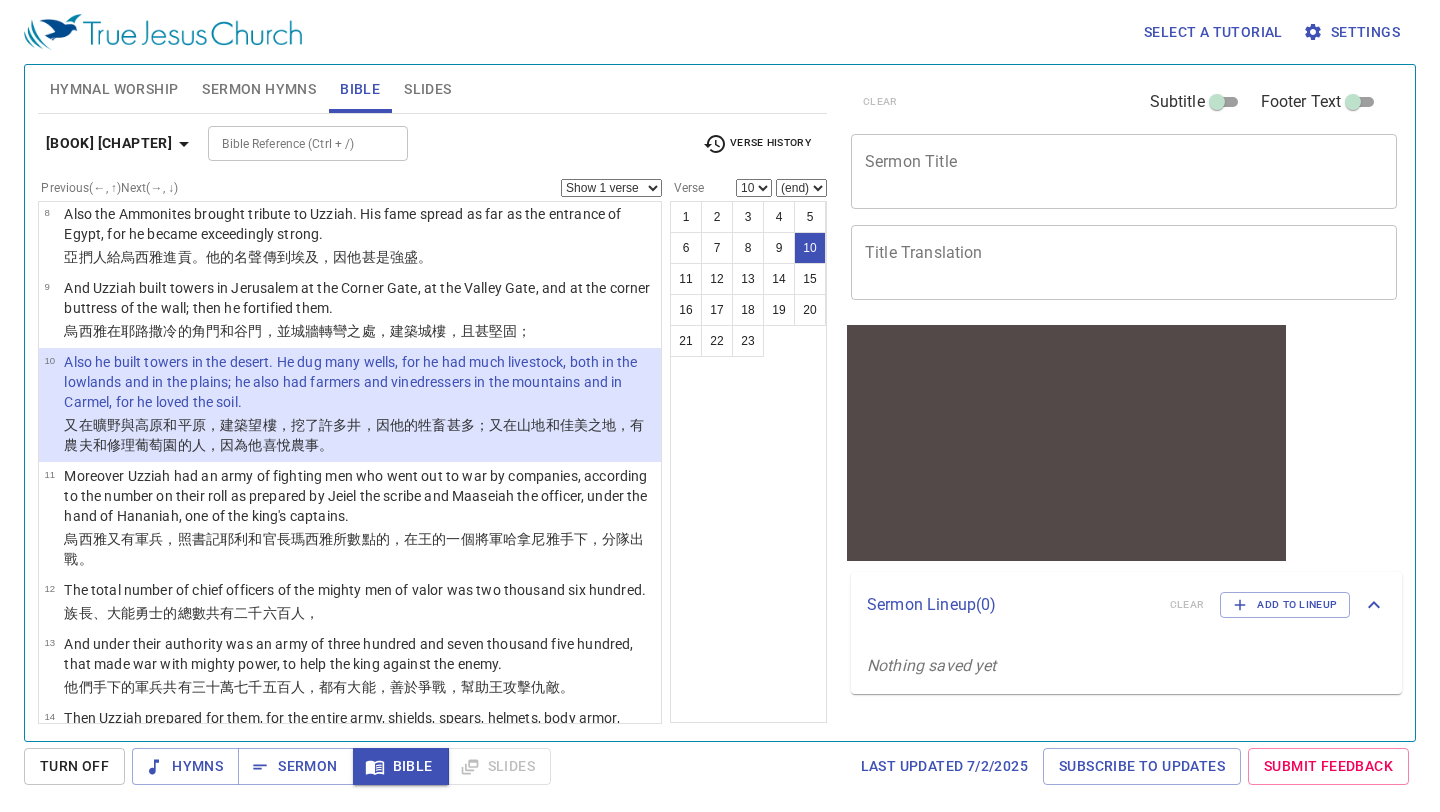 scroll, scrollTop: 547, scrollLeft: 0, axis: vertical 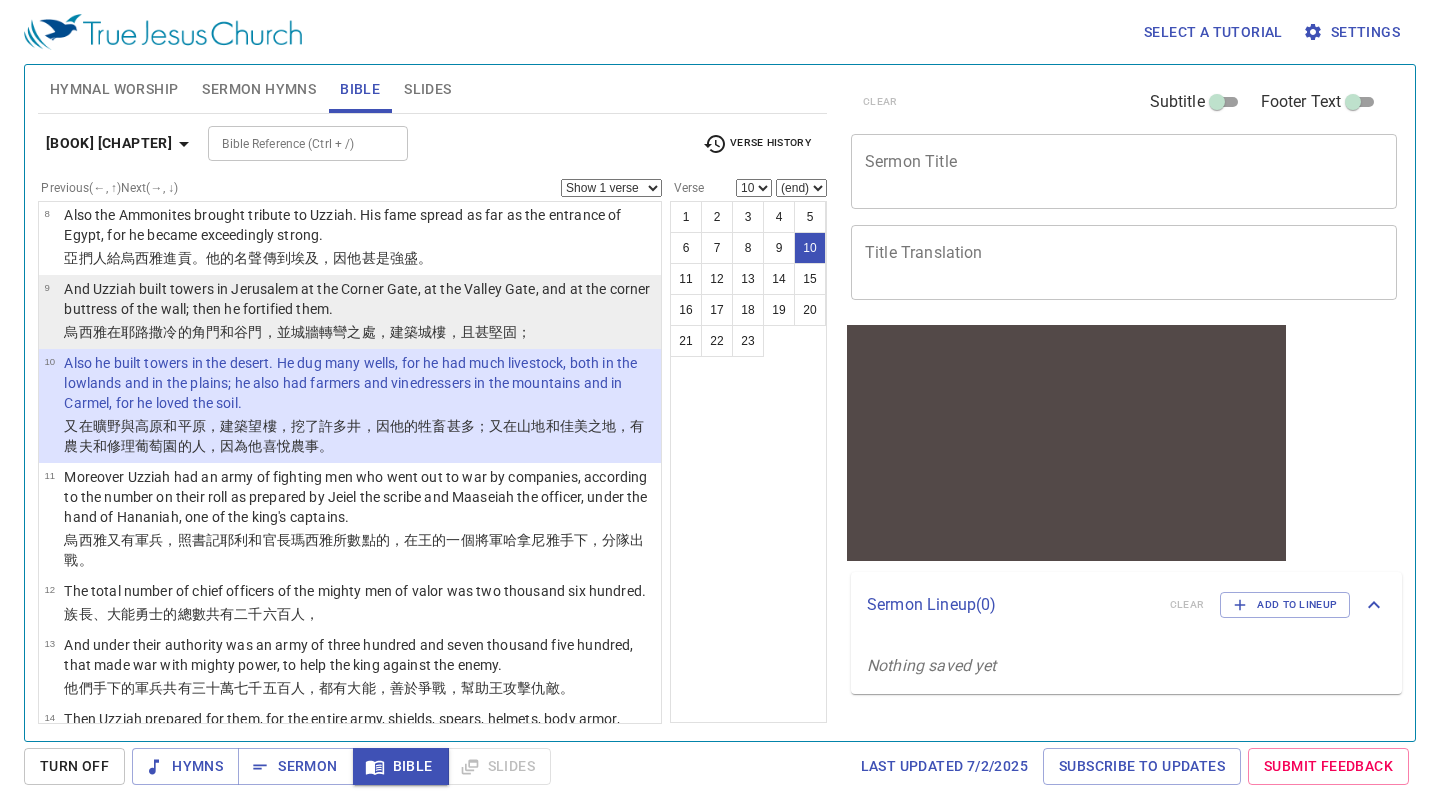 click on "烏西雅 在耶路撒冷 的角 門 和谷 門 ，並城牆轉彎 之處，建築 城樓 ，且甚堅固 ；" at bounding box center [359, 332] 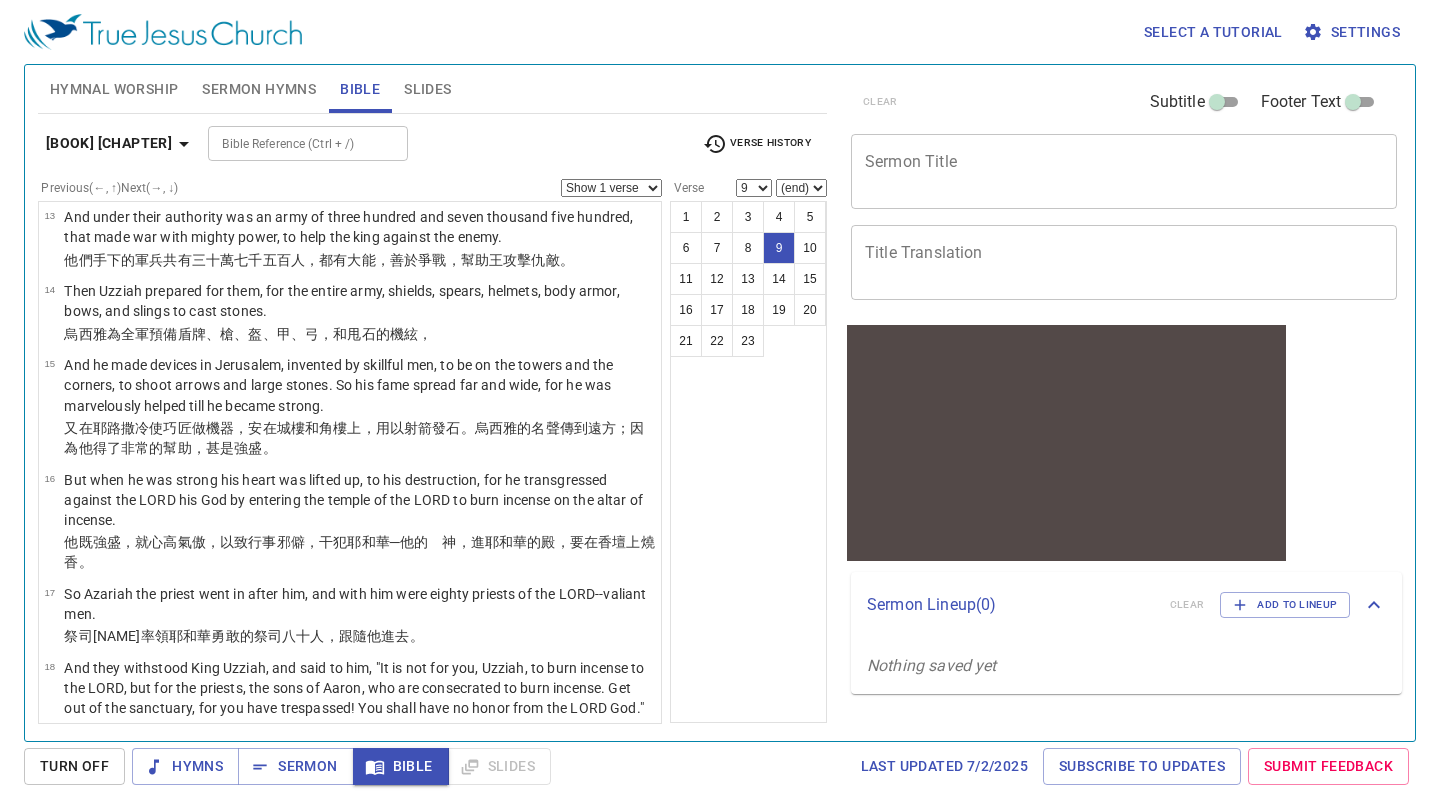 scroll, scrollTop: 978, scrollLeft: 0, axis: vertical 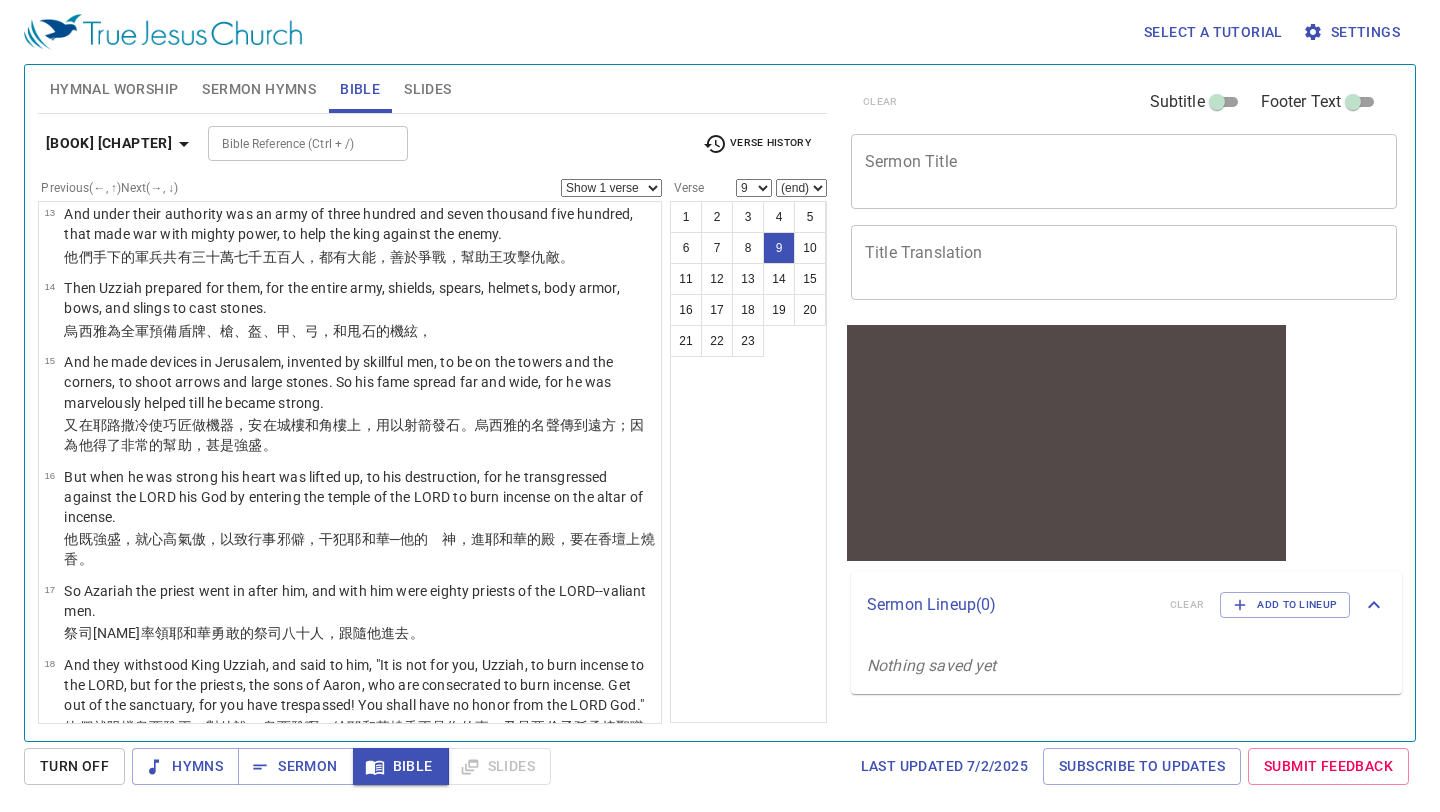 click on "的機絃 ，" at bounding box center (404, 331) 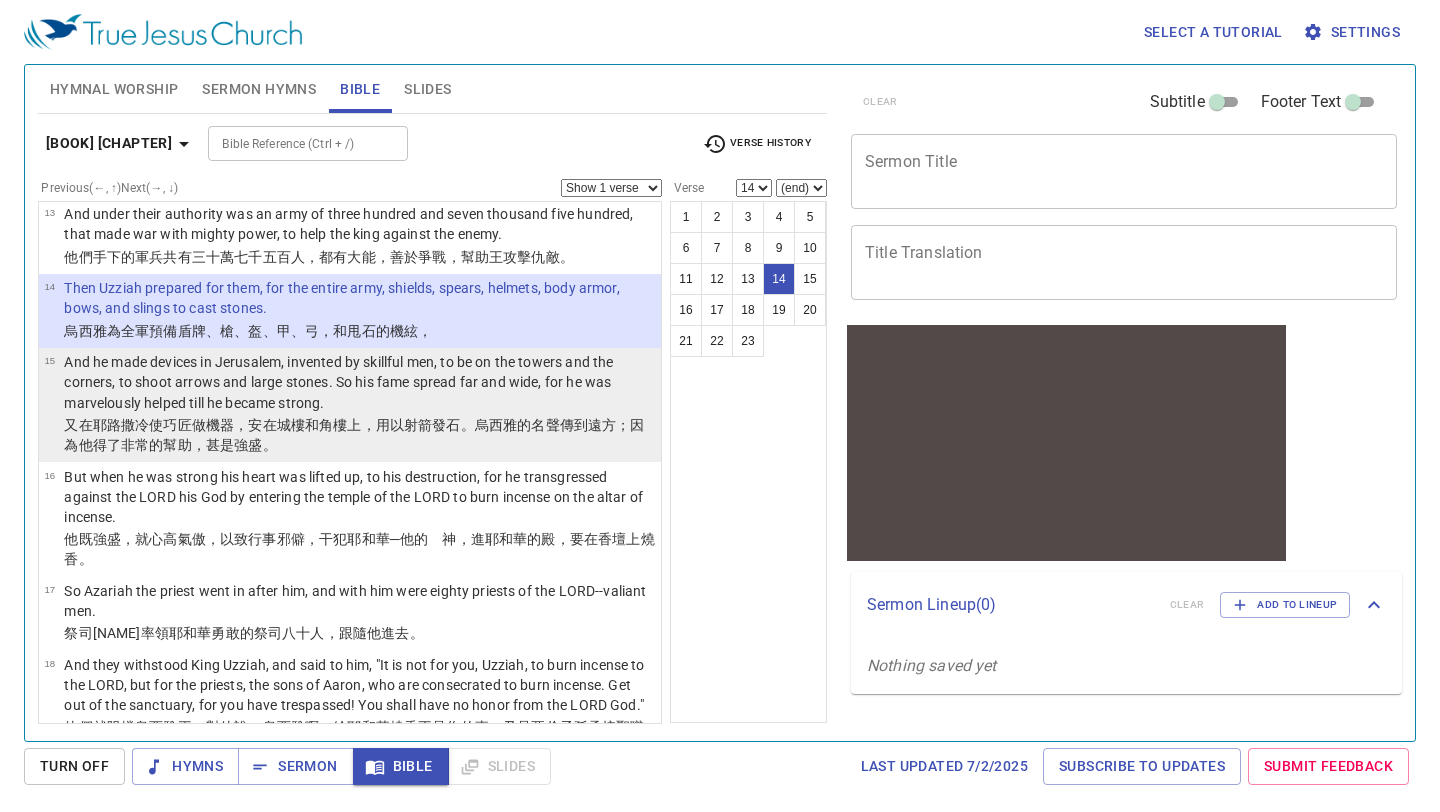 click on "And he made devices in Jerusalem, invented by skillful men, to be on the towers and the corners, to shoot arrows and large stones. So his fame spread far and wide, for he was marvelously helped till he became strong." at bounding box center [359, 382] 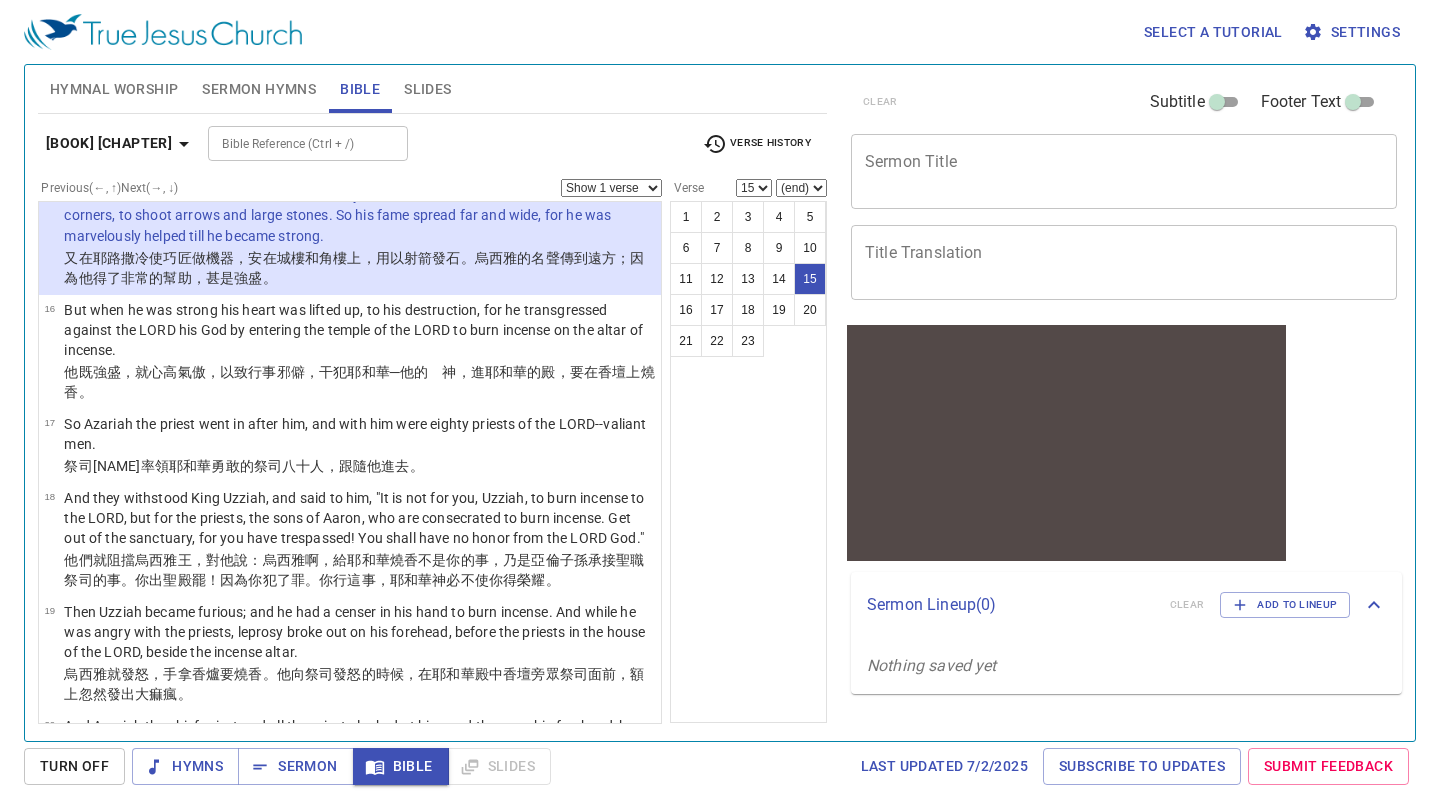 scroll, scrollTop: 1147, scrollLeft: 0, axis: vertical 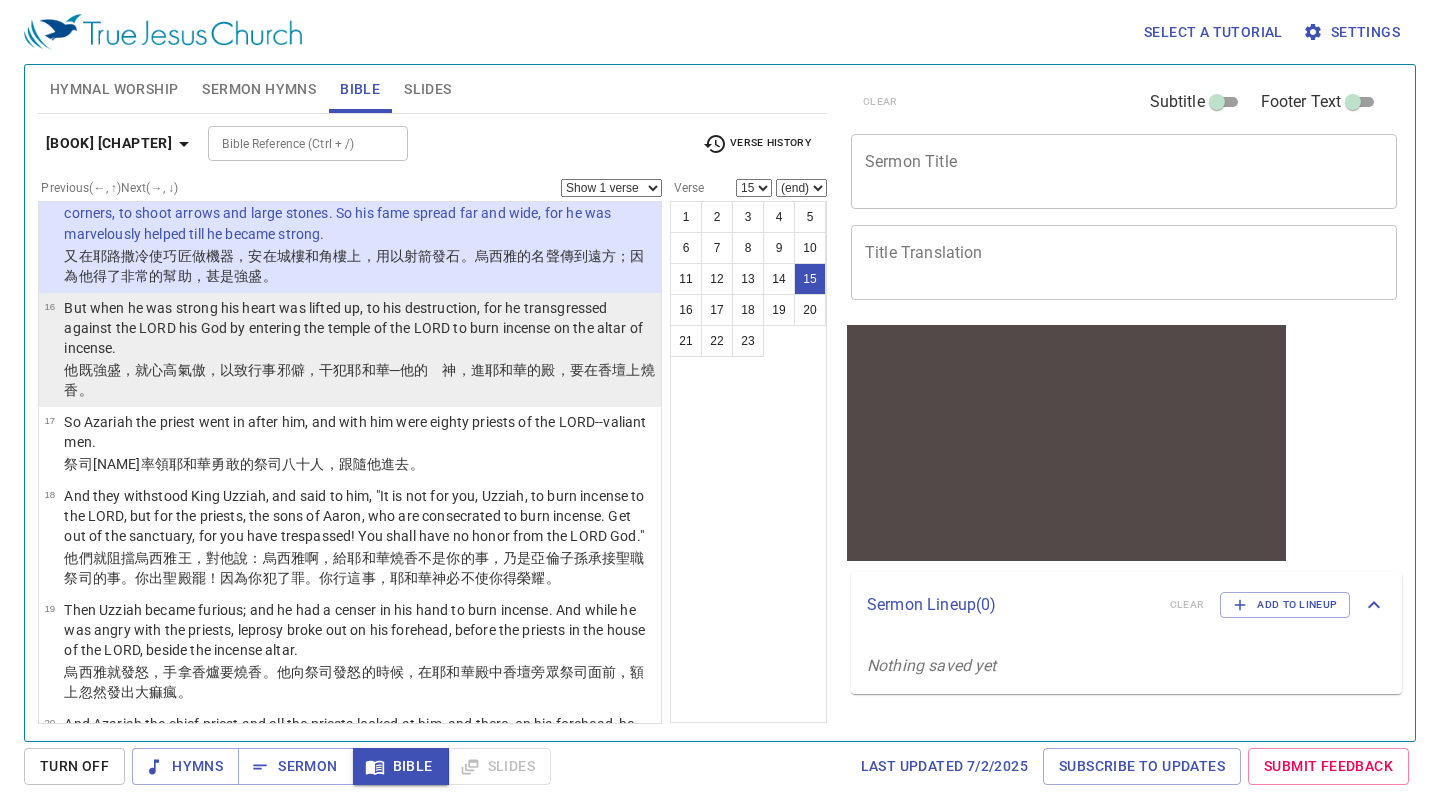 click on "耶和華 ─他的　神 ，進 耶和華 的殿 ，要在香 壇 上燒香 。" at bounding box center [359, 380] 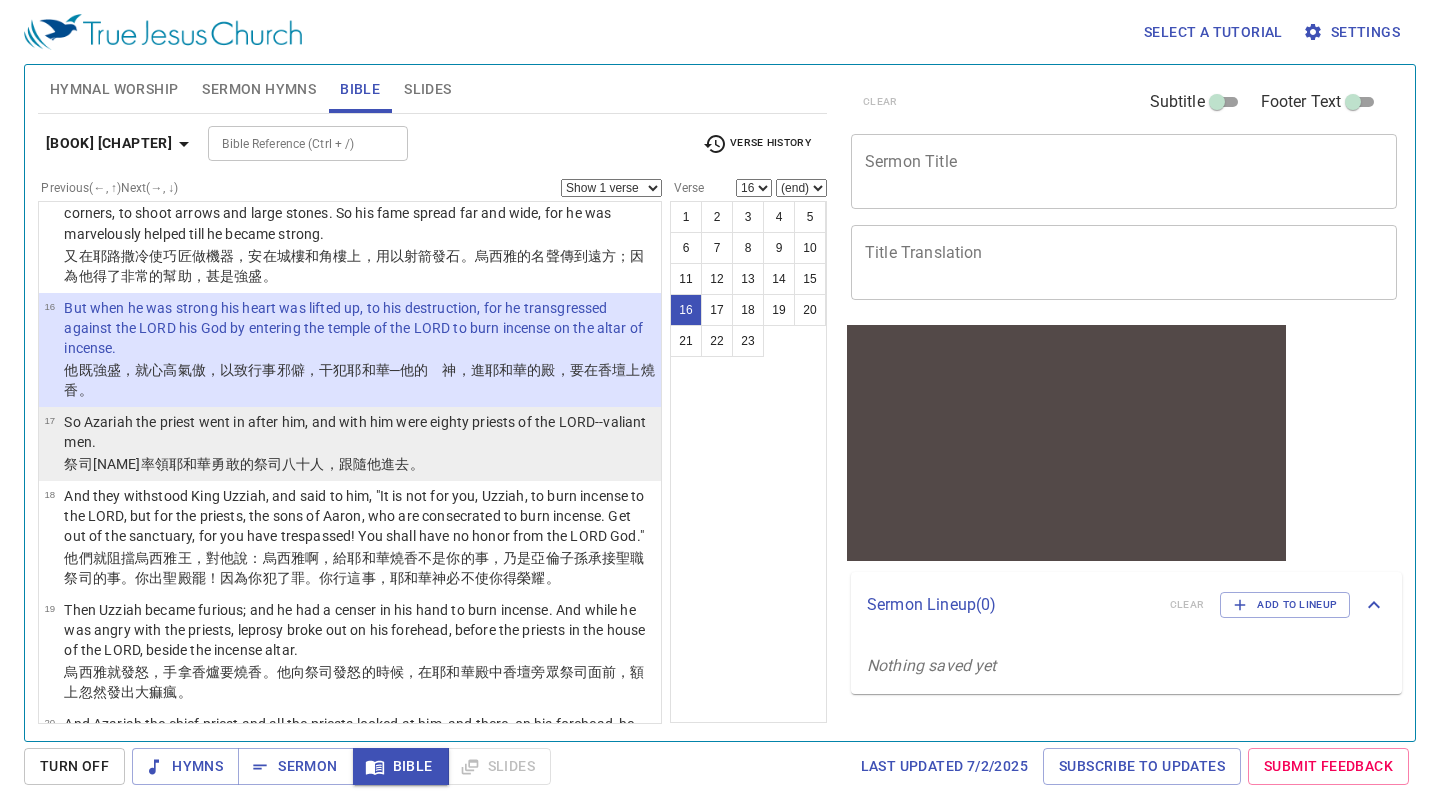 click on "So Azariah the priest went in after him, and with him were eighty priests of the LORD--valiant men." at bounding box center (359, 432) 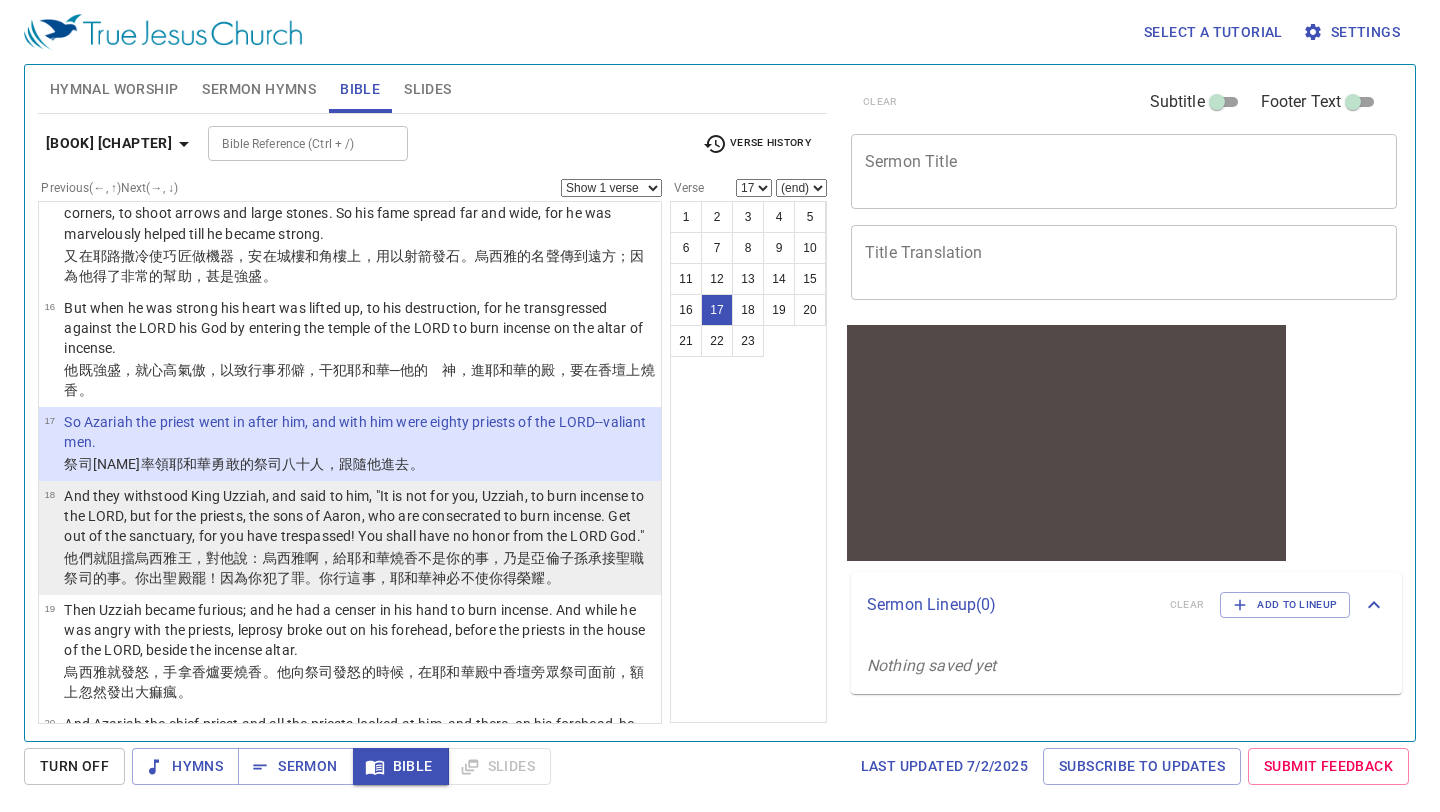 click on "And they withstood King Uzziah, and said to him, "It is not for you, Uzziah, to burn incense to the LORD, but for the priests, the sons of Aaron, who are consecrated to burn incense. Get out of the sanctuary, for you have trespassed! You shall have no honor from the LORD God."" at bounding box center (359, 516) 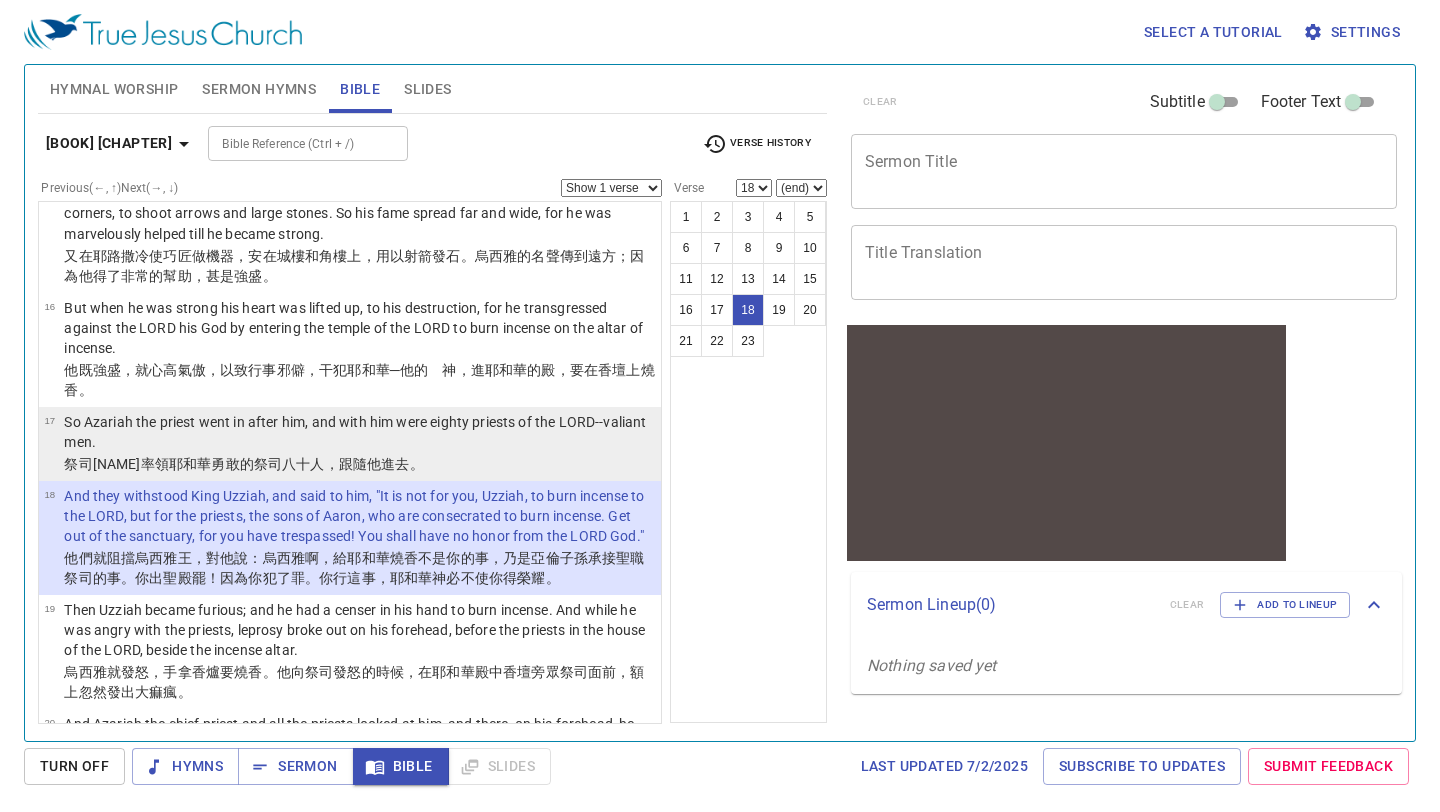 click on "他進去 。" at bounding box center (395, 464) 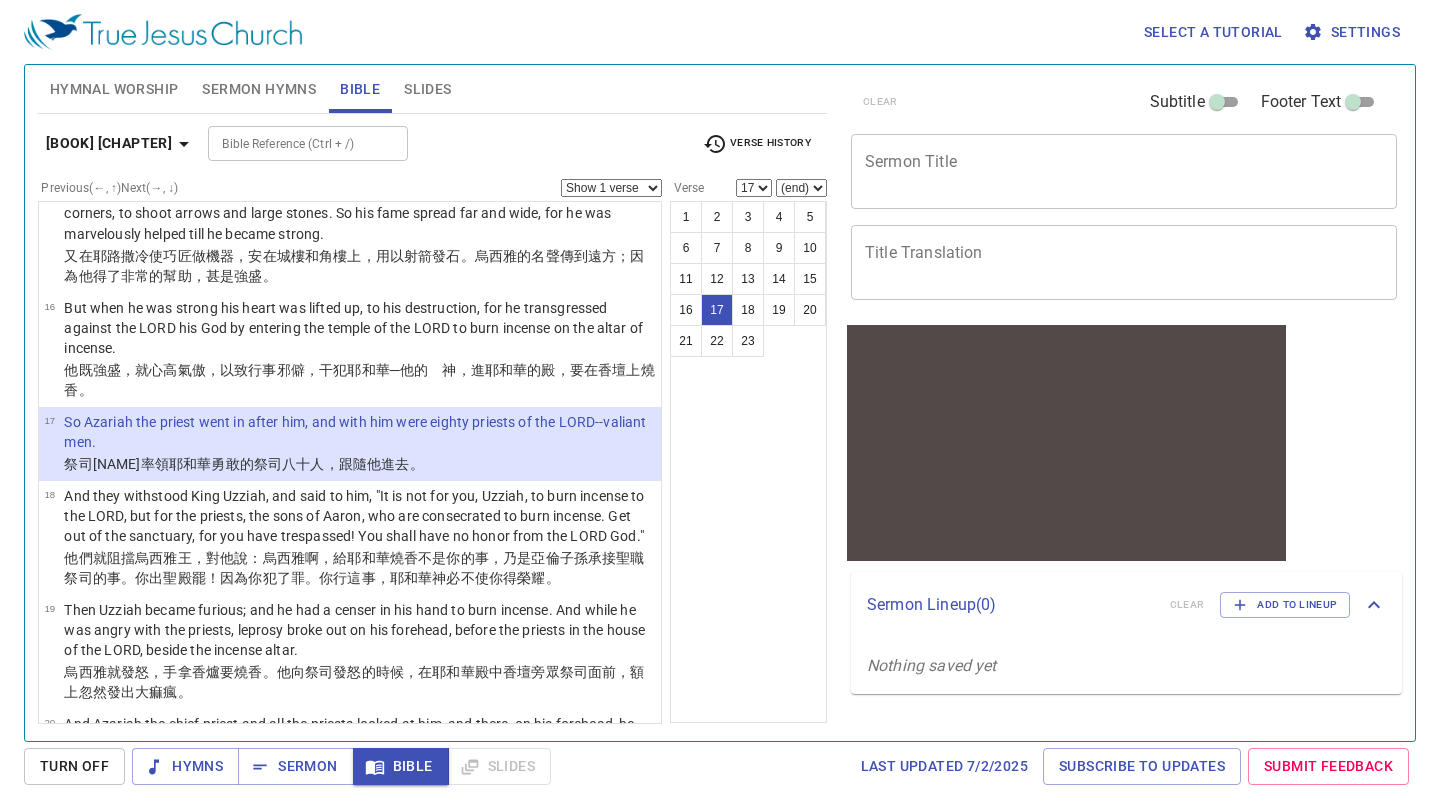click on "Show 1 verse Show 2 verses Show 3 verses Show 4 verses Show 5 verses" at bounding box center [611, 188] 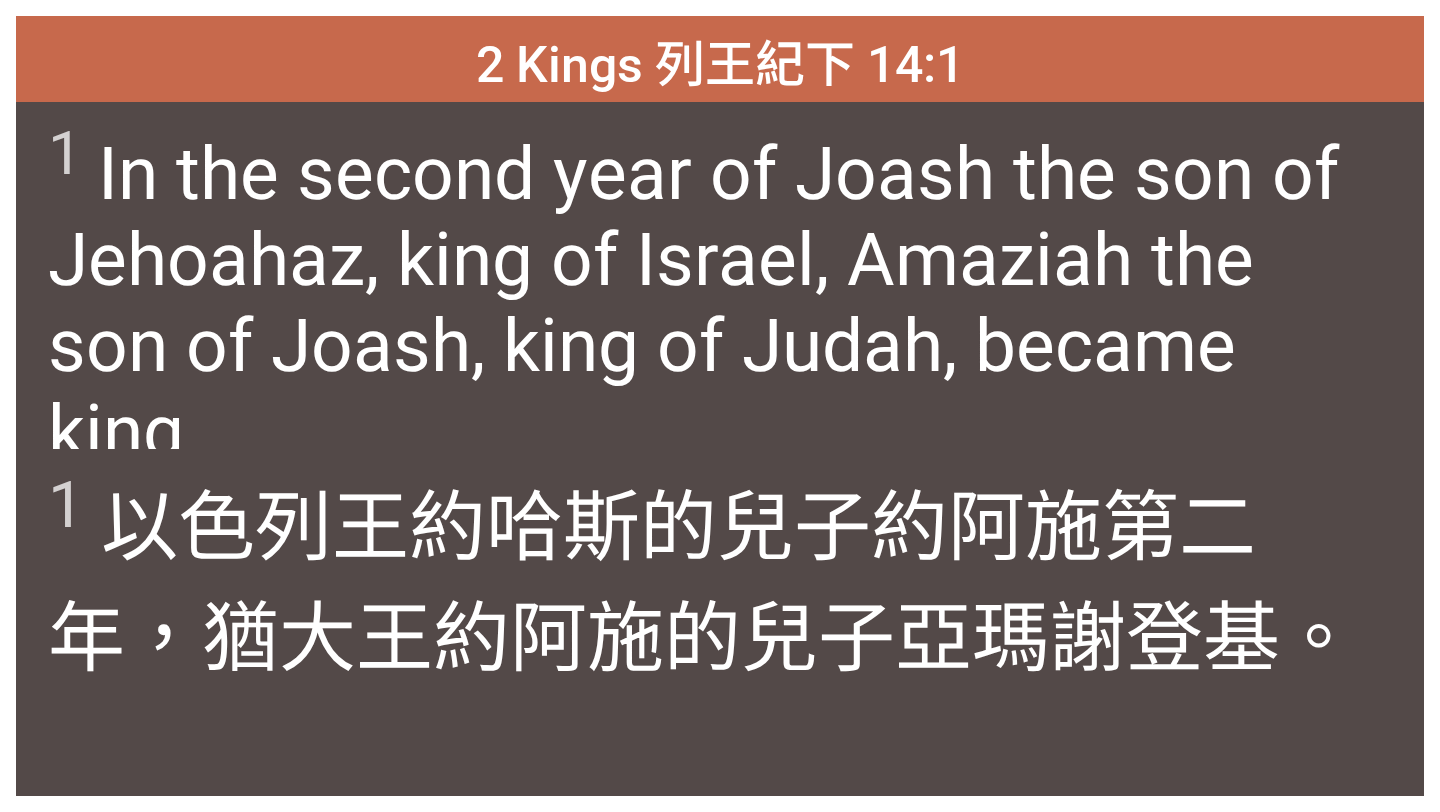scroll, scrollTop: 0, scrollLeft: 0, axis: both 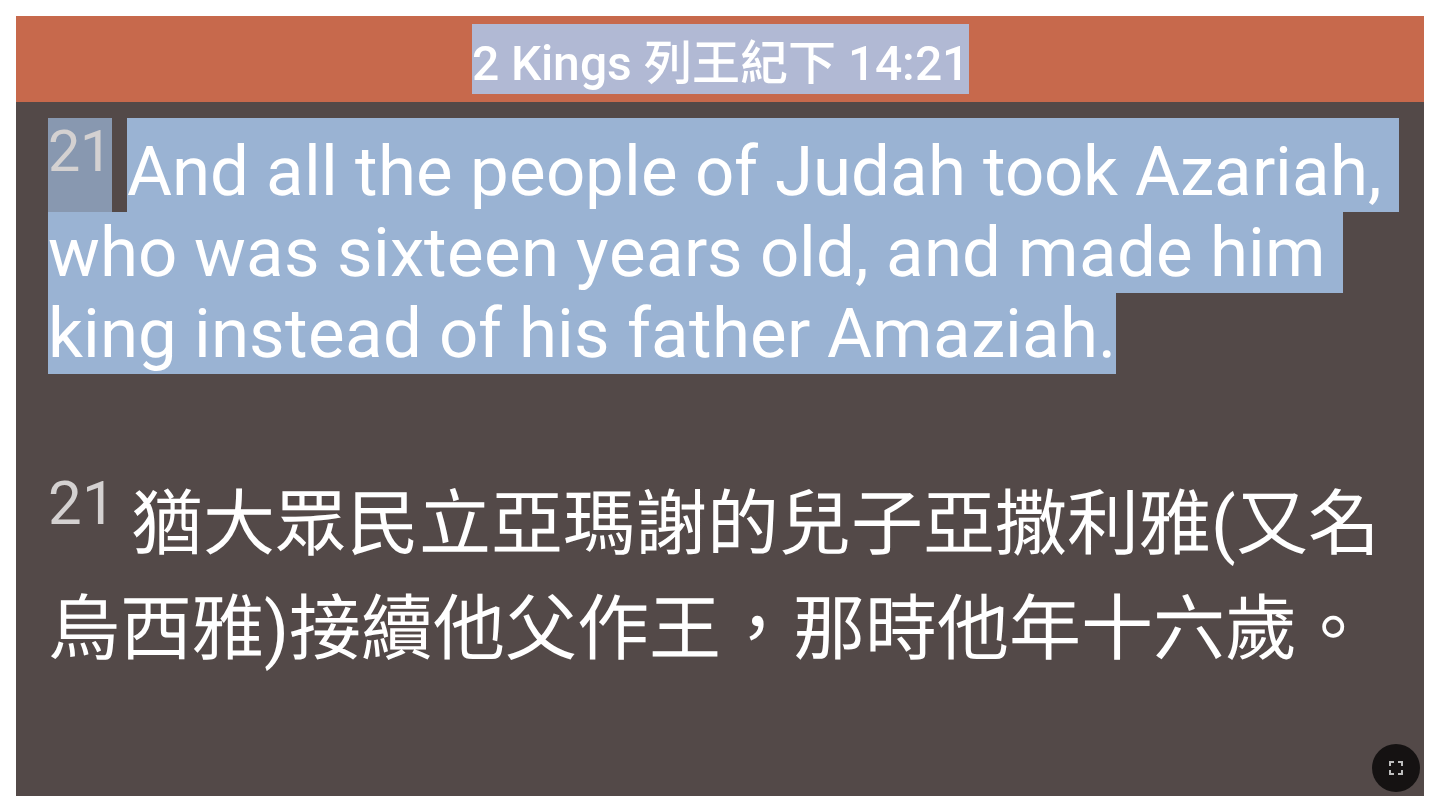 drag, startPoint x: 481, startPoint y: 58, endPoint x: 1121, endPoint y: 354, distance: 705.13544 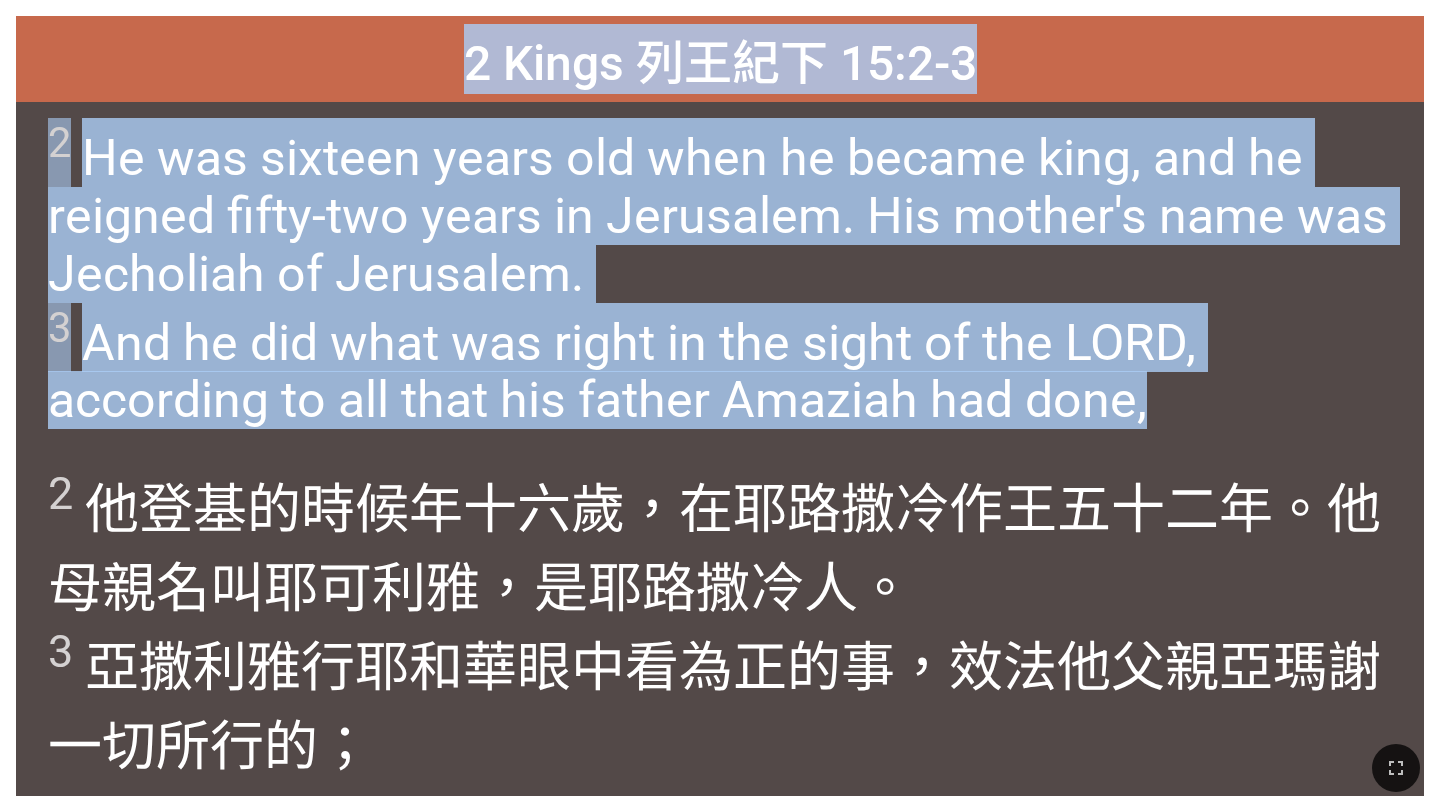 drag, startPoint x: 462, startPoint y: 54, endPoint x: 1241, endPoint y: 397, distance: 851.1698 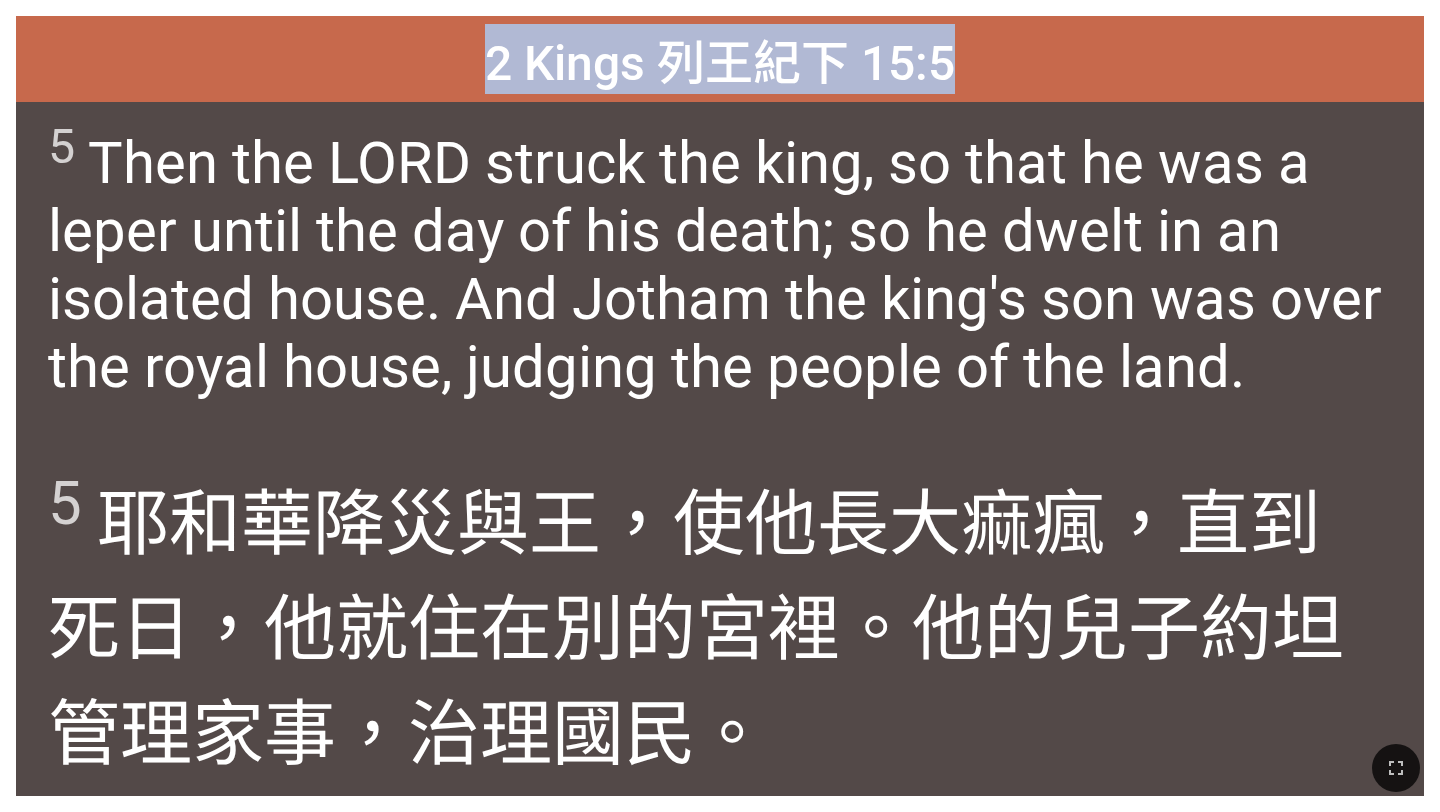 click on "5 Then the LORD struck the king, so that he was a leper until the day of his death; so he dwelt in an isolated house. And [NAME] the king's son was over the royal house, judging the people of the land." at bounding box center (719, 259) 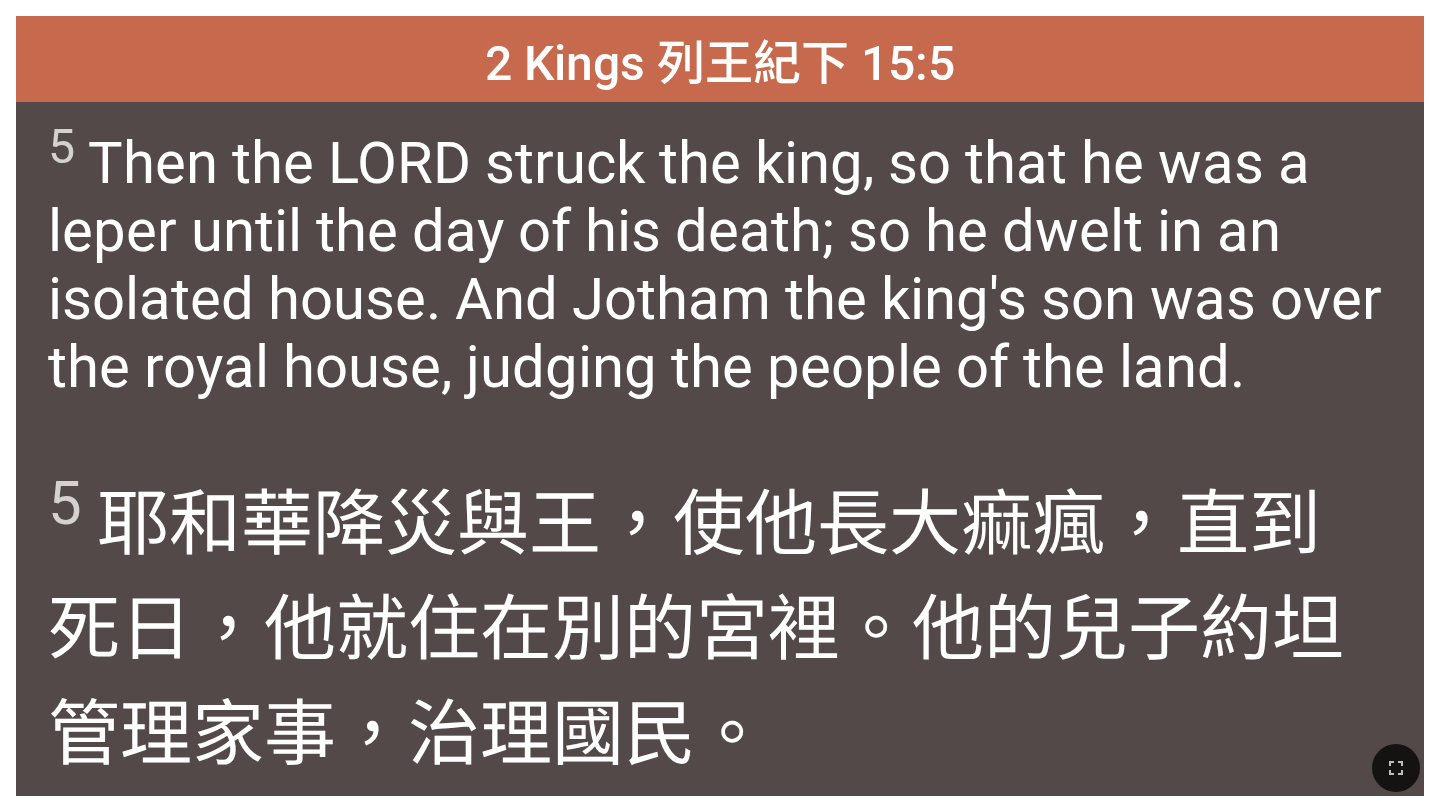 click on "2 Kings 列王紀下 15:5" at bounding box center [720, 59] 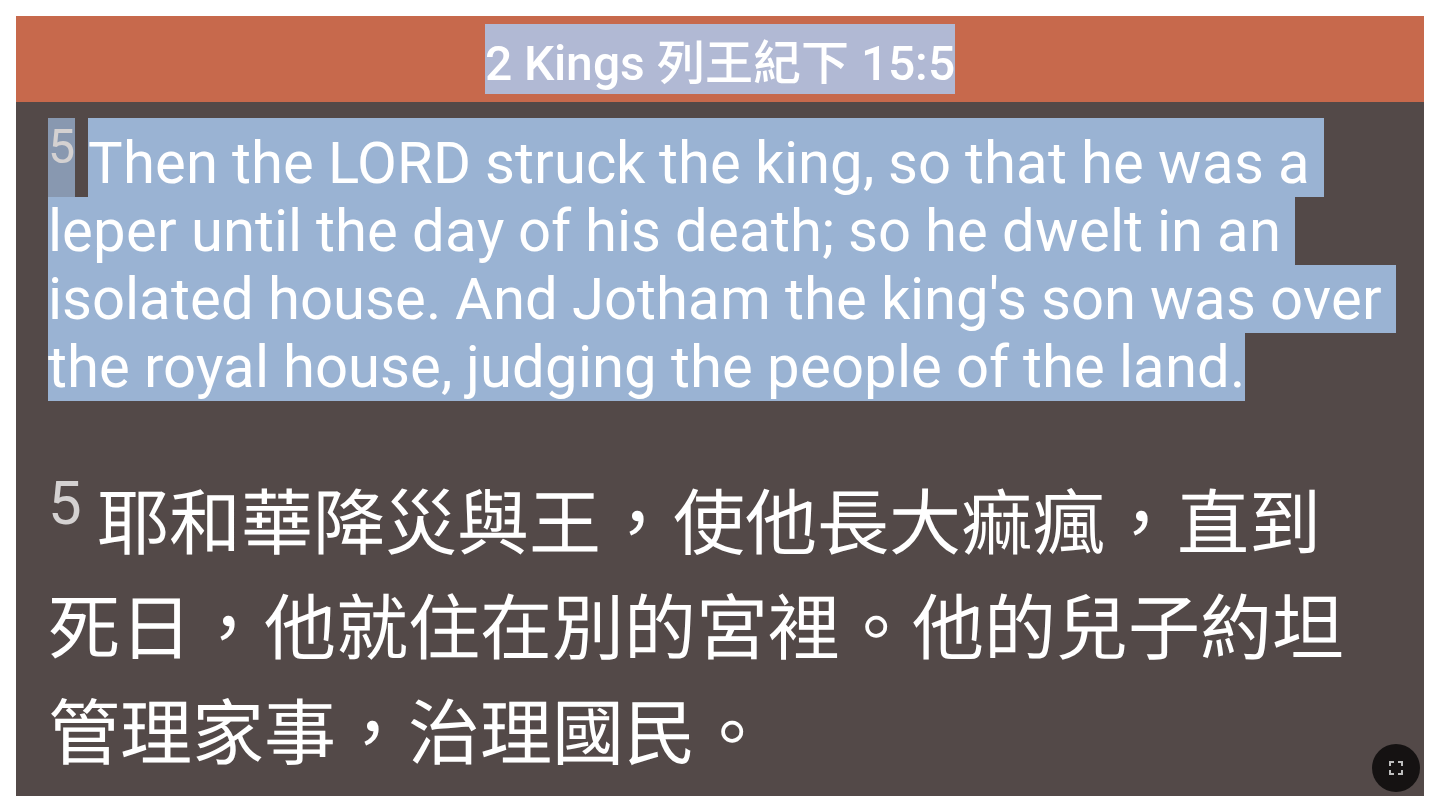drag, startPoint x: 486, startPoint y: 52, endPoint x: 1294, endPoint y: 390, distance: 875.84705 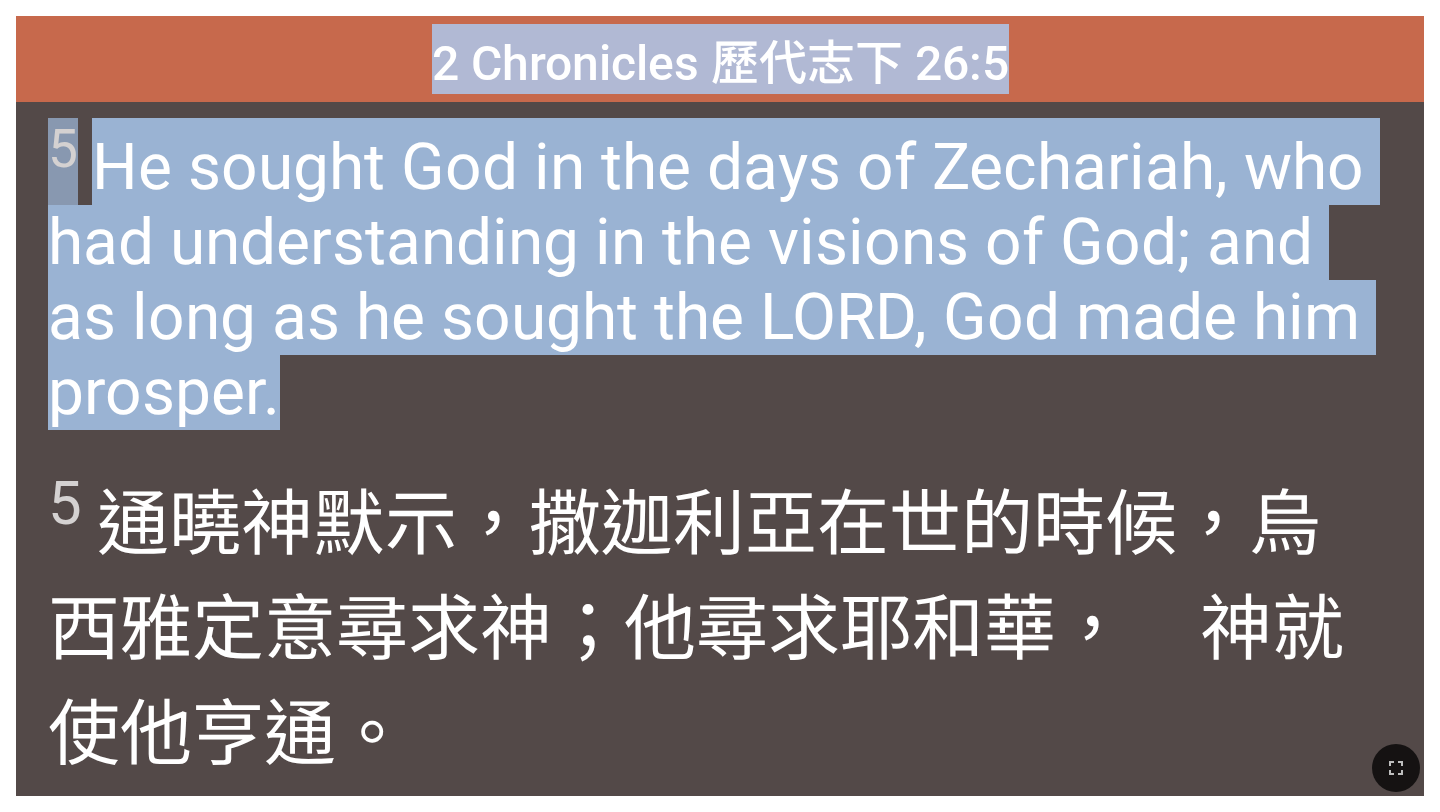drag, startPoint x: 435, startPoint y: 53, endPoint x: 754, endPoint y: 364, distance: 445.51318 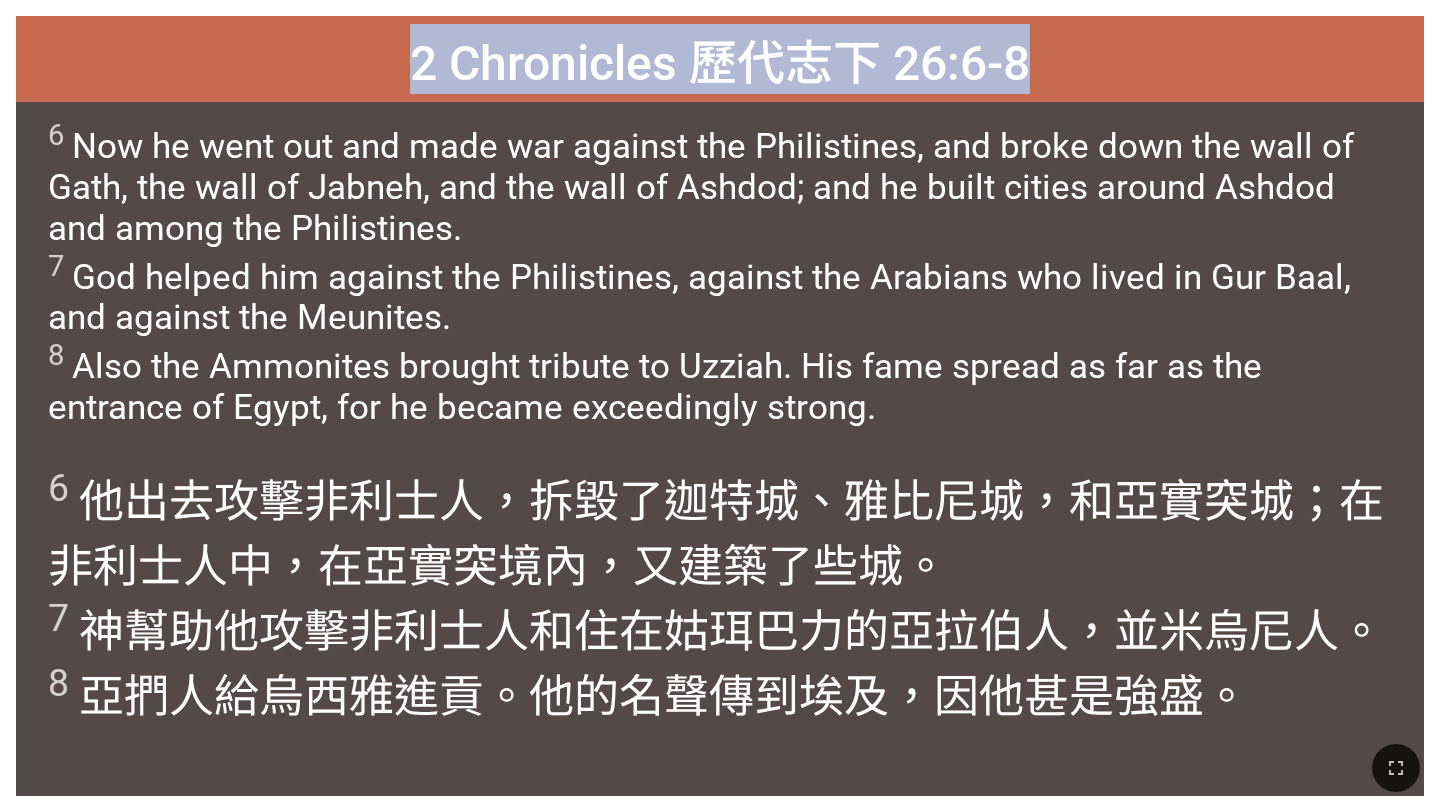 click on "6 Now he went out and made war against the Philistines, and broke down the wall of Gath, the wall of Jabneh, and the wall of Ashdod; and he built cities around Ashdod and among the Philistines. 7 God helped him against the Philistines, against the Arabians who lived in Gur Baal, and against the Meunites. 8 Also the Ammonites brought tribute to Uzziah. His fame spread as far as the entrance of Egypt, for he became exceedingly strong." at bounding box center (719, 273) 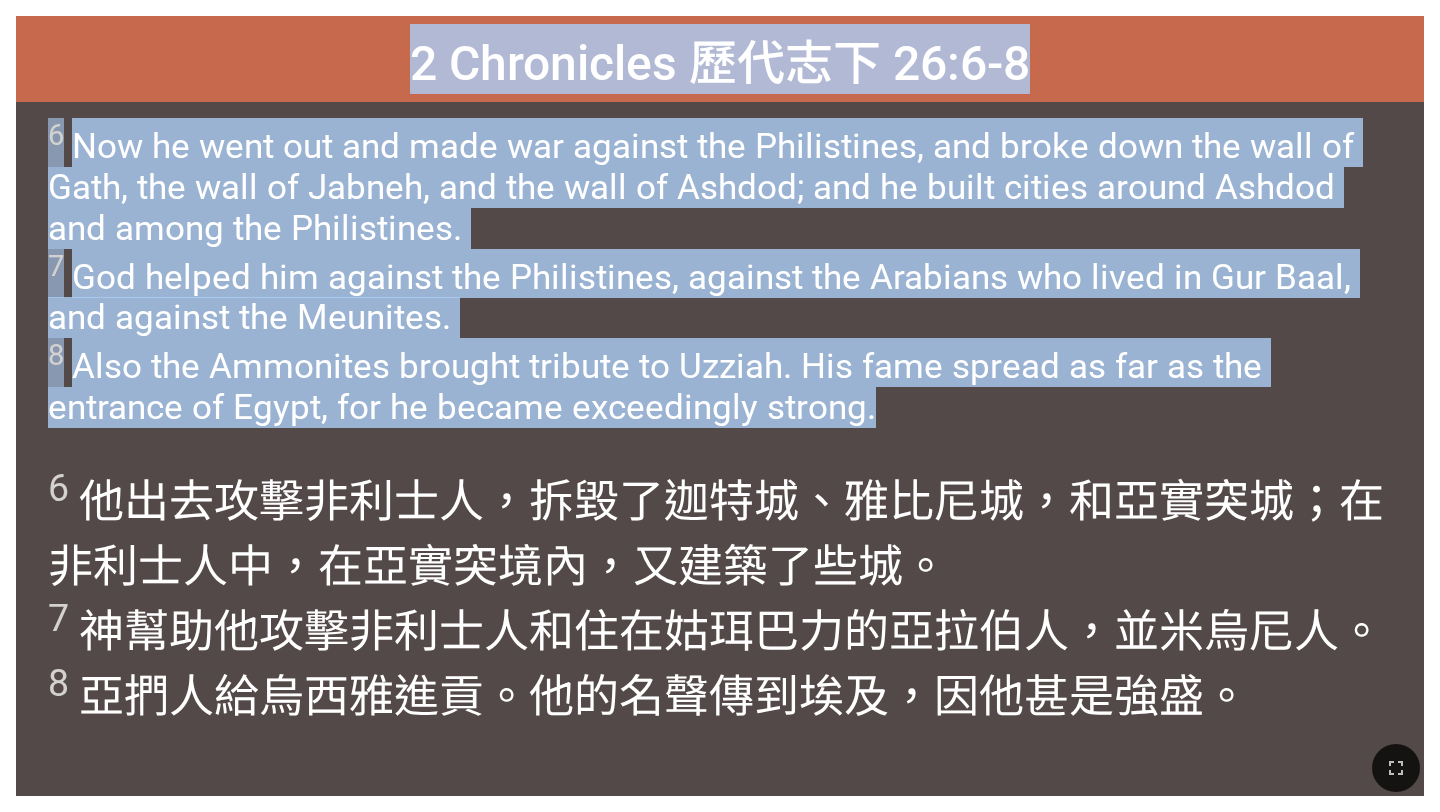 drag, startPoint x: 413, startPoint y: 51, endPoint x: 1285, endPoint y: 389, distance: 935.21545 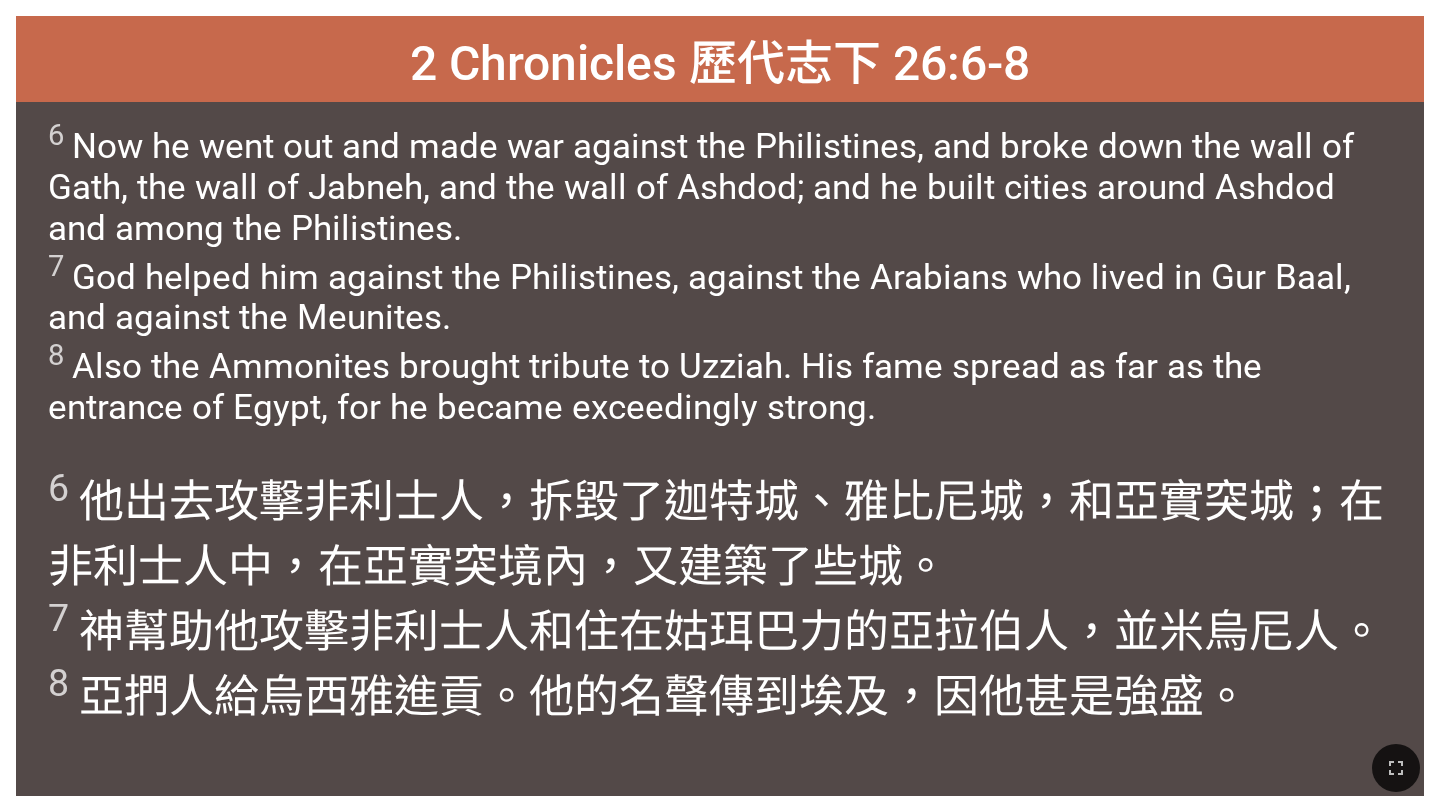 click on "6 Now he went out and made war against the Philistines, and broke down the wall of Gath, the wall of Jabneh, and the wall of Ashdod; and he built cities around Ashdod and among the Philistines. 7 God helped him against the Philistines, against the Arabians who lived in Gur Baal, and against the Meunites. 8 Also the Ammonites brought tribute to Uzziah. His fame spread as far as the entrance of Egypt, for he became exceedingly strong." at bounding box center (719, 273) 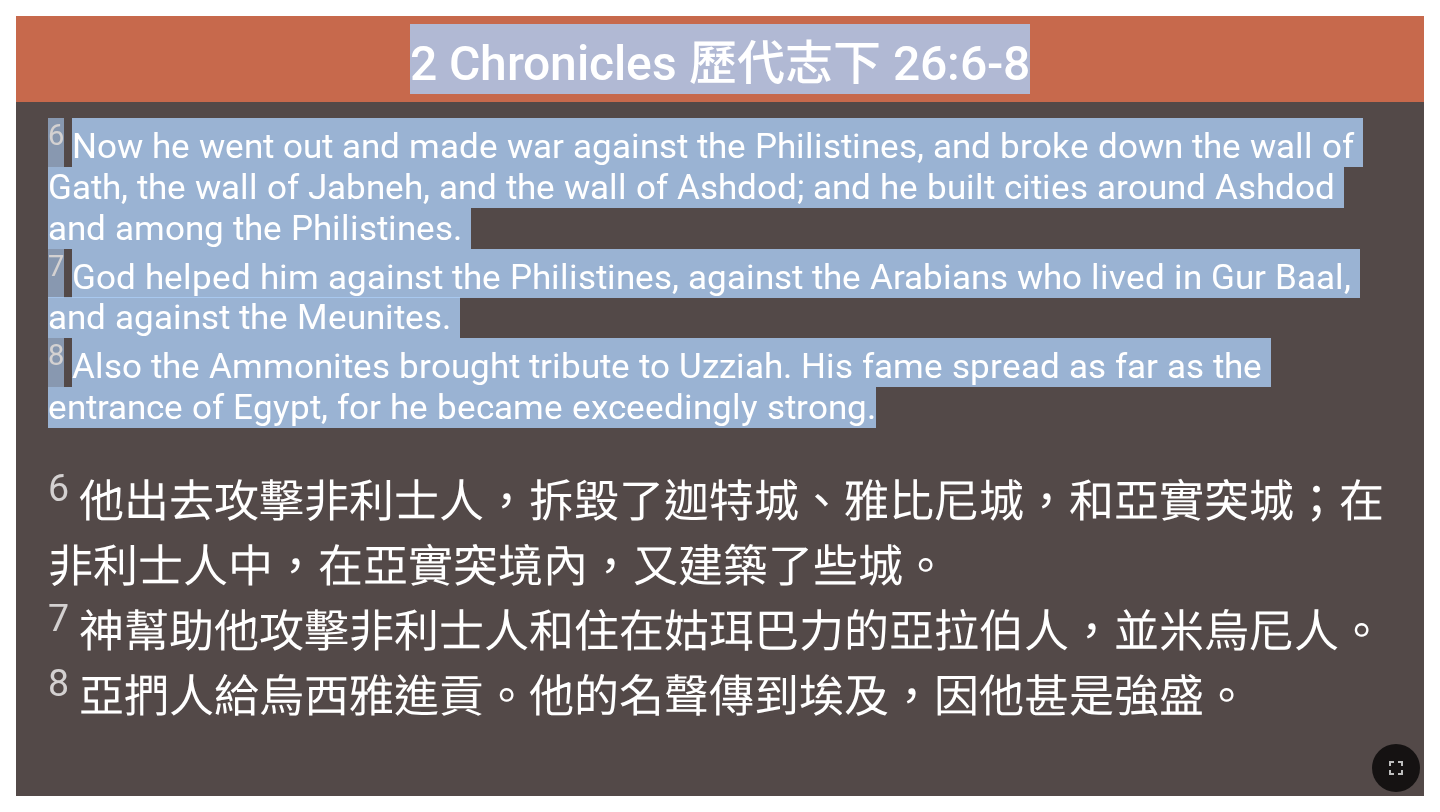 drag, startPoint x: 414, startPoint y: 50, endPoint x: 958, endPoint y: 408, distance: 651.2296 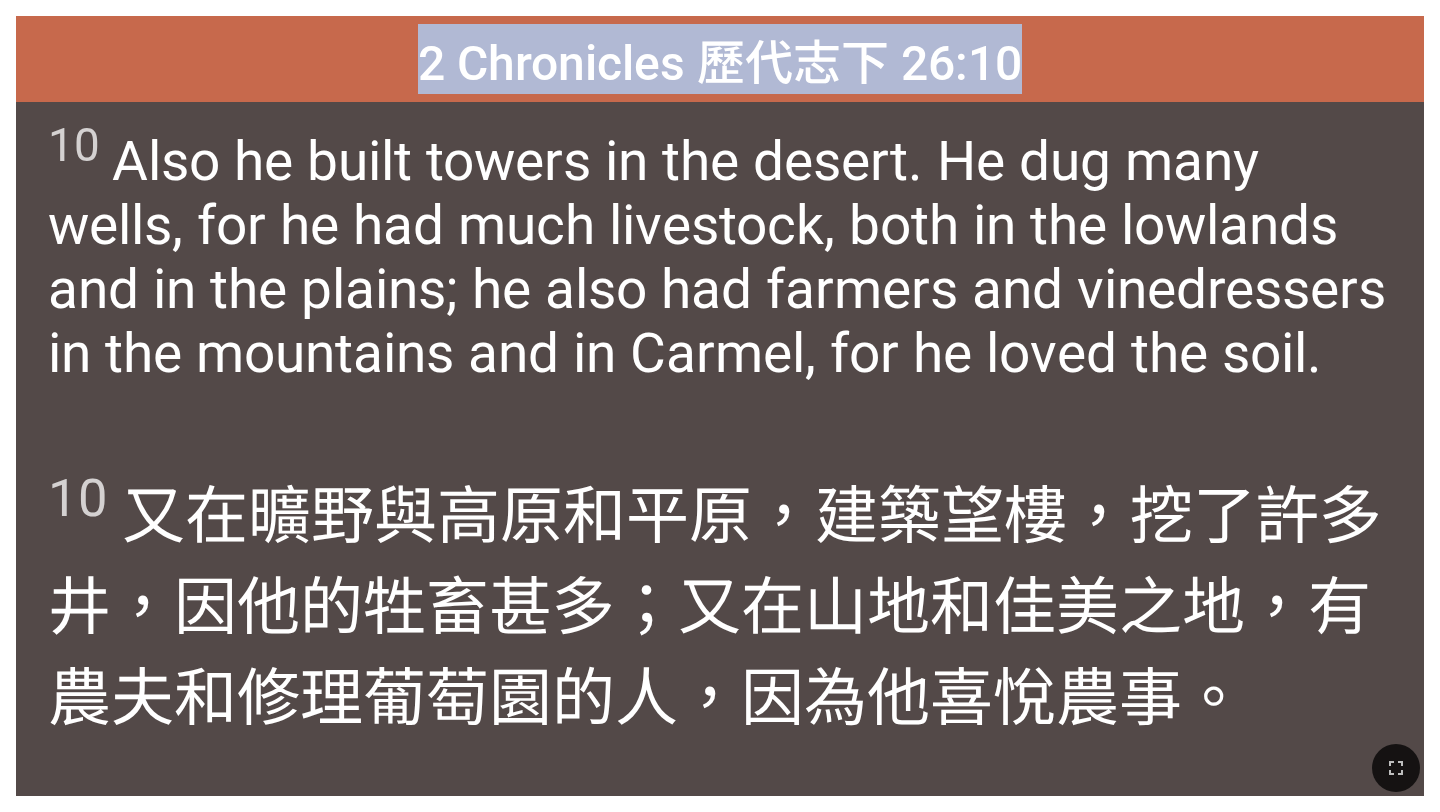 click on "10 Also he built towers in the desert. He dug many wells, for he had much livestock, both in the lowlands and in the plains; he also had farmers and vinedressers in the mountains and in Carmel, for he loved the soil." at bounding box center [720, 275] 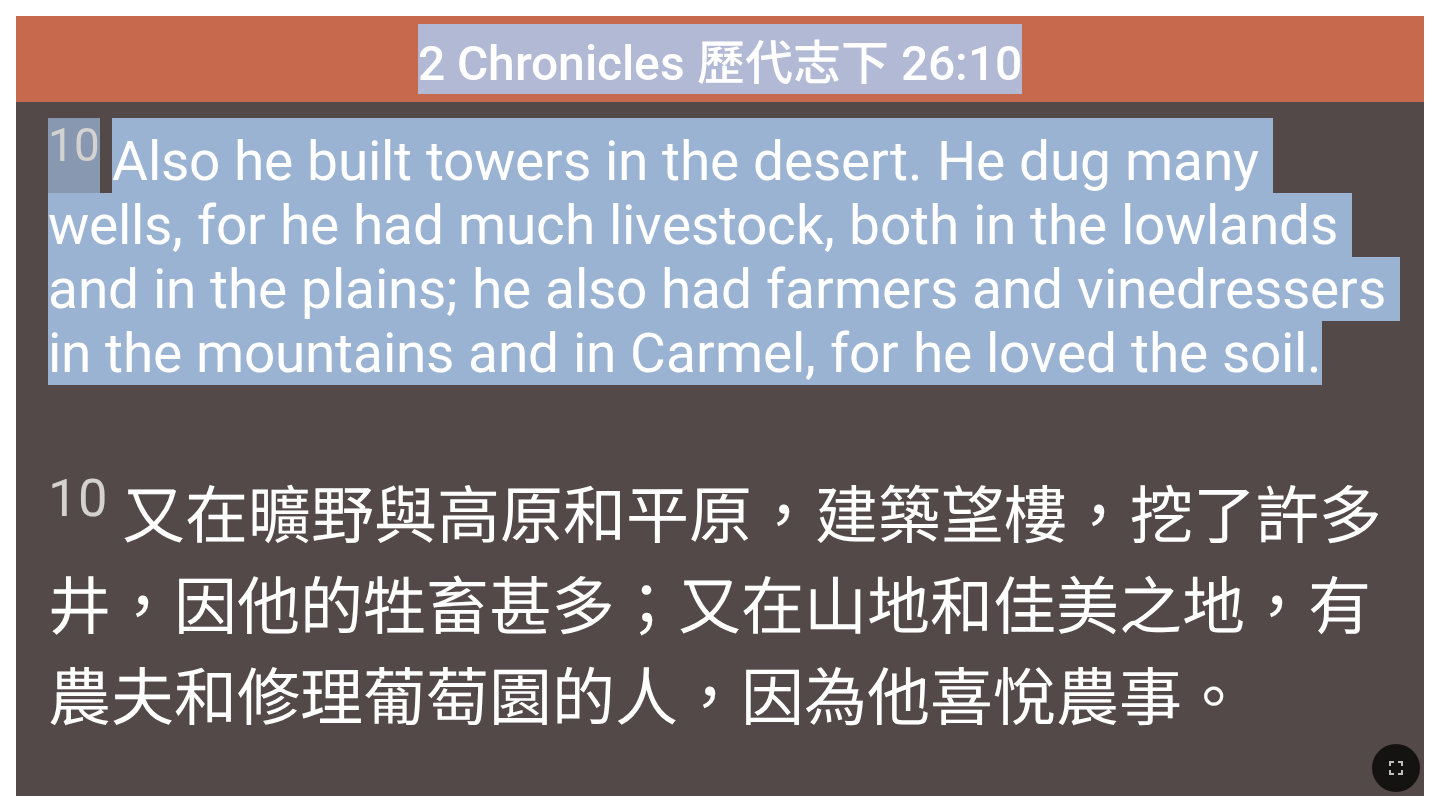 drag, startPoint x: 420, startPoint y: 53, endPoint x: 1283, endPoint y: 395, distance: 928.2958 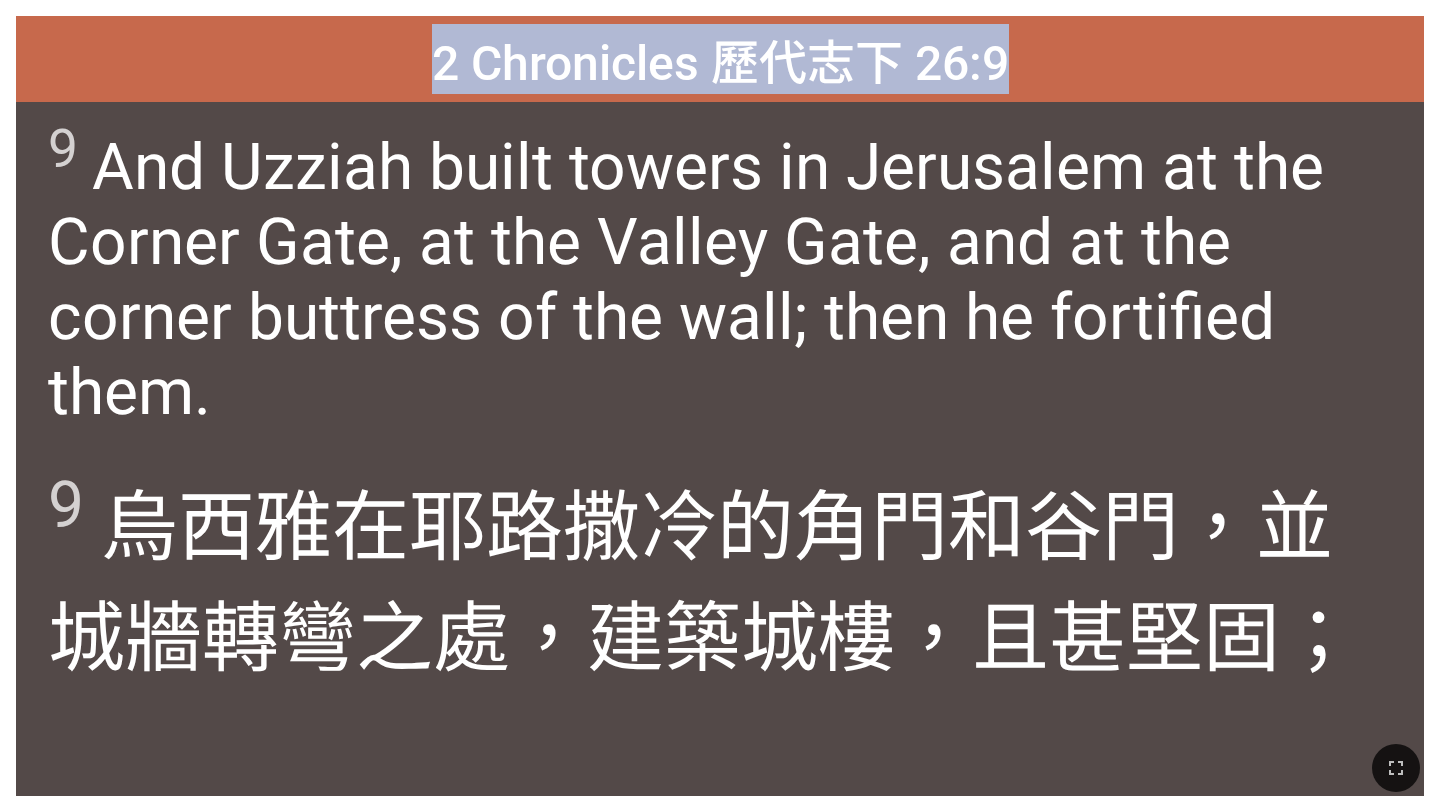 click on "9 And Uzziah built towers in Jerusalem at the Corner Gate, at the Valley Gate, and at the corner buttress of the wall; then he fortified them." at bounding box center [719, 274] 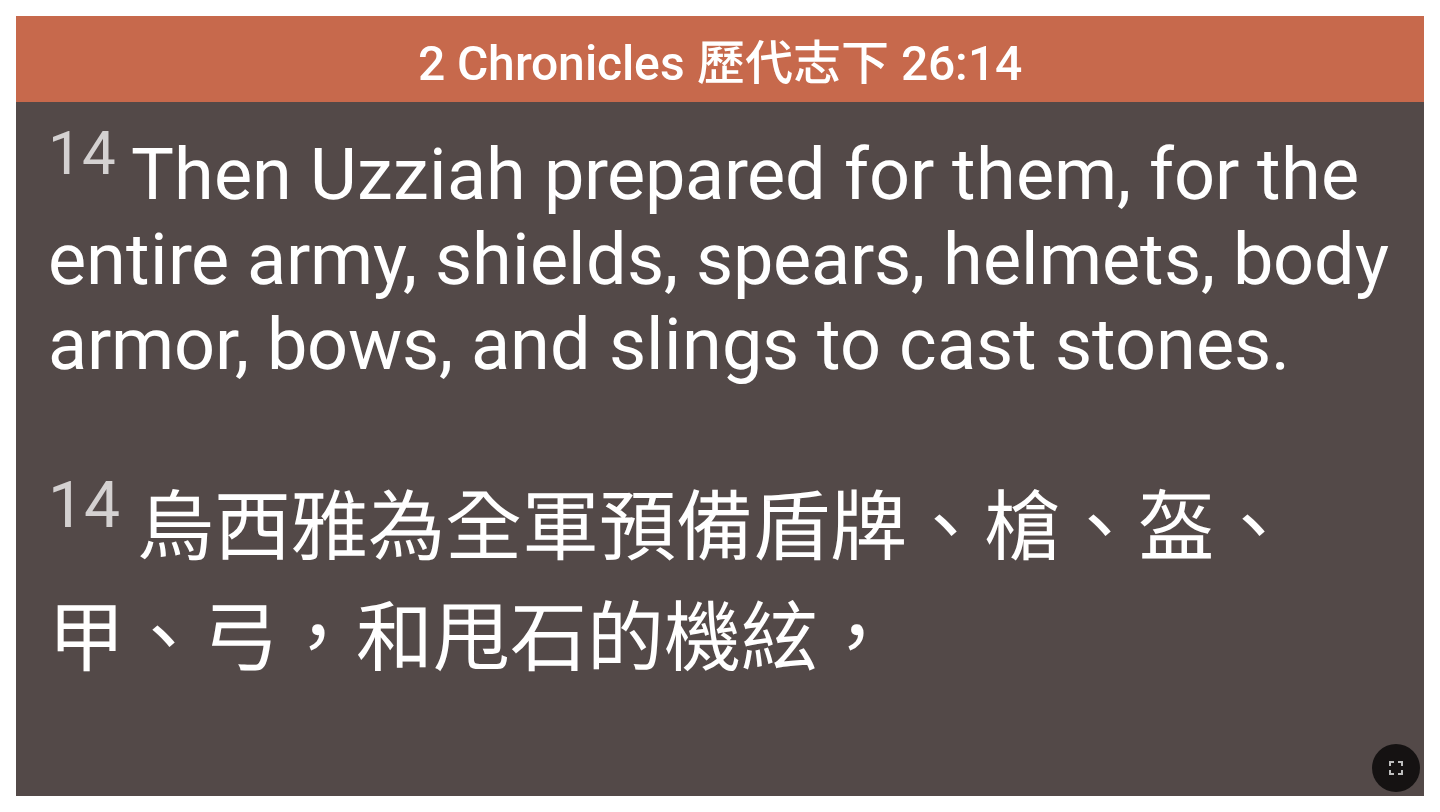 click on "14 Then Uzziah prepared for them, for the entire army, shields, spears, helmets, body armor, bows, and slings to cast stones." at bounding box center [719, 252] 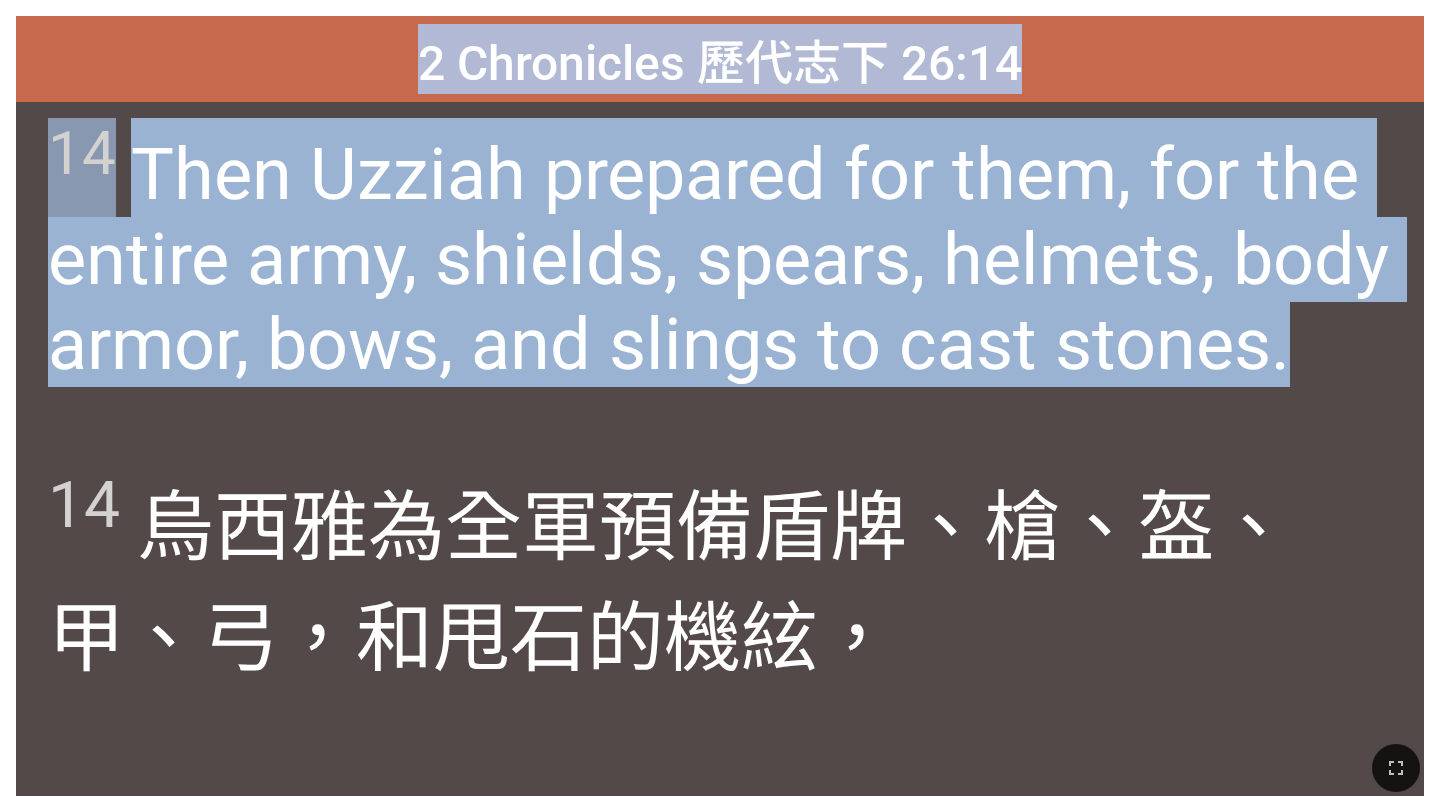 drag, startPoint x: 419, startPoint y: 52, endPoint x: 1439, endPoint y: 297, distance: 1049.0115 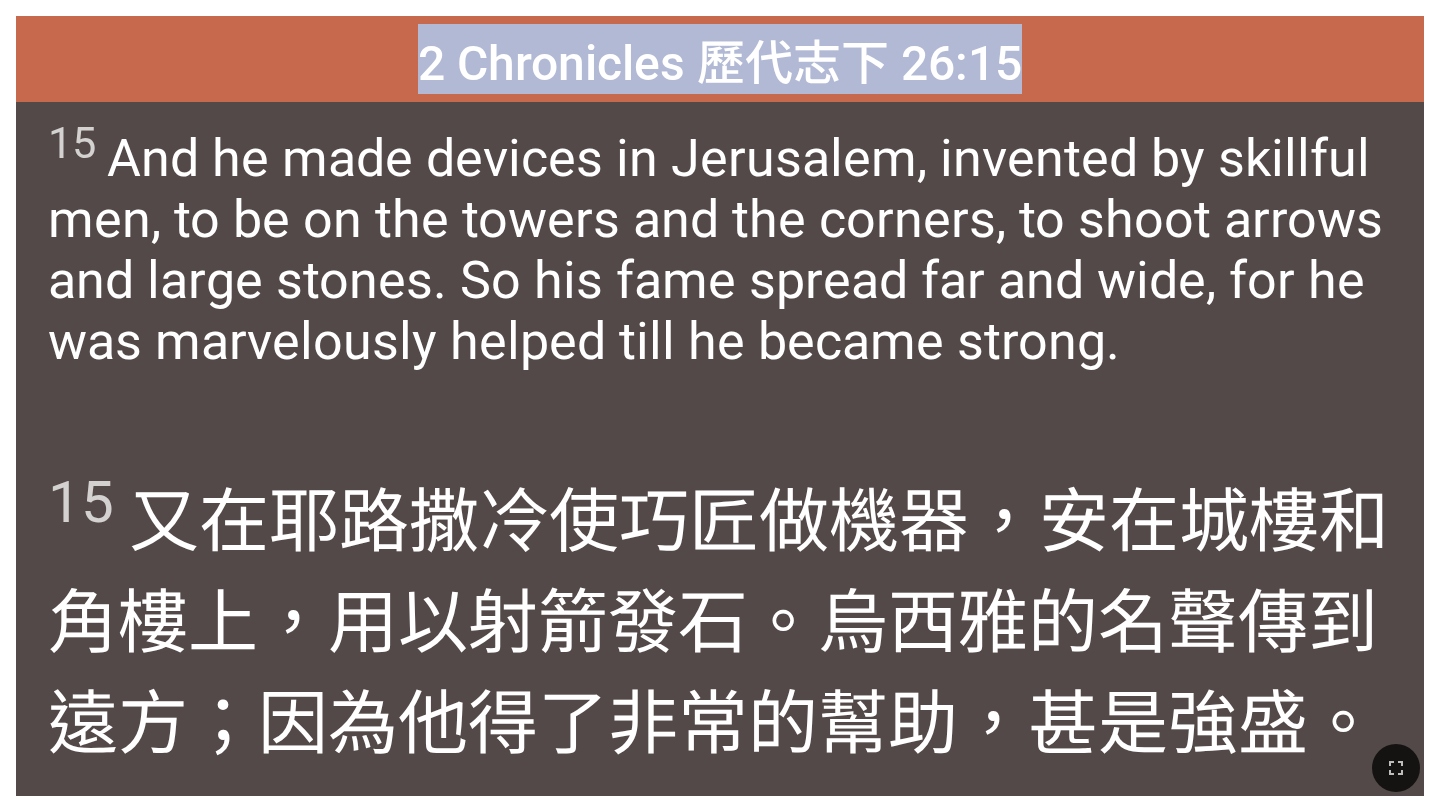 click on "15 And he made devices in Jerusalem, invented by skillful men, to be on the towers and the corners, to shoot arrows and large stones. So his fame spread far and wide, for he was marvelously helped till he became strong." at bounding box center [720, 275] 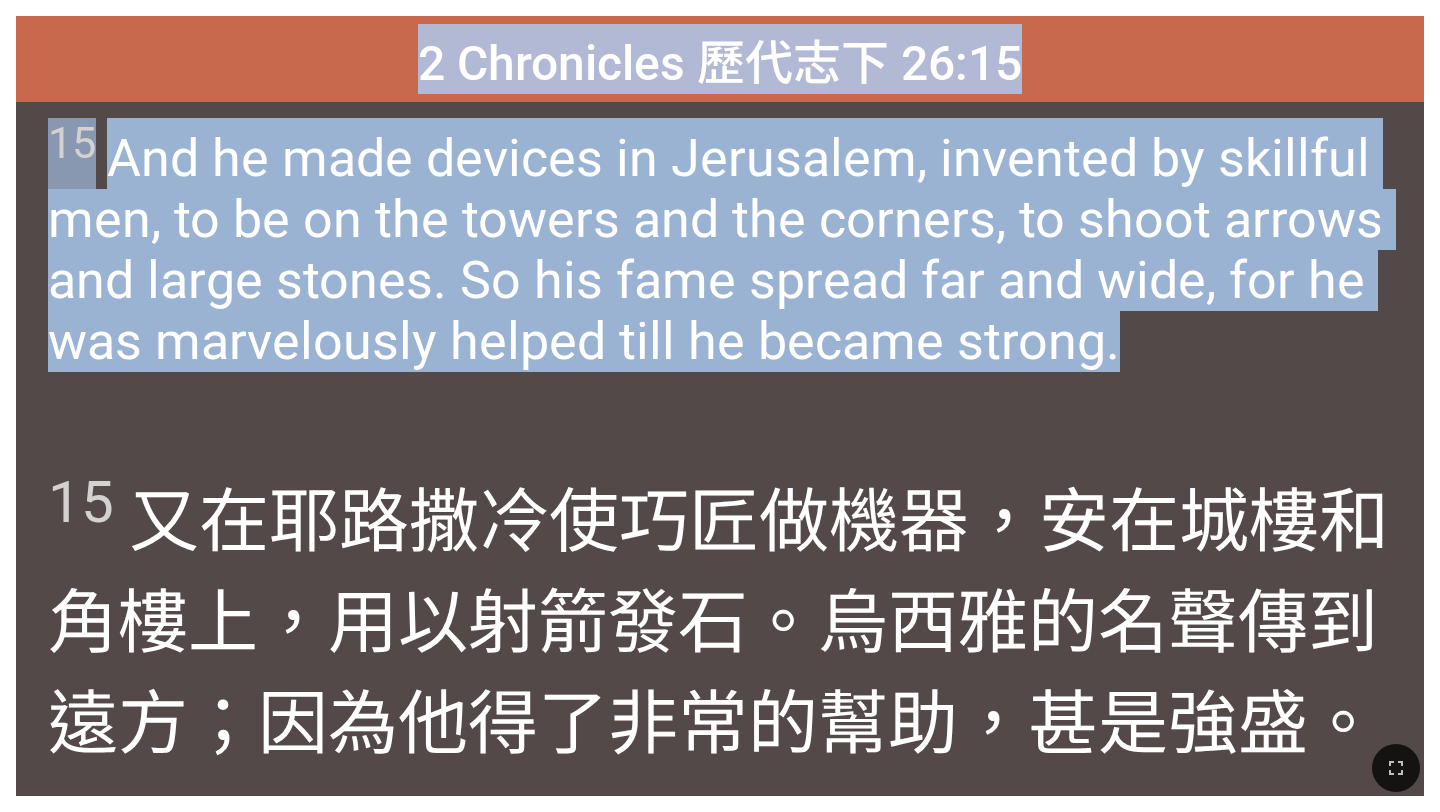 drag, startPoint x: 425, startPoint y: 51, endPoint x: 1166, endPoint y: 356, distance: 801.3152 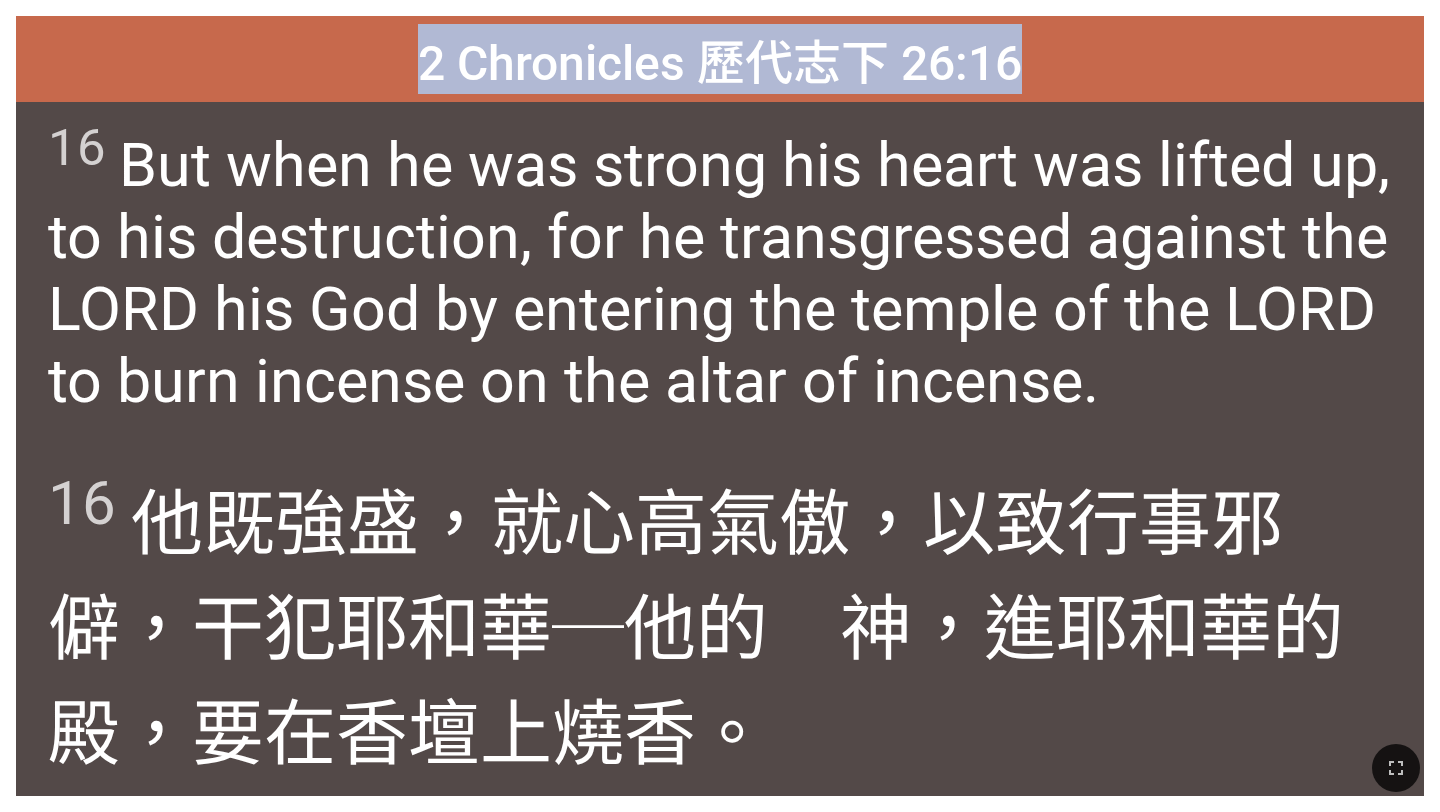 click on "16 But when he was strong his heart was lifted up, to his destruction, for he transgressed against the LORD his God by entering the temple of the LORD to burn incense on the altar of incense." at bounding box center [719, 267] 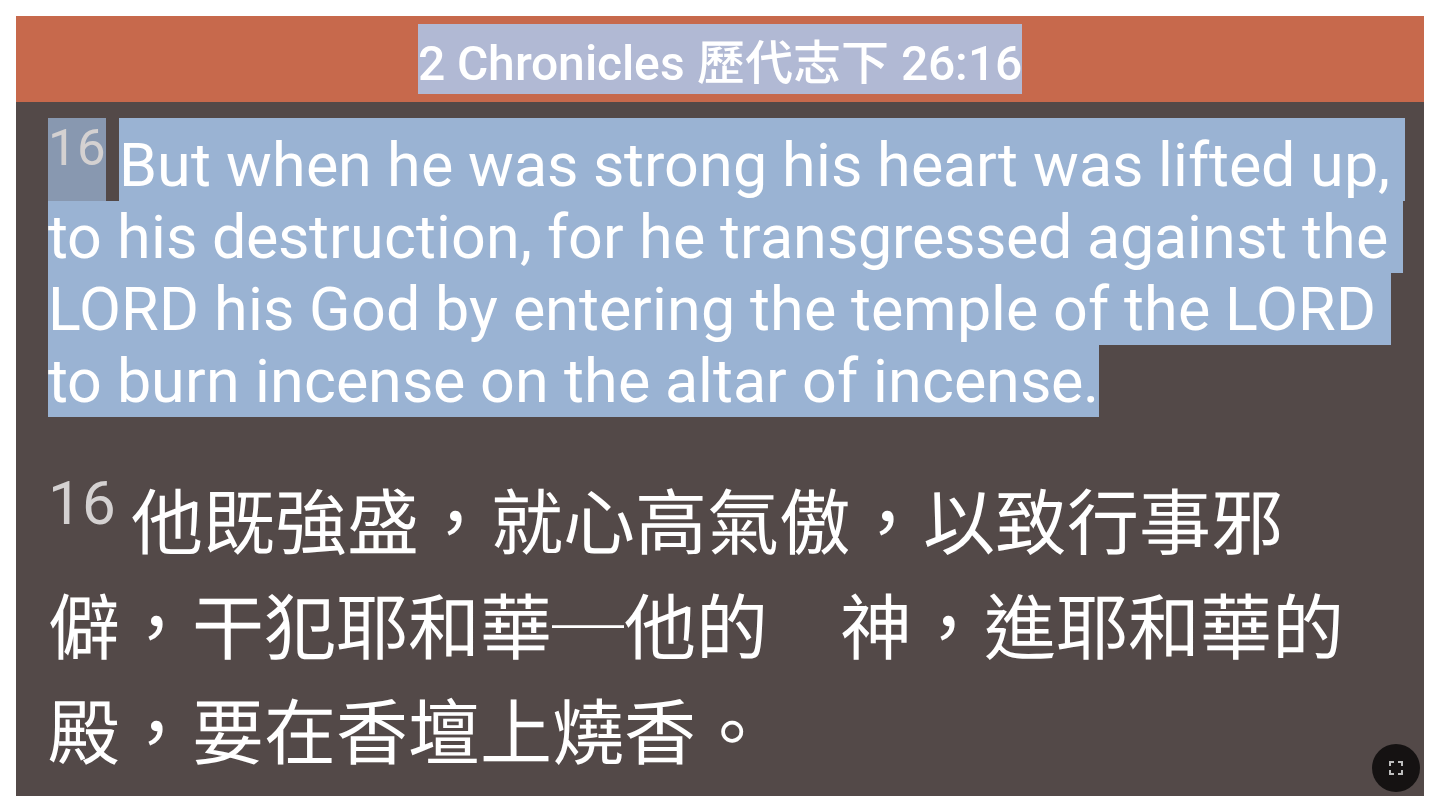 drag, startPoint x: 423, startPoint y: 55, endPoint x: 1240, endPoint y: 410, distance: 890.794 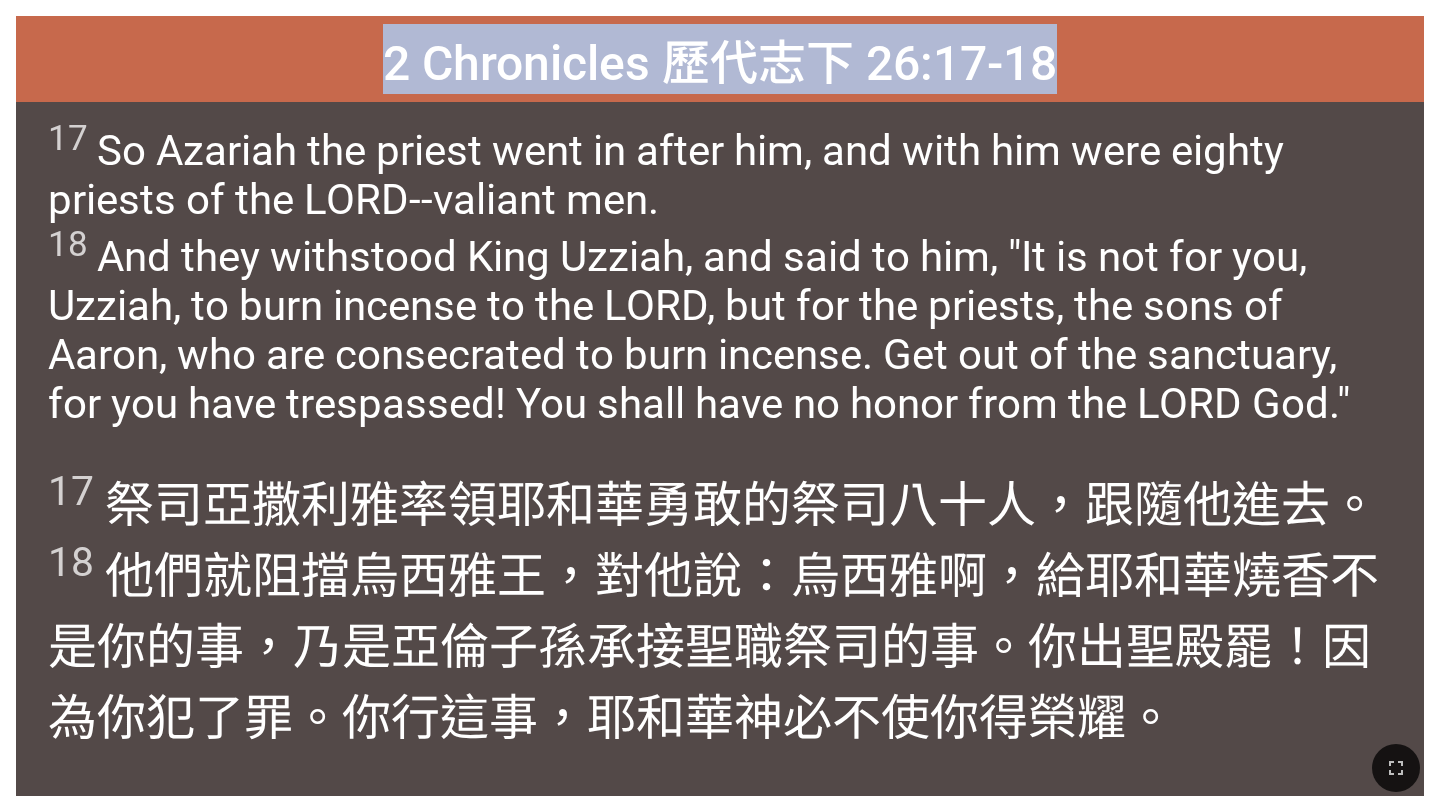 click on "2 Chronicles 歷代志下 26:17-18" at bounding box center (720, 59) 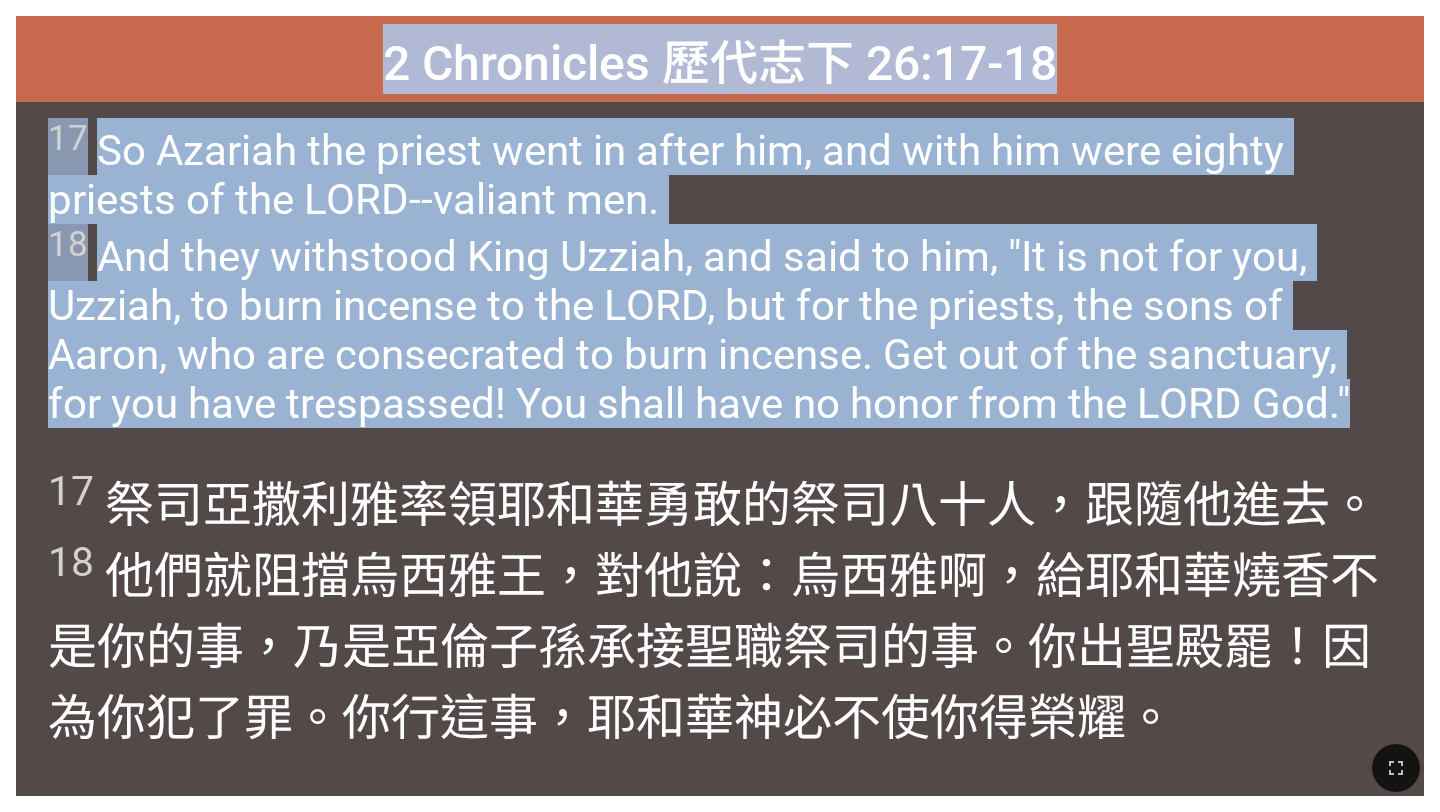drag, startPoint x: 384, startPoint y: 60, endPoint x: 1371, endPoint y: 398, distance: 1043.2704 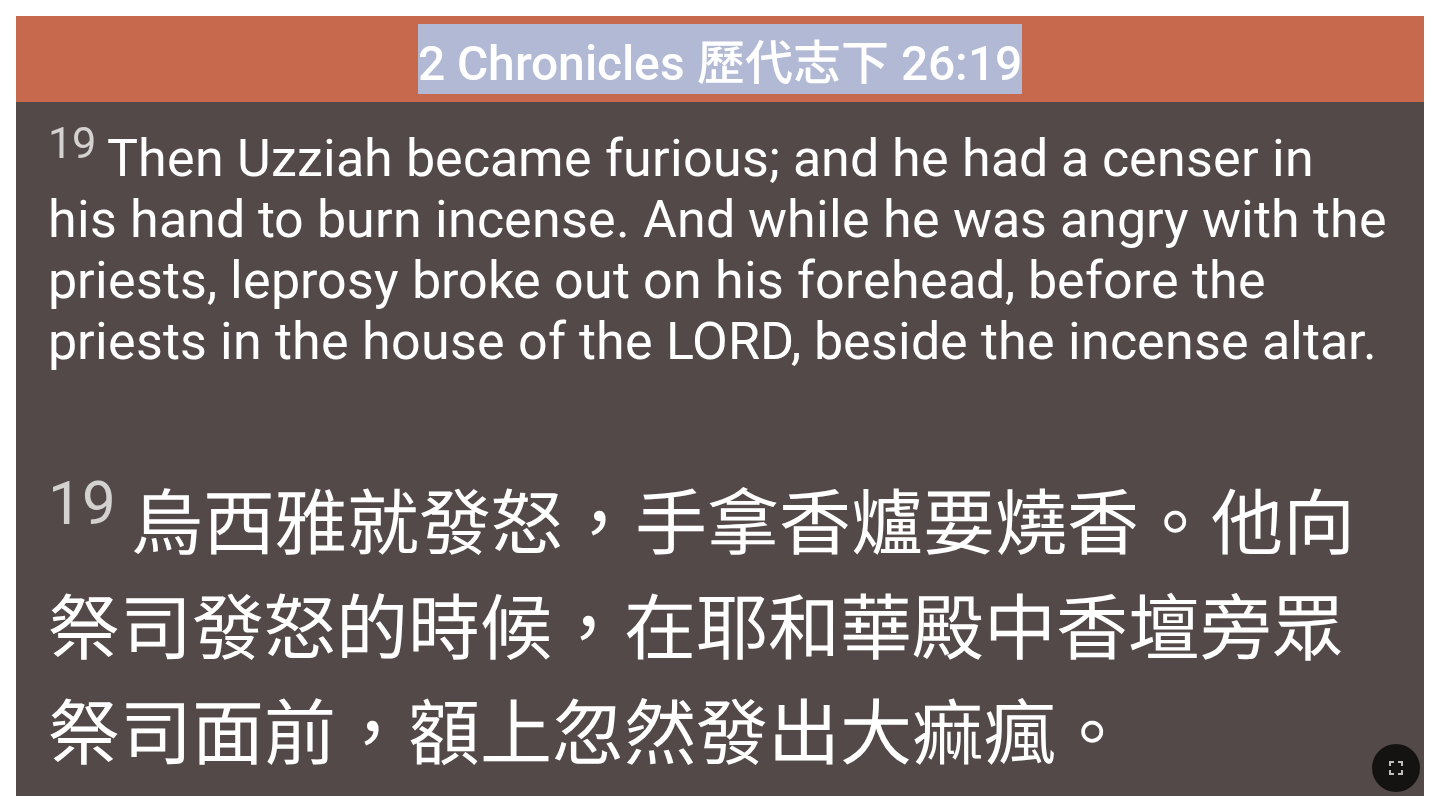 click on "19 Then Uzziah became furious; and he had a censer in his hand to burn incense. And while he was angry with the priests, leprosy broke out on his forehead, before the priests in the house of the LORD, beside the incense altar." at bounding box center [719, 245] 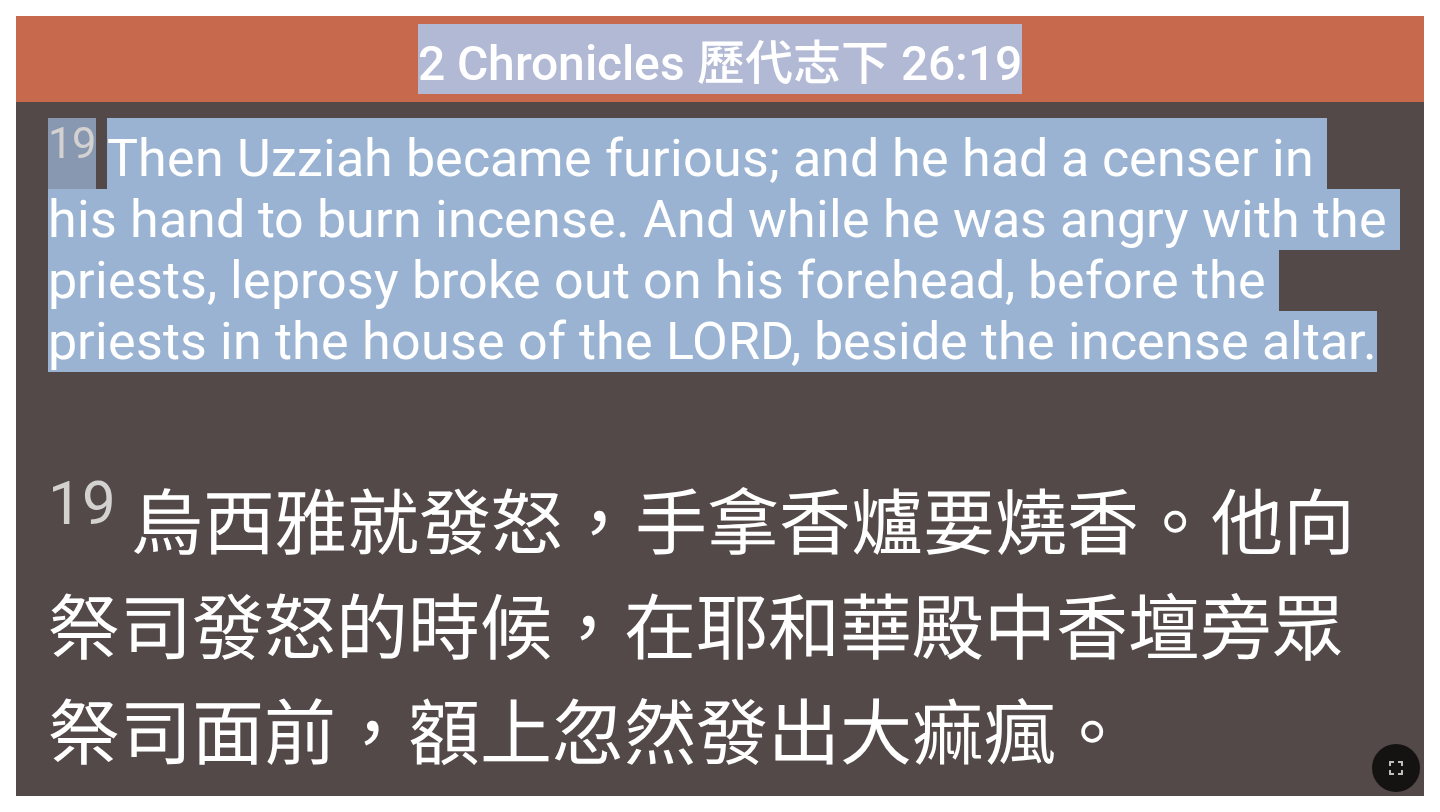 drag, startPoint x: 419, startPoint y: 54, endPoint x: 1418, endPoint y: 368, distance: 1047.1853 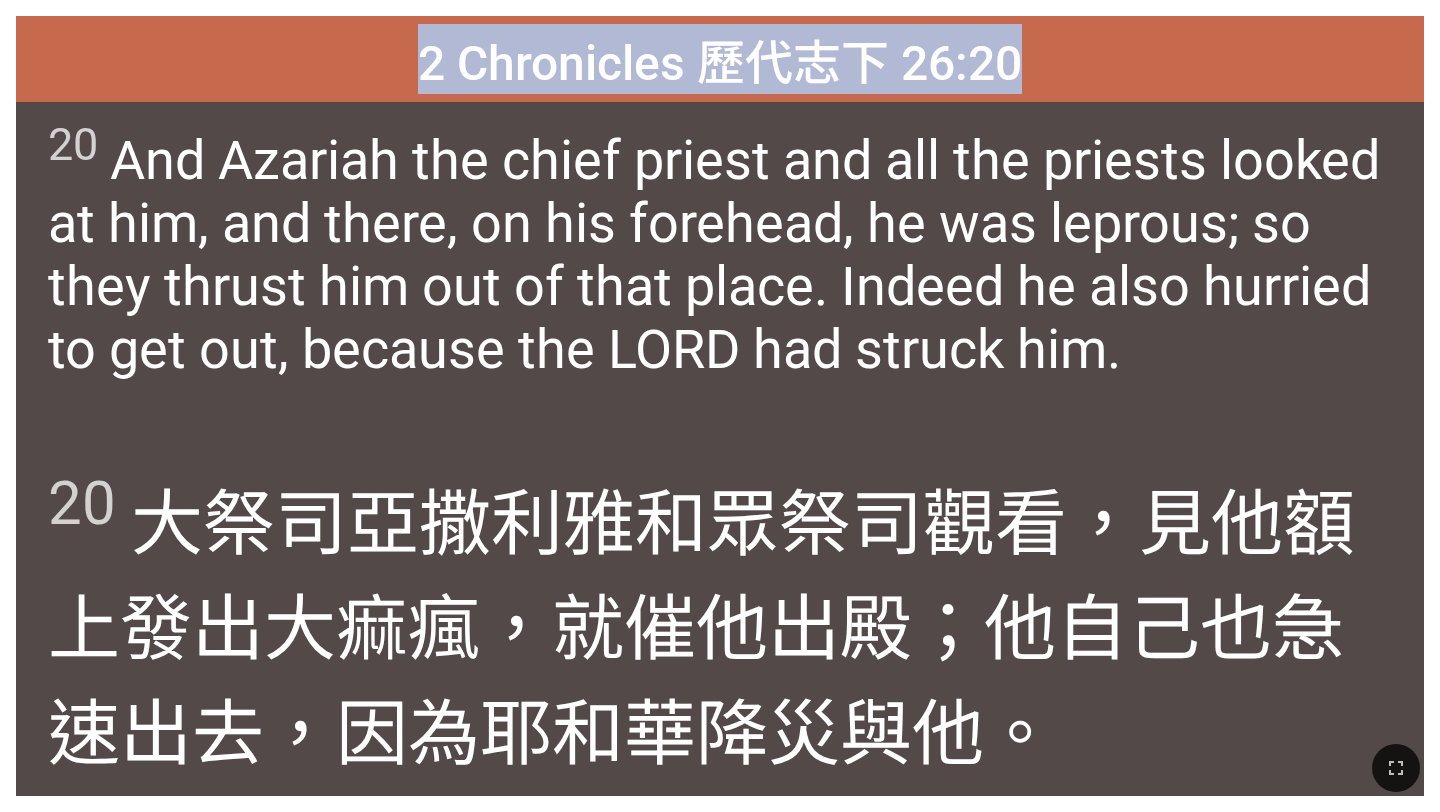 click on "20 And Azariah the chief priest and all the priests looked at him, and there, on his forehead, he was leprous; so they thrust him out of that place. Indeed he also hurried to get out, because the LORD had struck him." at bounding box center [719, 249] 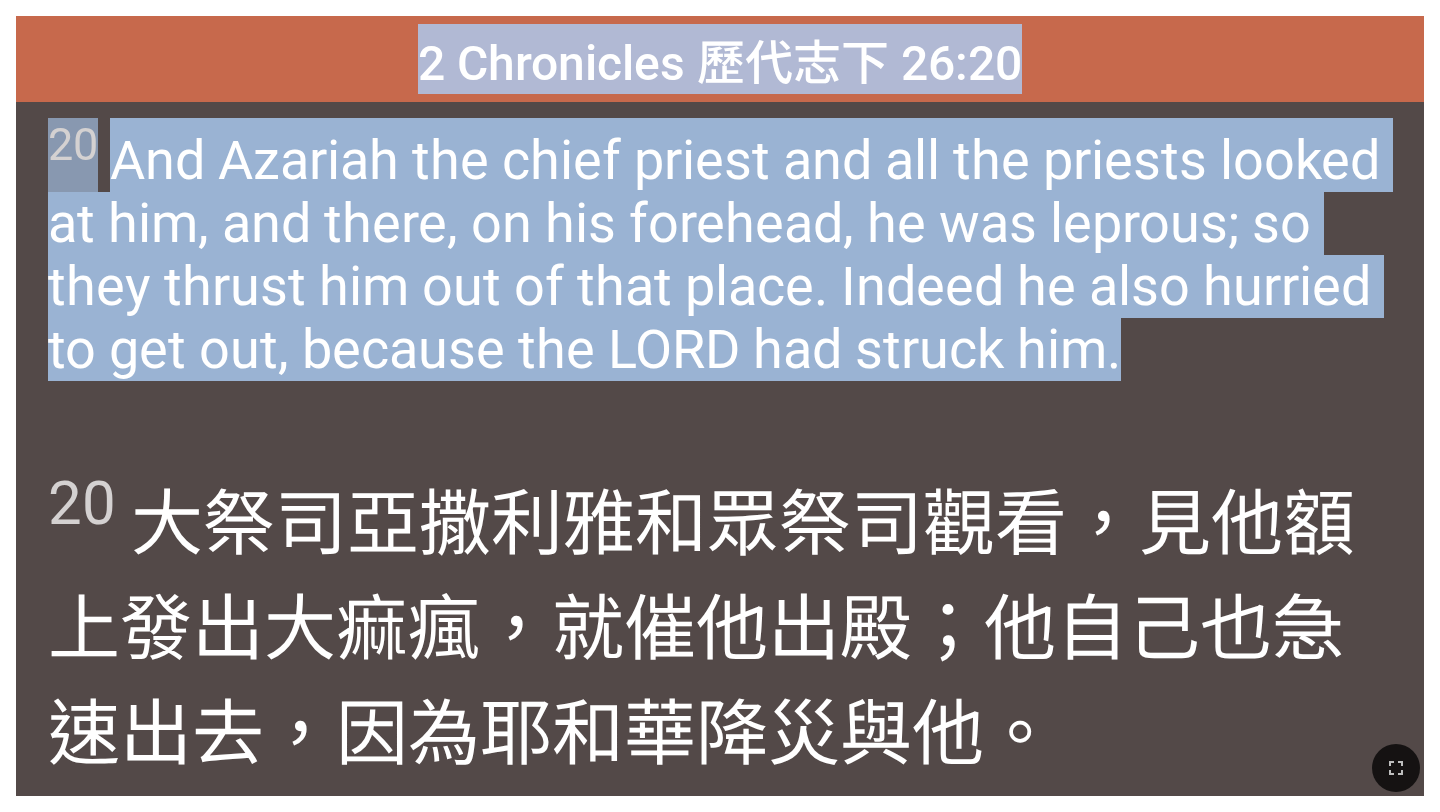 drag, startPoint x: 421, startPoint y: 51, endPoint x: 1201, endPoint y: 349, distance: 834.9874 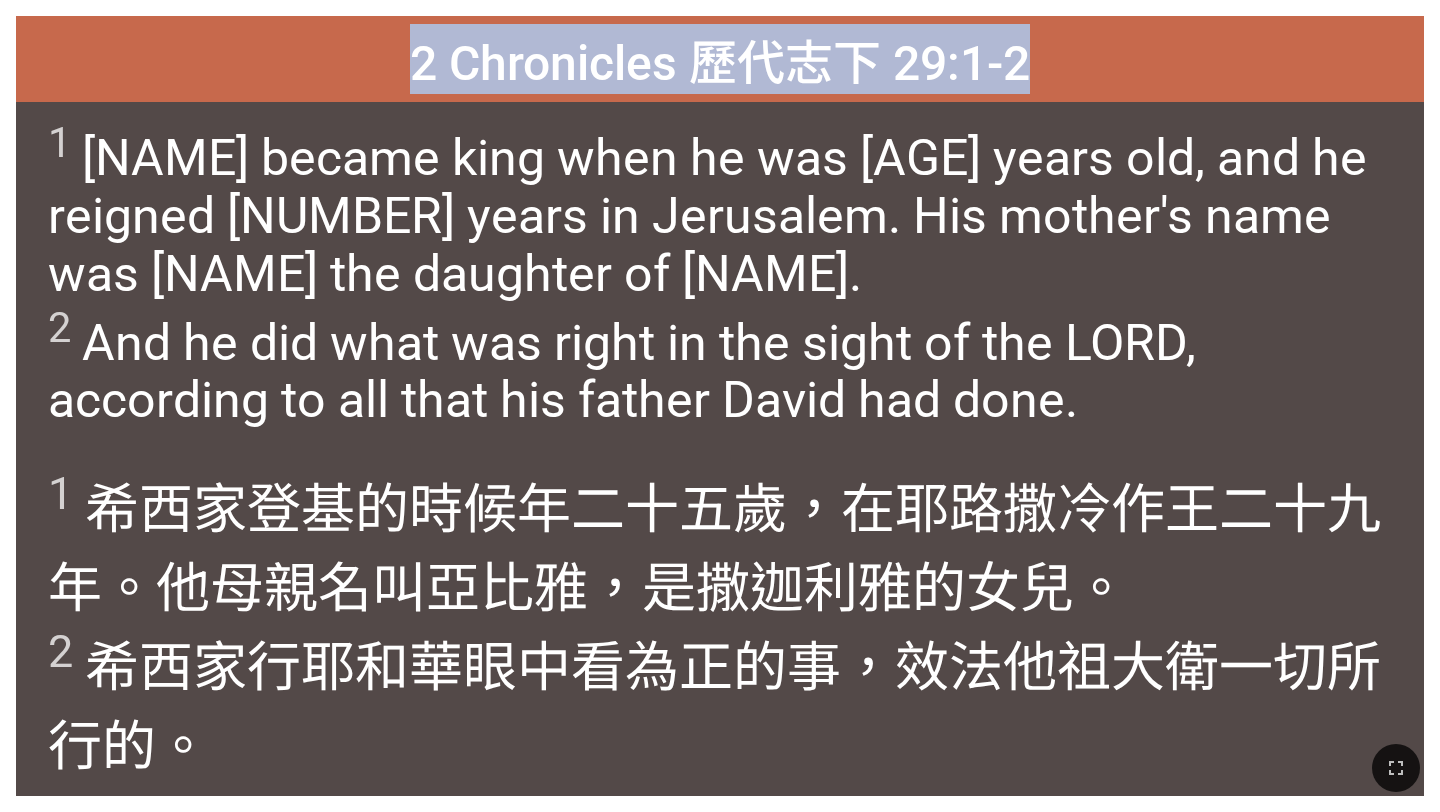 click on "1 Hezekiah became king when he was twenty-five years old, and he reigned twenty-nine years in Jerusalem. His mother's name was Abijah the daughter of Zechariah. 2 And he did what was right in the sight of the LORD, according to all that his father David had done." at bounding box center [719, 273] 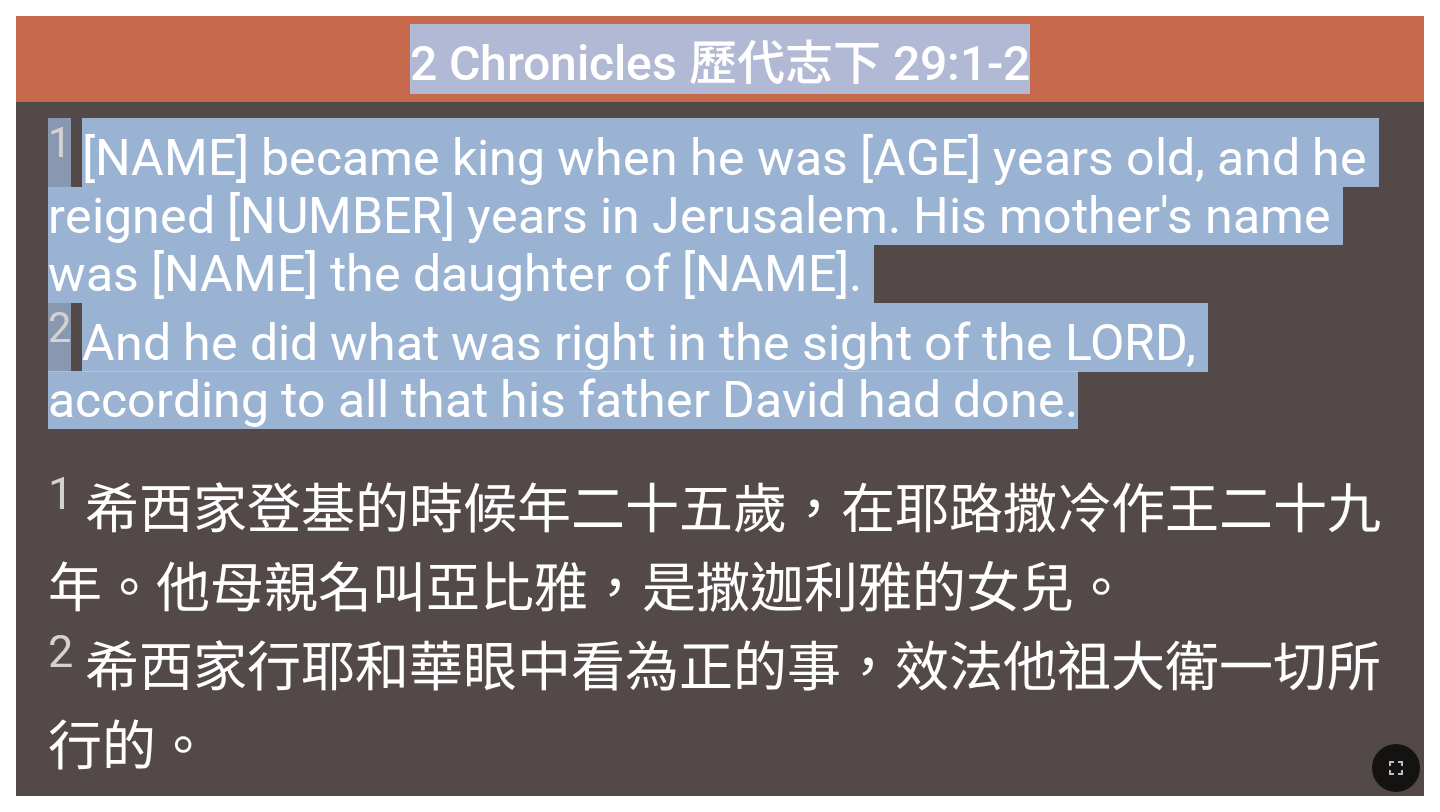 drag, startPoint x: 412, startPoint y: 56, endPoint x: 1107, endPoint y: 411, distance: 780.41656 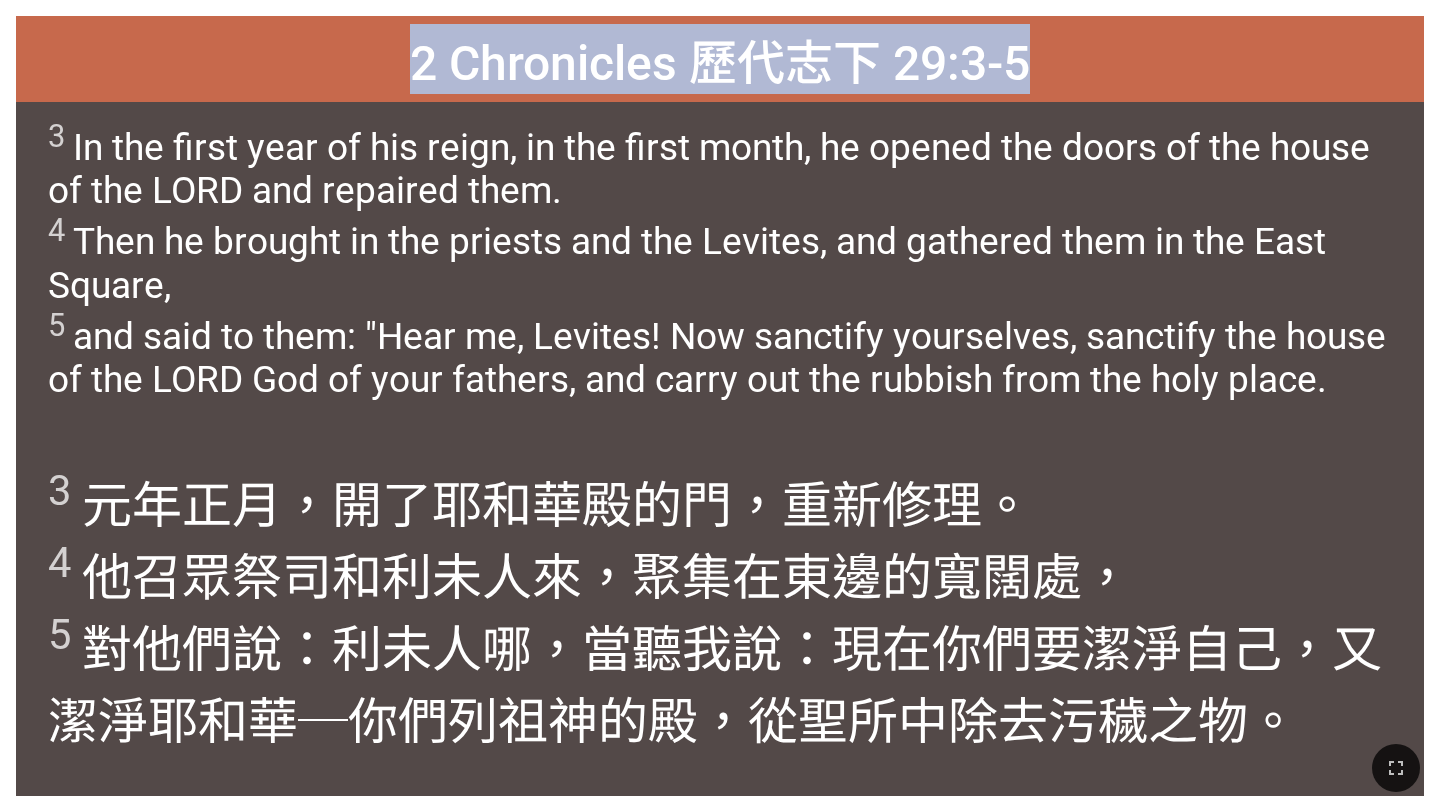 click on "3 In the first year of his reign, in the first month, he opened the doors of the house of the LORD and repaired them. 4 Then he brought in the priests and the Levites, and gathered them in the East Square, 5 and said to them: "Hear me, Levites! Now sanctify yourselves, sanctify the house of the LORD God of your fathers, and carry out the rubbish from the holy place." at bounding box center (719, 259) 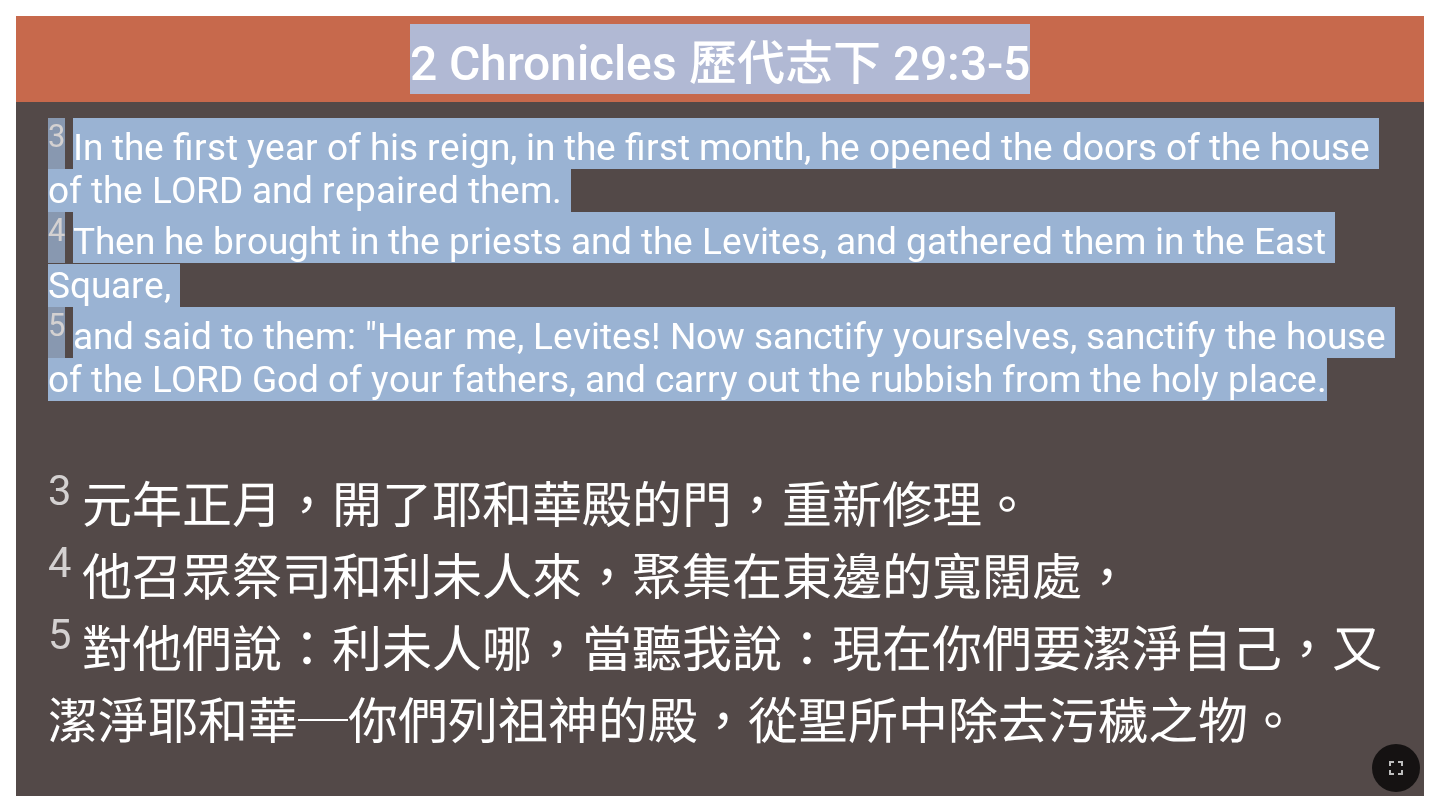 drag, startPoint x: 416, startPoint y: 54, endPoint x: 1346, endPoint y: 403, distance: 993.32825 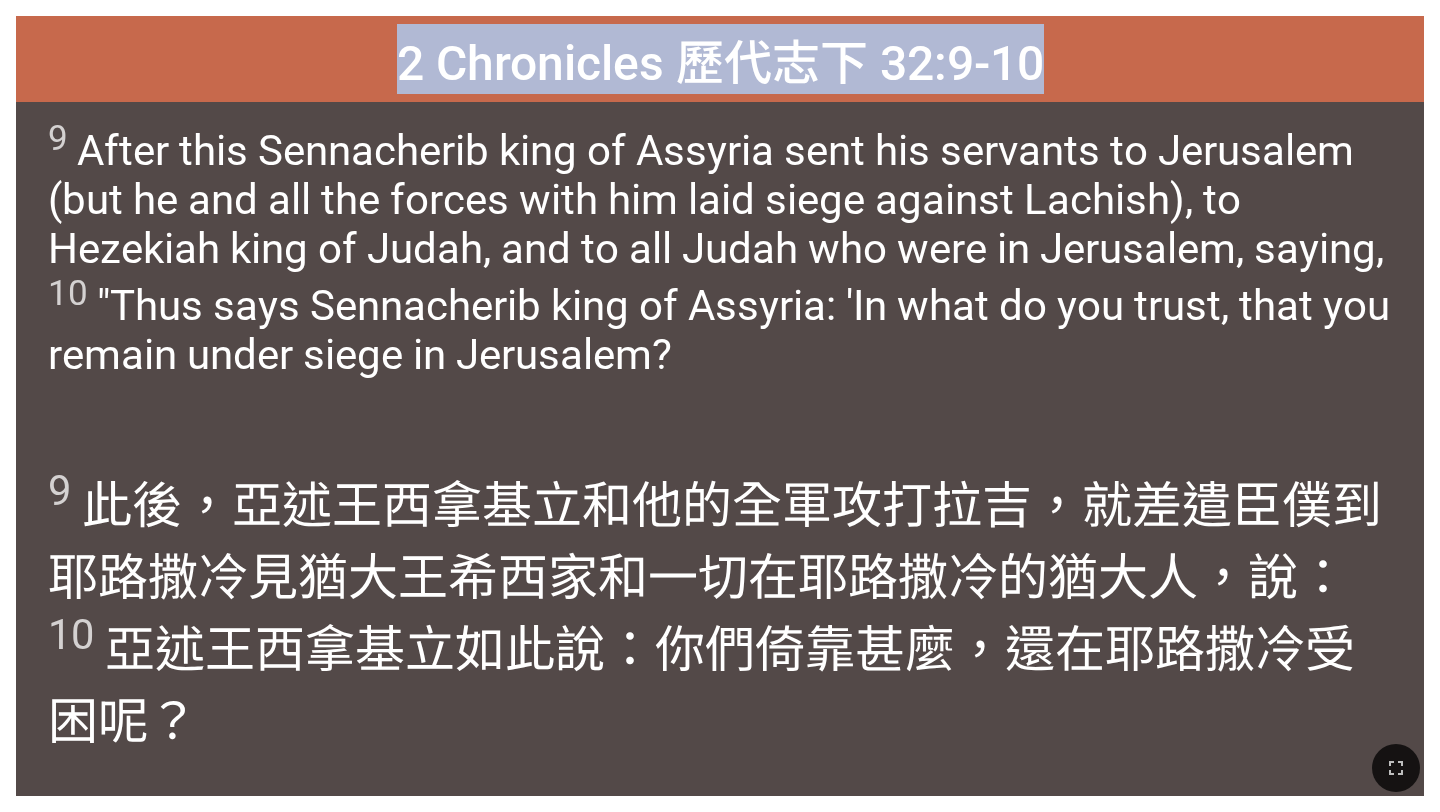 click on "9 After this Sennacherib king of Assyria sent his servants to Jerusalem (but he and all the forces with him laid siege against Lachish), to Hezekiah king of Judah, and to all Judah who were in Jerusalem, saying, 10 "Thus says Sennacherib king of Assyria: 'In what do you trust, that you remain under siege in Jerusalem?" at bounding box center (719, 248) 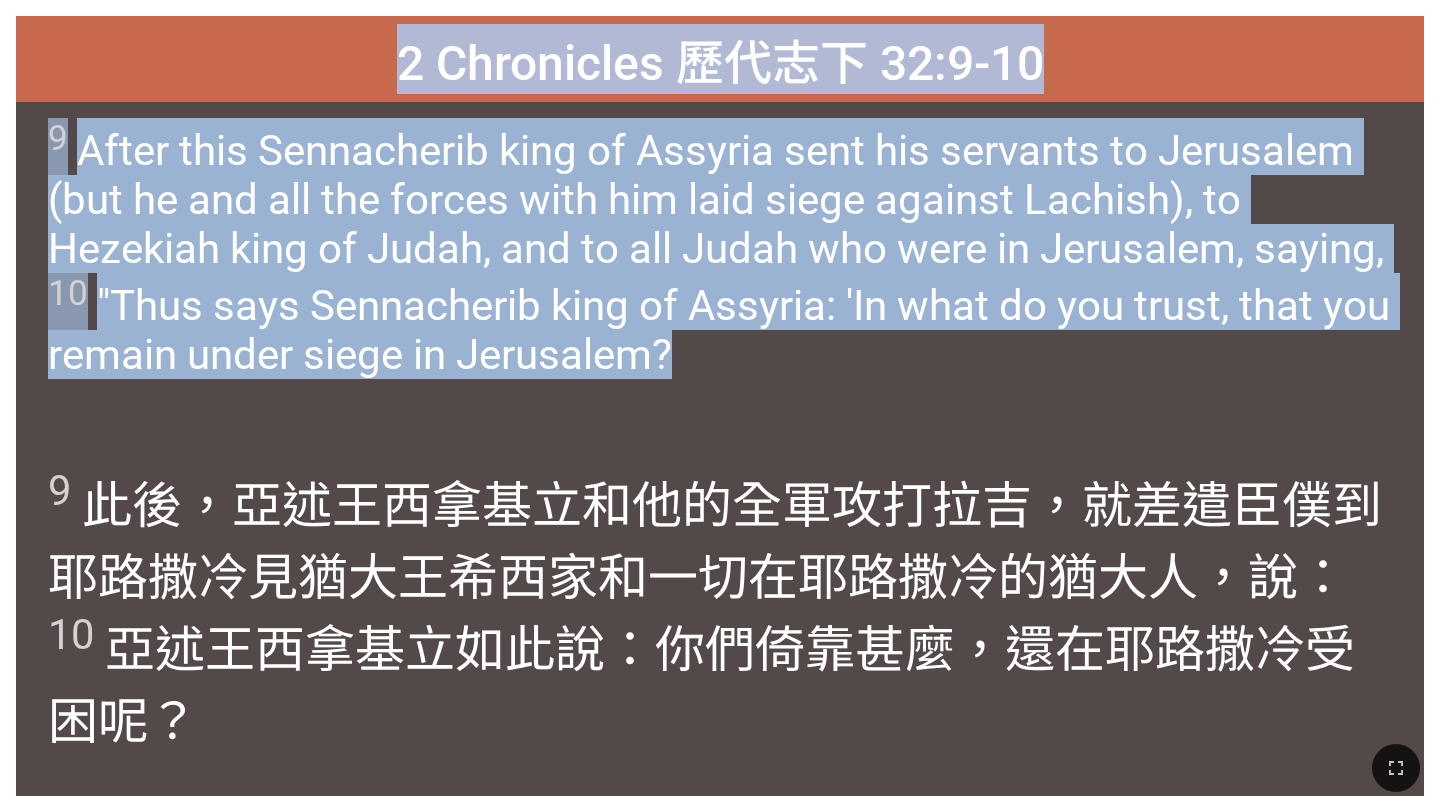 drag, startPoint x: 398, startPoint y: 46, endPoint x: 811, endPoint y: 388, distance: 536.221 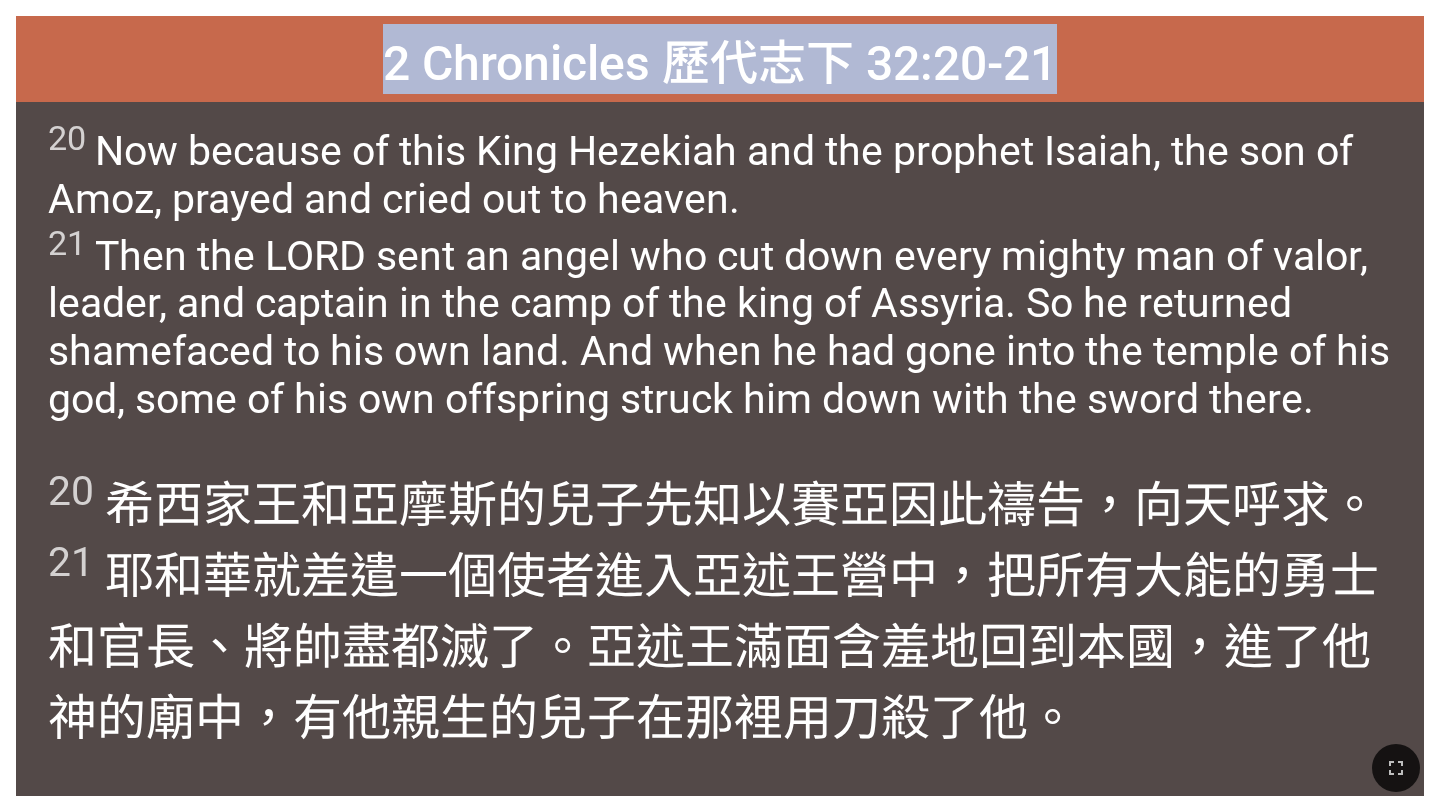click on "20 Now because of this King Hezekiah and the prophet Isaiah, the son of Amoz, prayed and cried out to heaven. 21 Then the LORD sent an angel who cut down every mighty man of valor, leader, and captain in the camp of the king of Assyria. So he returned shamefaced to his own land. And when he had gone into the temple of his god, some of his own offspring struck him down with the sword there." at bounding box center (719, 270) 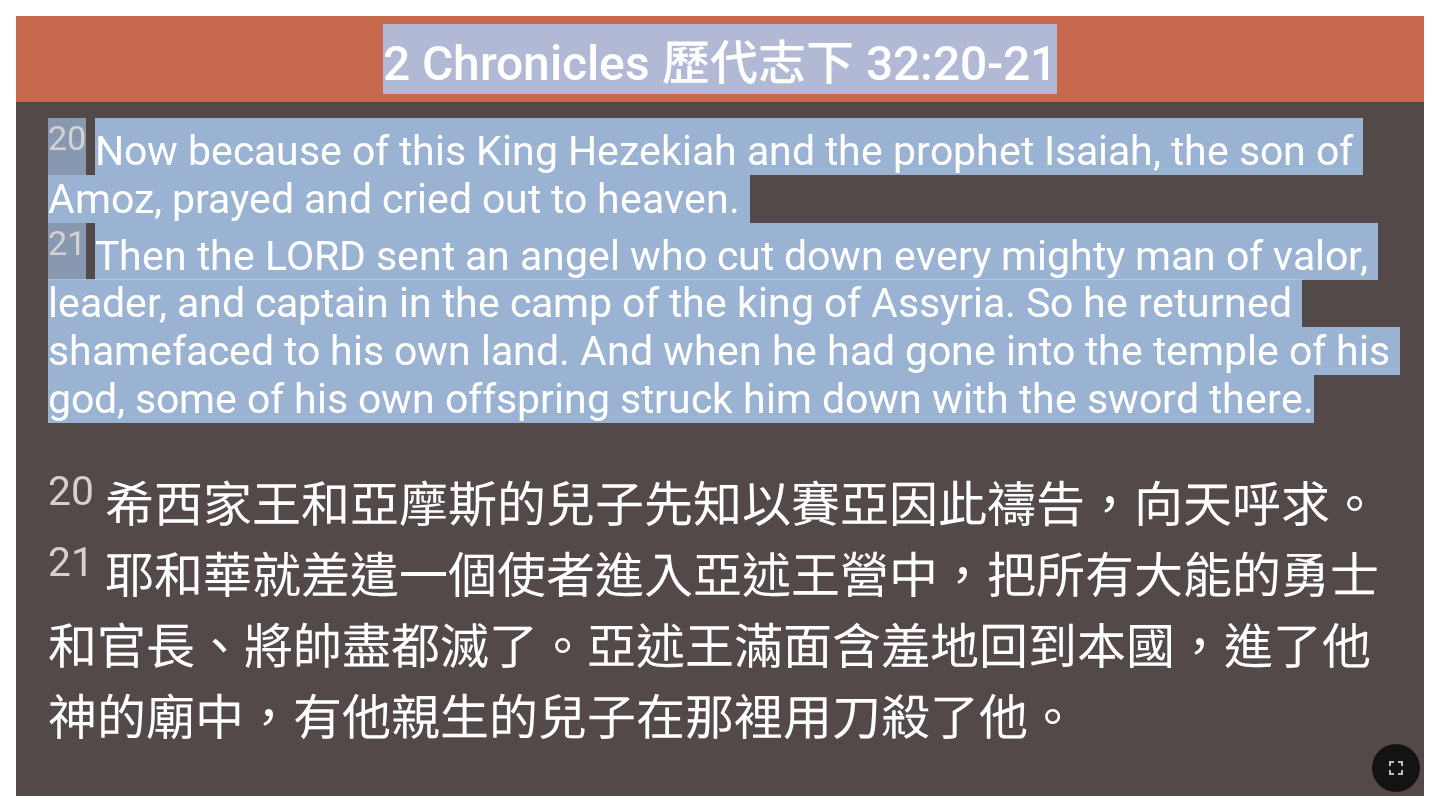 drag, startPoint x: 382, startPoint y: 48, endPoint x: 1318, endPoint y: 380, distance: 993.1365 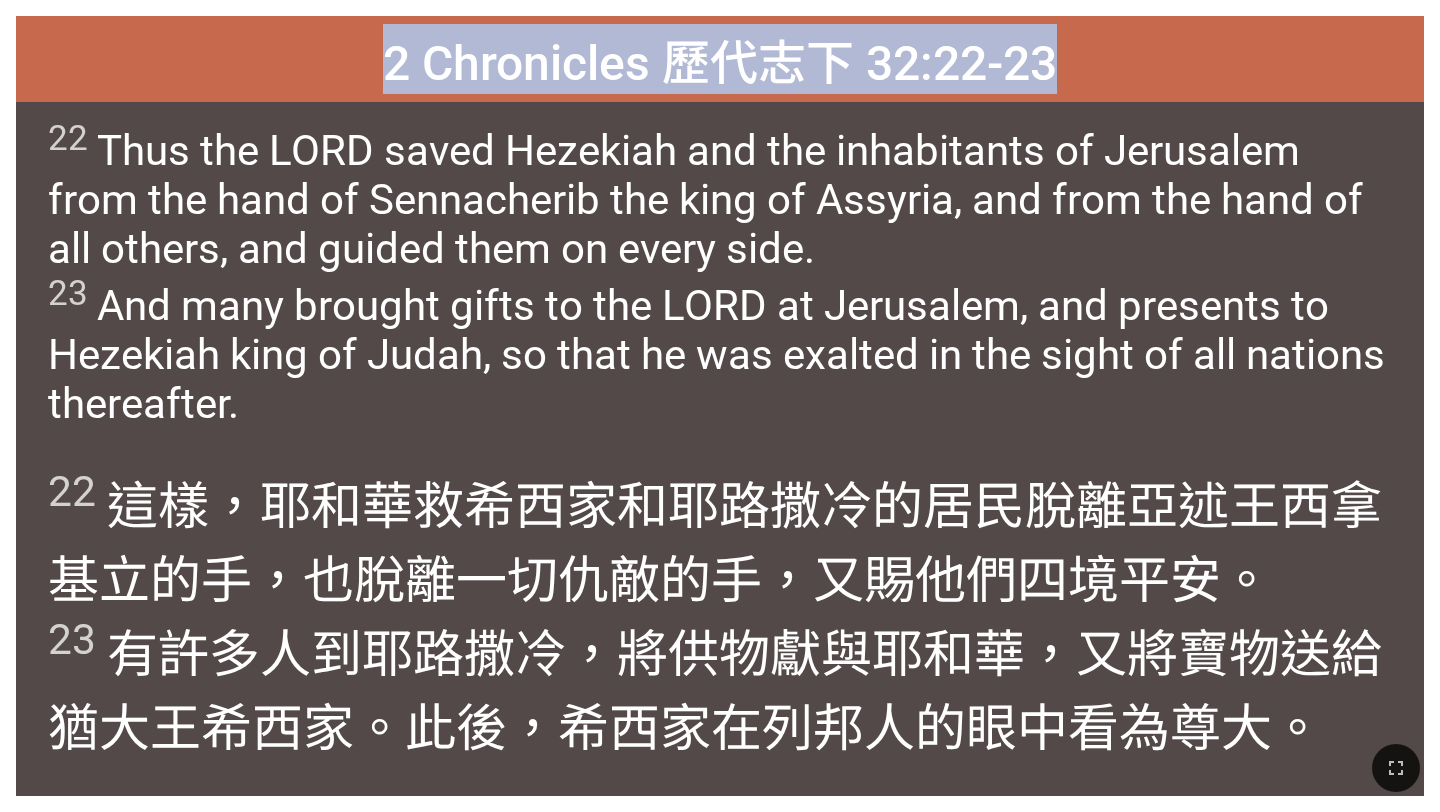 click on "22 Thus the LORD saved Hezekiah and the inhabitants of Jerusalem from the hand of Sennacherib the king of Assyria, and from the hand of all others, and guided them on every side. 23 And many brought gifts to the LORD at Jerusalem, and presents to Hezekiah king of Judah, so that he was exalted in the sight of all nations thereafter." at bounding box center (719, 273) 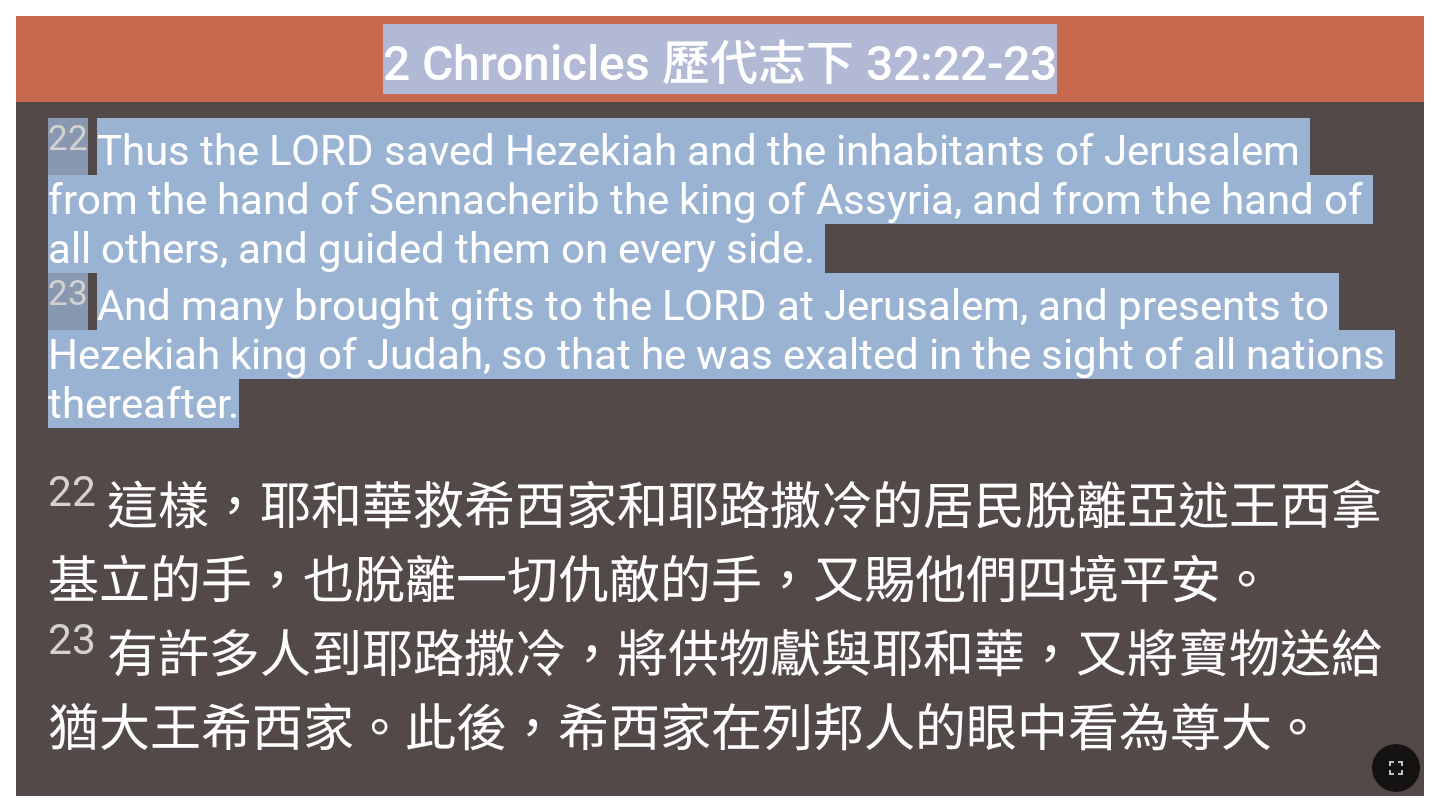 drag, startPoint x: 385, startPoint y: 48, endPoint x: 577, endPoint y: 425, distance: 423.07565 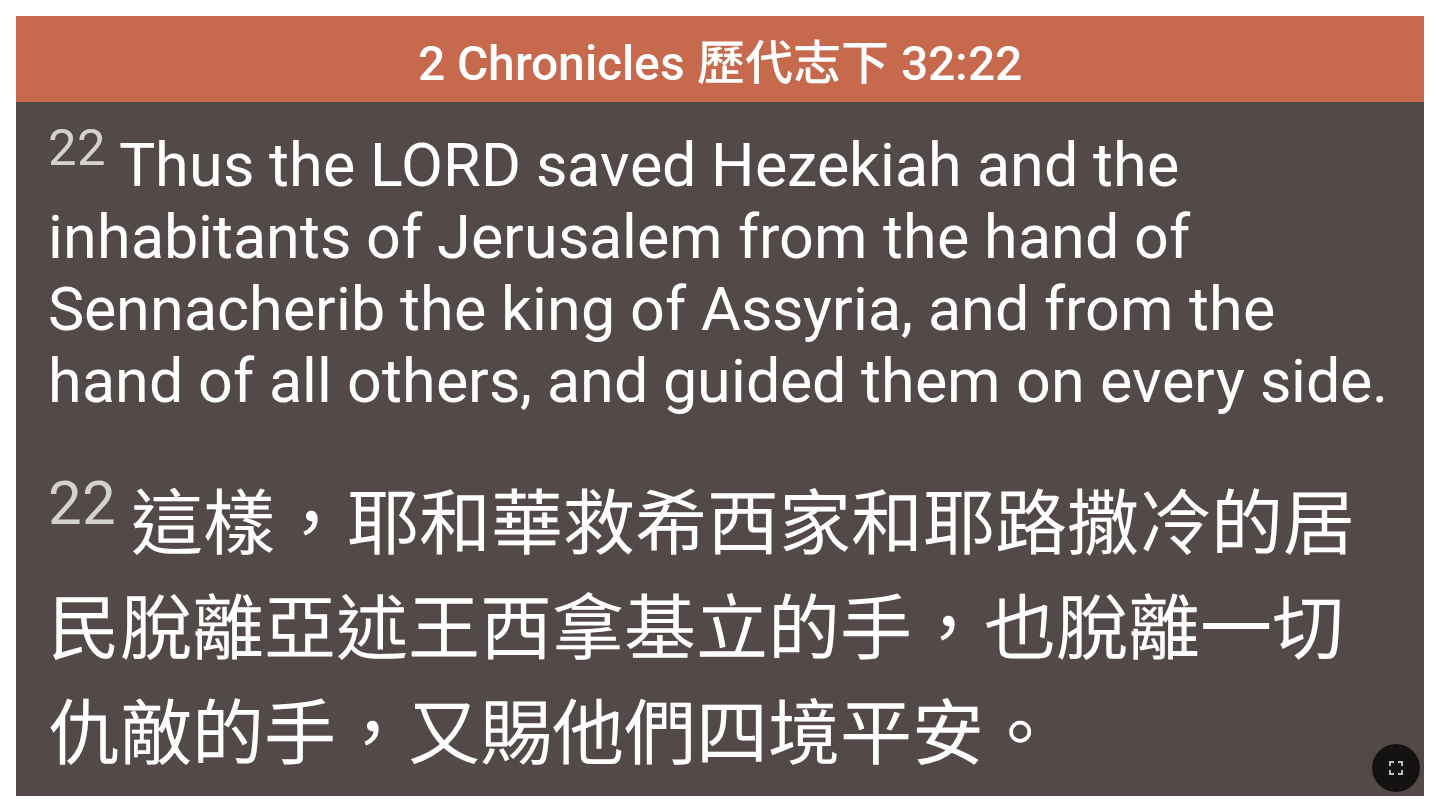 click on "22 Thus the LORD saved Hezekiah and the inhabitants of Jerusalem from the hand of Sennacherib the king of Assyria, and from the hand of all others, and guided them on every side." at bounding box center (719, 267) 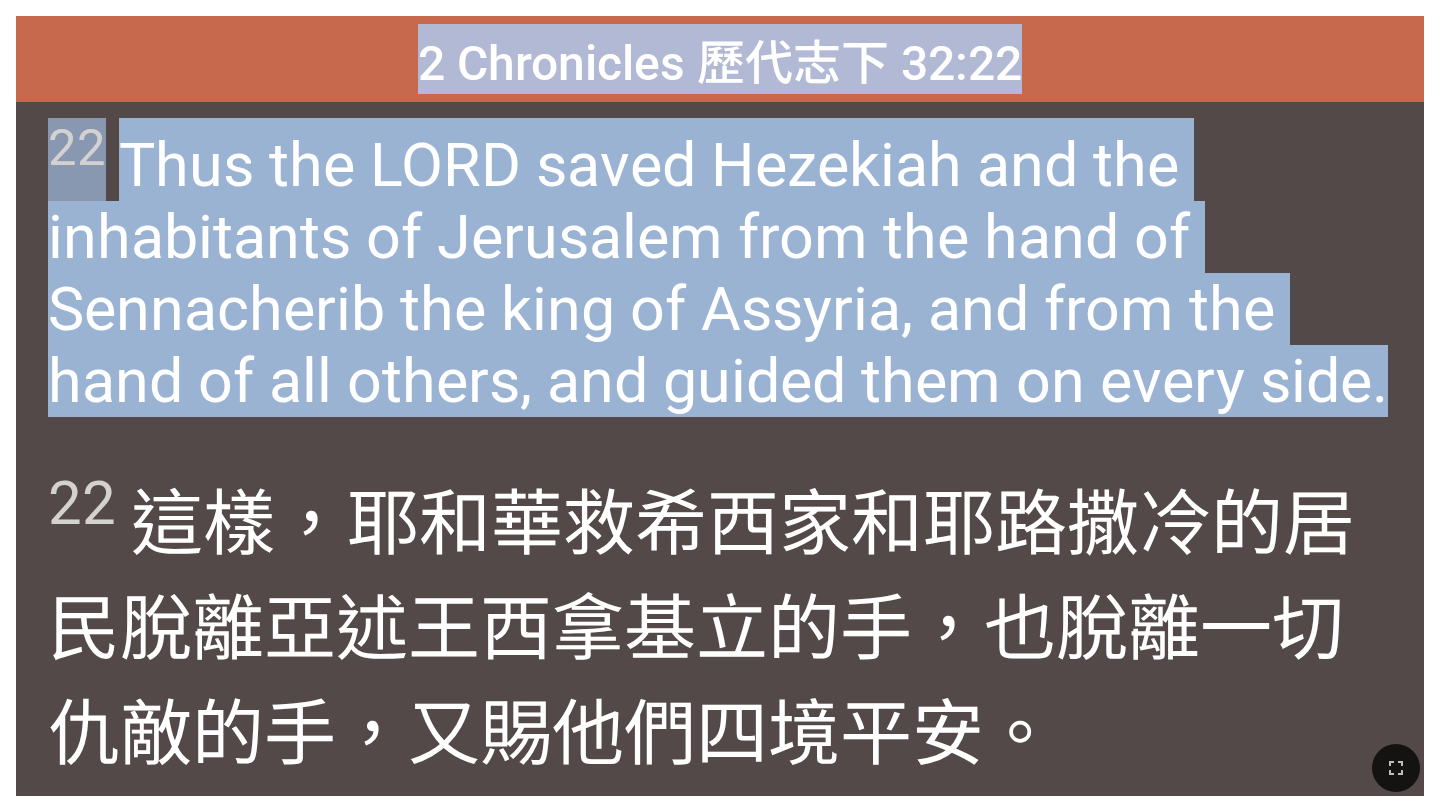 drag, startPoint x: 419, startPoint y: 59, endPoint x: 1396, endPoint y: 407, distance: 1037.1273 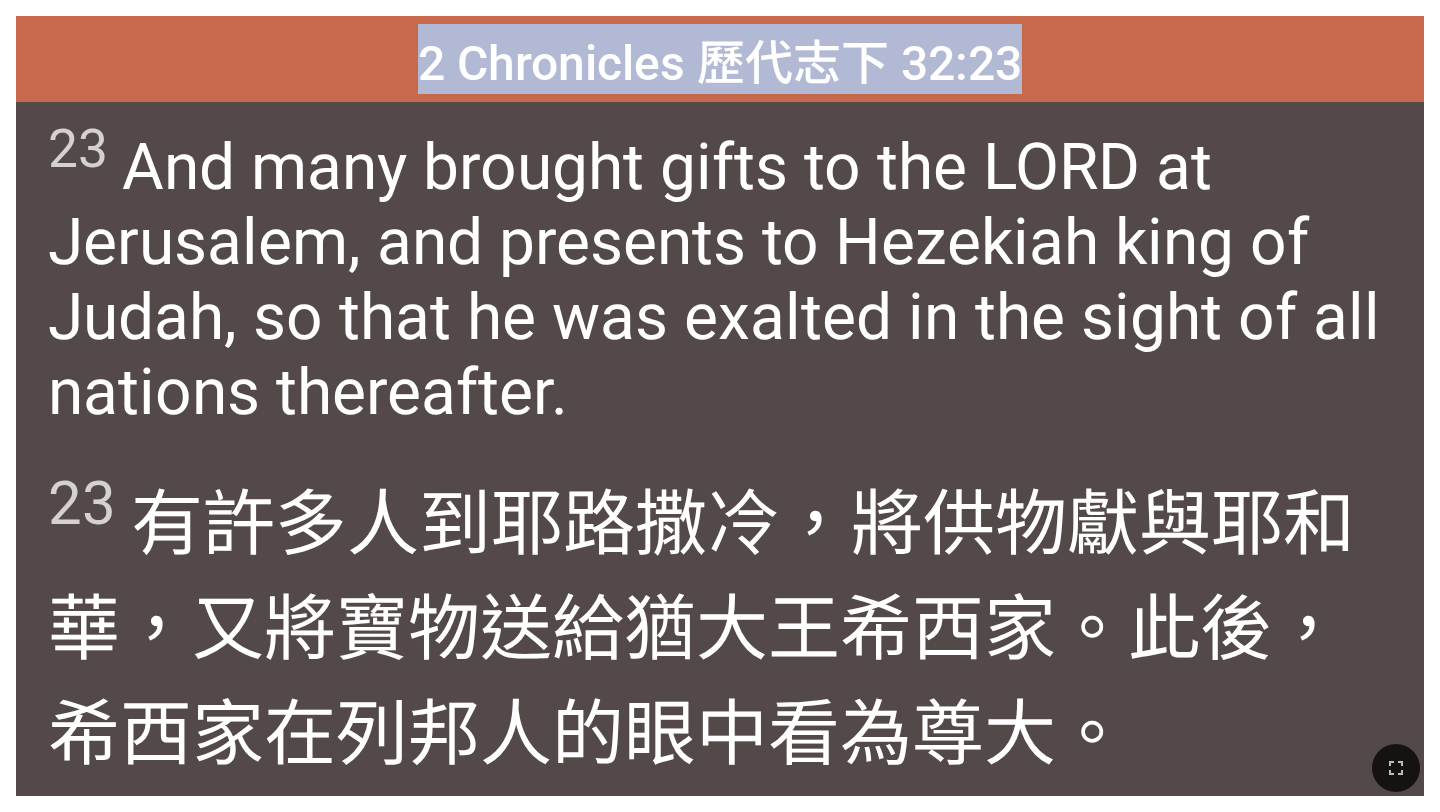 click on "23 And many brought gifts to the LORD at Jerusalem, and presents to Hezekiah king of Judah, so that he was exalted in the sight of all nations thereafter." at bounding box center [719, 274] 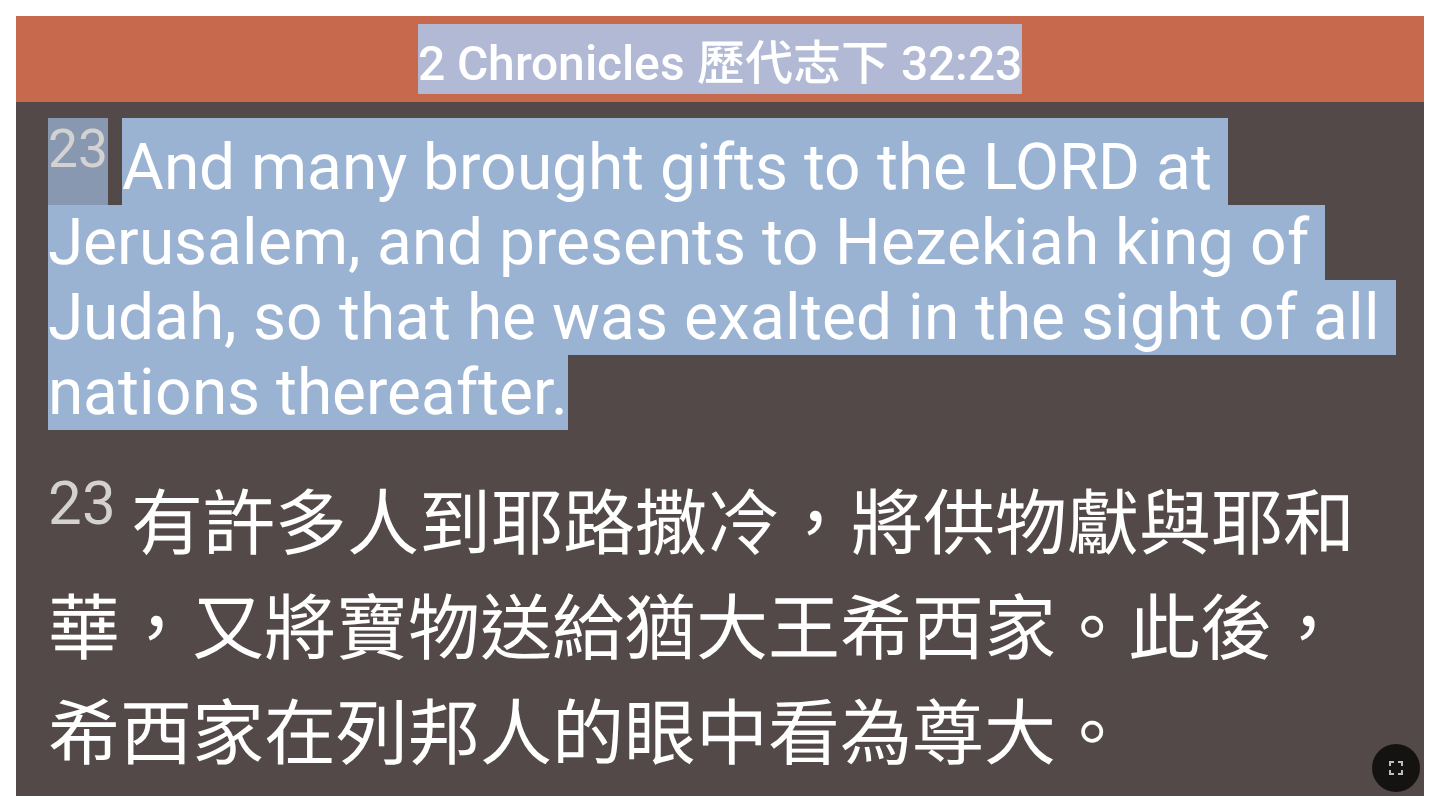 drag, startPoint x: 421, startPoint y: 49, endPoint x: 598, endPoint y: 393, distance: 386.8656 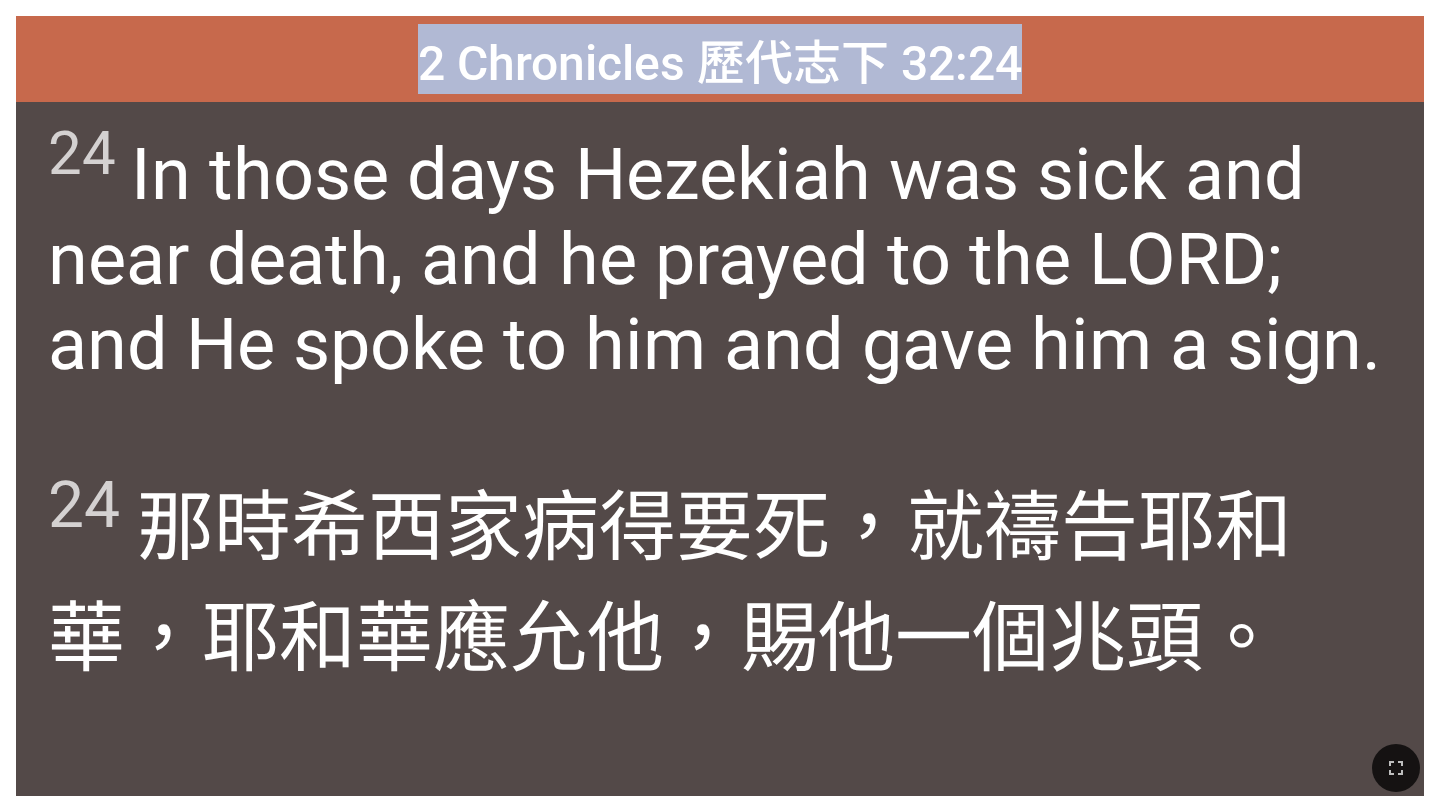 click on "24 In those days Hezekiah was sick and near death, and he prayed to the LORD; and He spoke to him and gave him a sign." at bounding box center (719, 252) 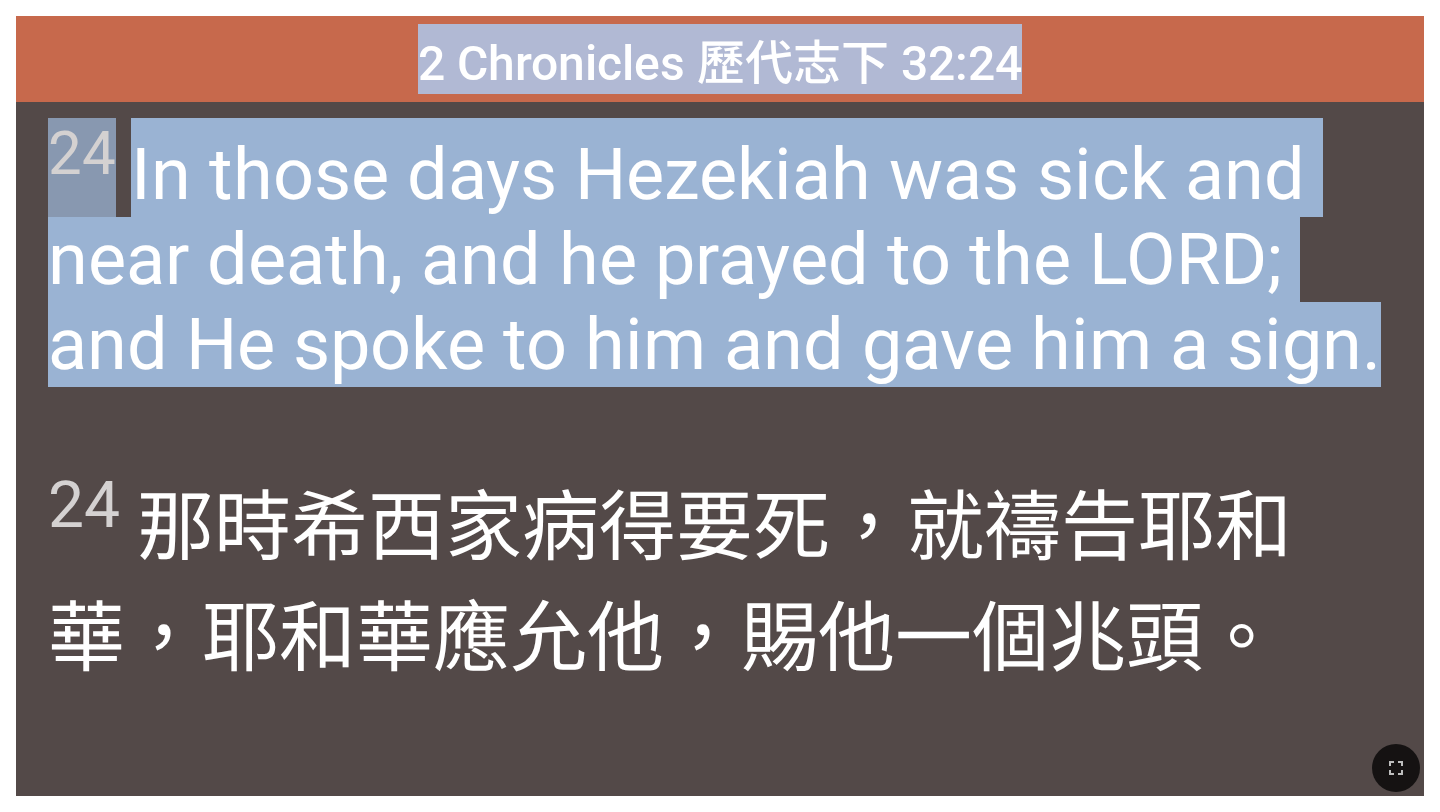 drag, startPoint x: 424, startPoint y: 48, endPoint x: 1239, endPoint y: 415, distance: 893.8199 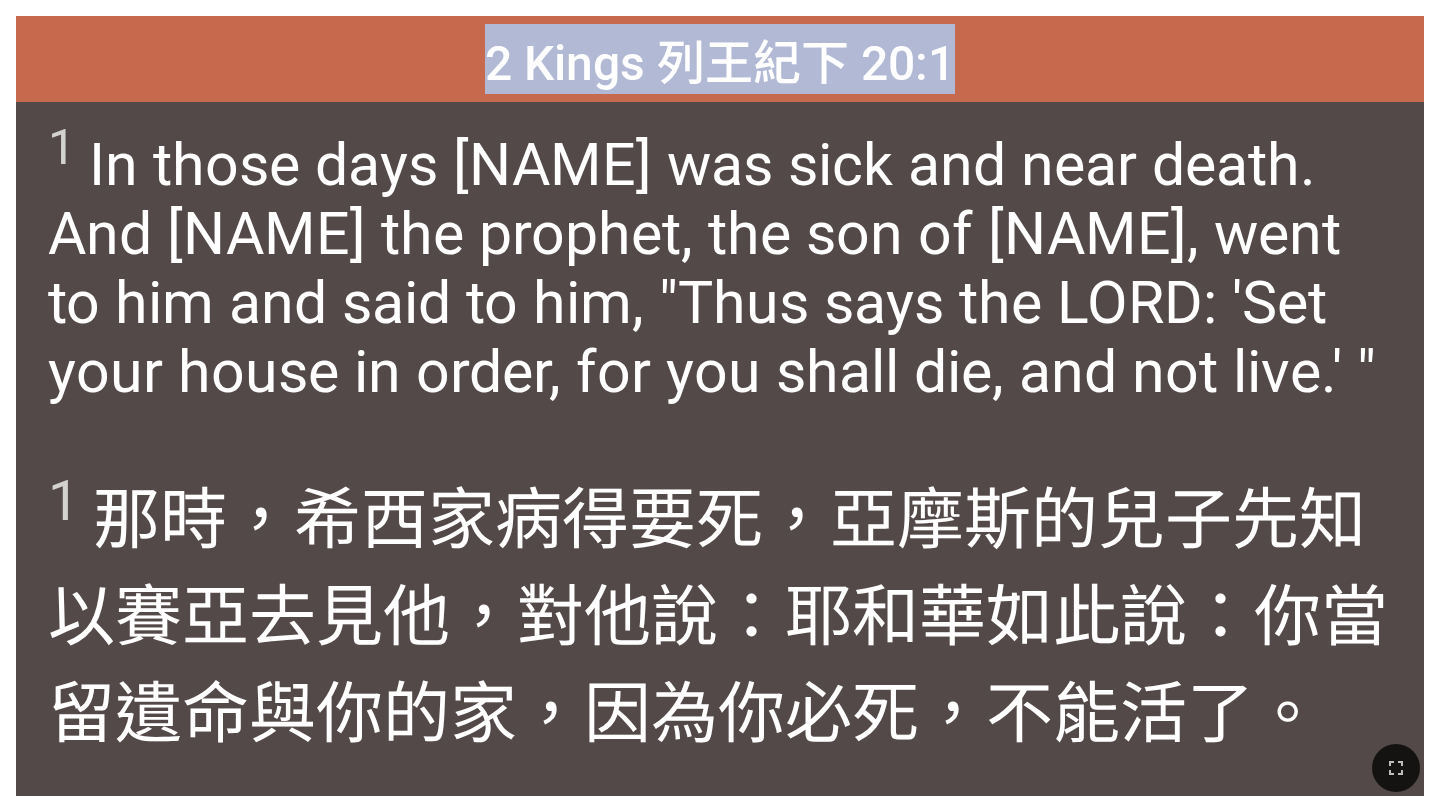 click on "1 In those days Hezekiah was sick and near death. And Isaiah the prophet, the son of Amoz, went to him and said to him, "Thus says the LORD: 'Set your house in order, for you shall die, and not live.' "" at bounding box center (719, 262) 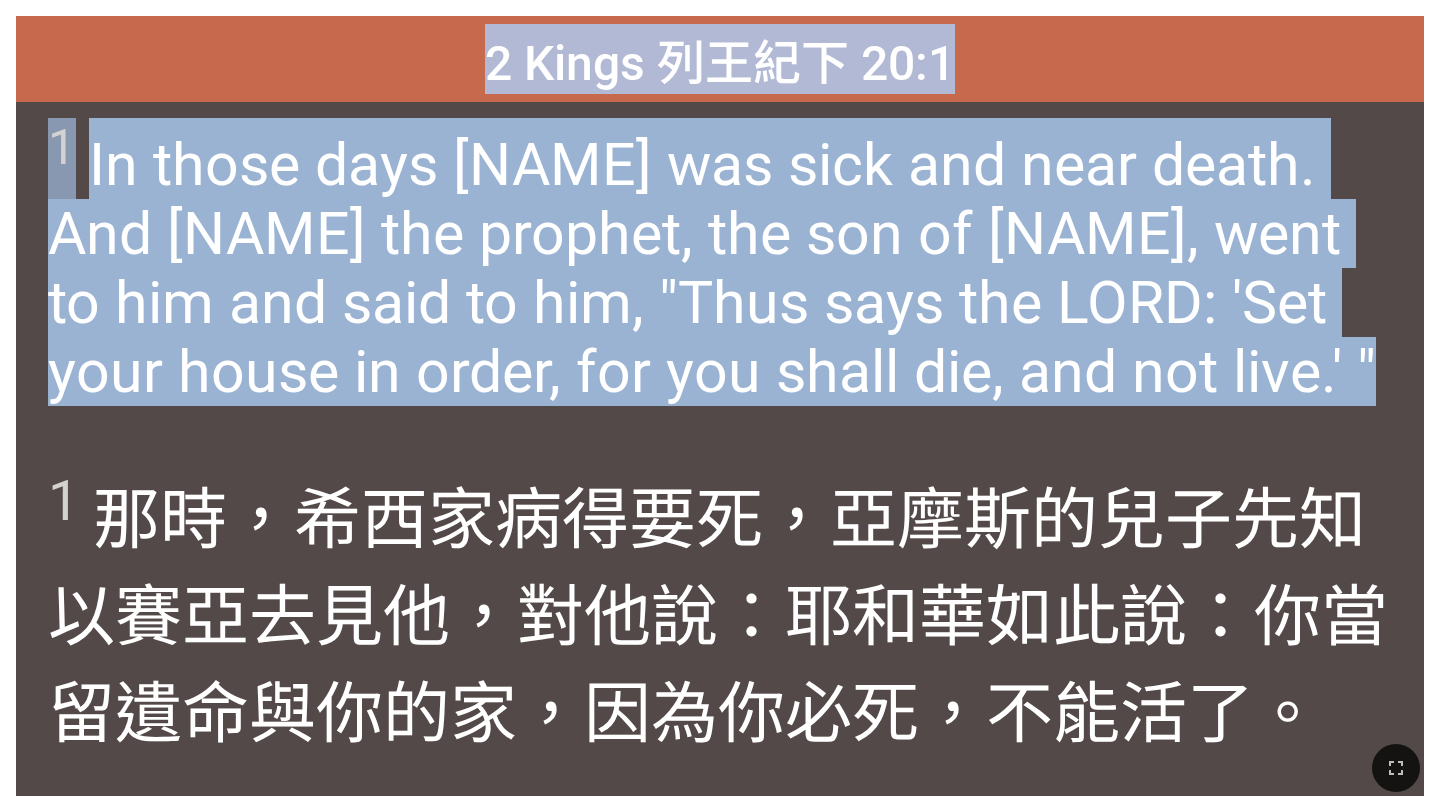 drag, startPoint x: 485, startPoint y: 46, endPoint x: 1323, endPoint y: 385, distance: 903.9718 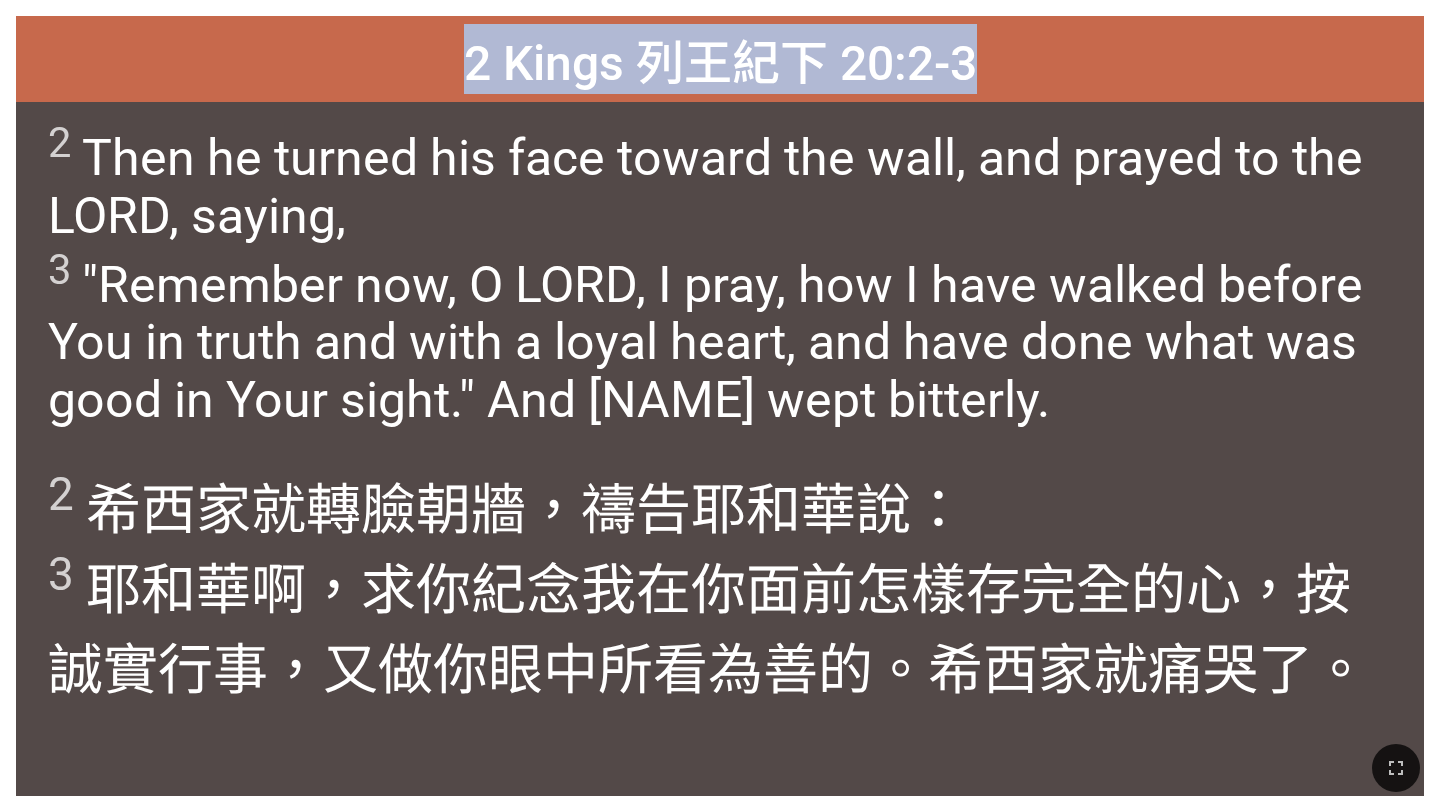 click on "2 Then he turned his face toward the wall, and prayed to the LORD, saying, 3 "Remember now, O LORD, I pray, how I have walked before You in truth and with a loyal heart, and have done what was good in Your sight." And Hezekiah wept bitterly." at bounding box center [719, 273] 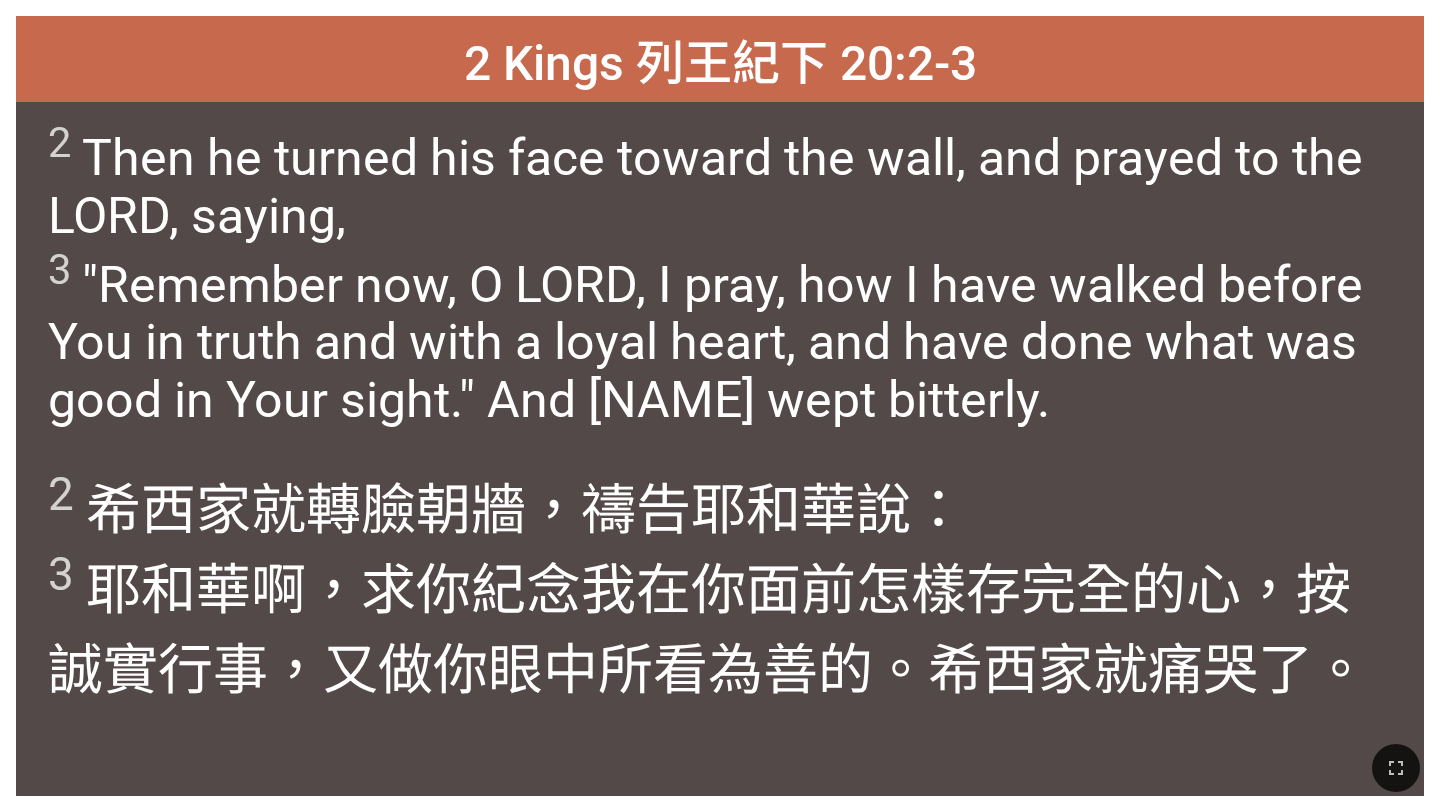 drag, startPoint x: 459, startPoint y: 50, endPoint x: 1146, endPoint y: 432, distance: 786.0617 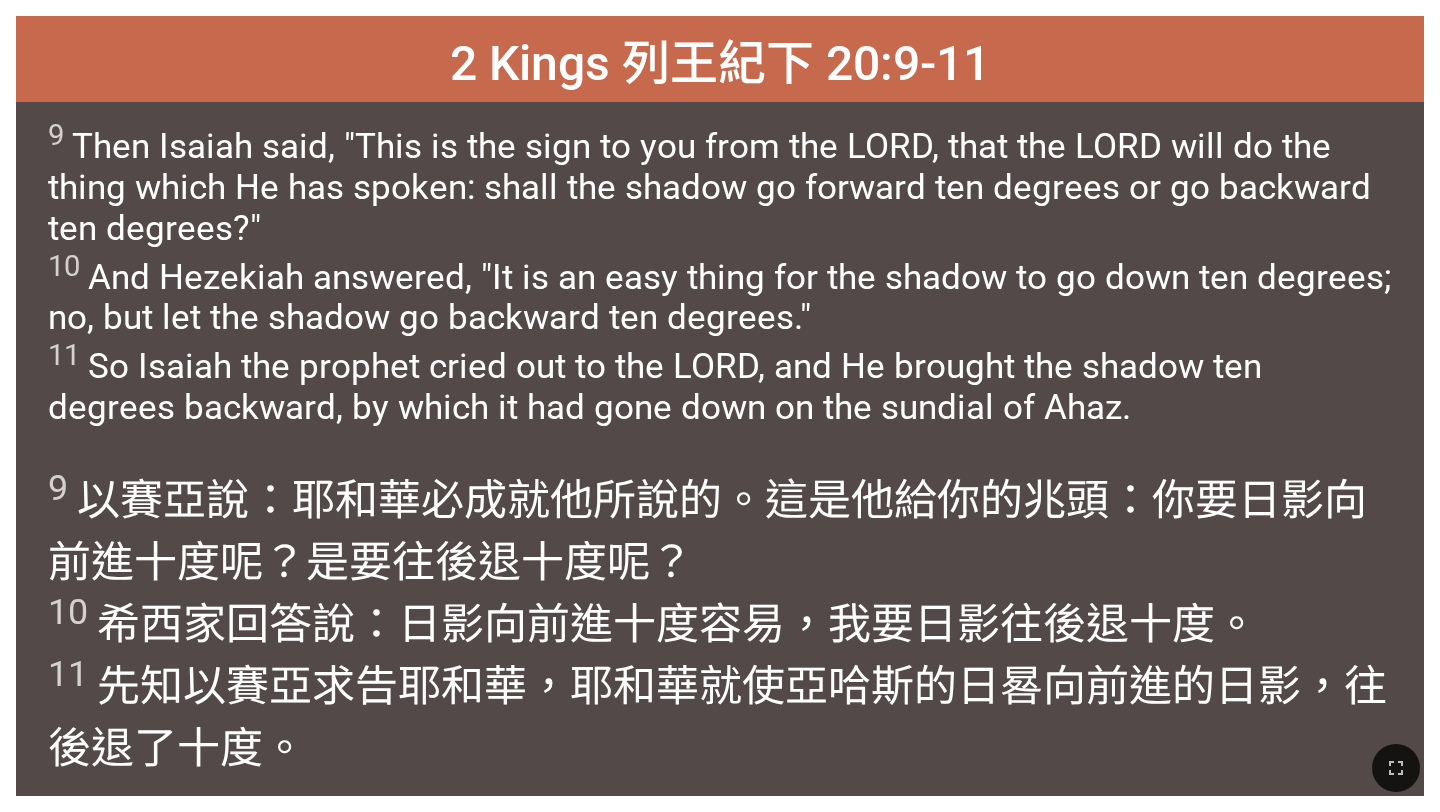 click on "9 Then Isaiah said, "This is the sign to you from the LORD, that the LORD will do the thing which He has spoken: shall the shadow go forward ten degrees or go backward ten degrees?" 10 And Hezekiah answered, "It is an easy thing for the shadow to go down ten degrees; no, but let the shadow go backward ten degrees." 11 So Isaiah the prophet cried out to the LORD, and He brought the shadow ten degrees backward, by which it had gone down on the sundial of Ahaz." at bounding box center [719, 273] 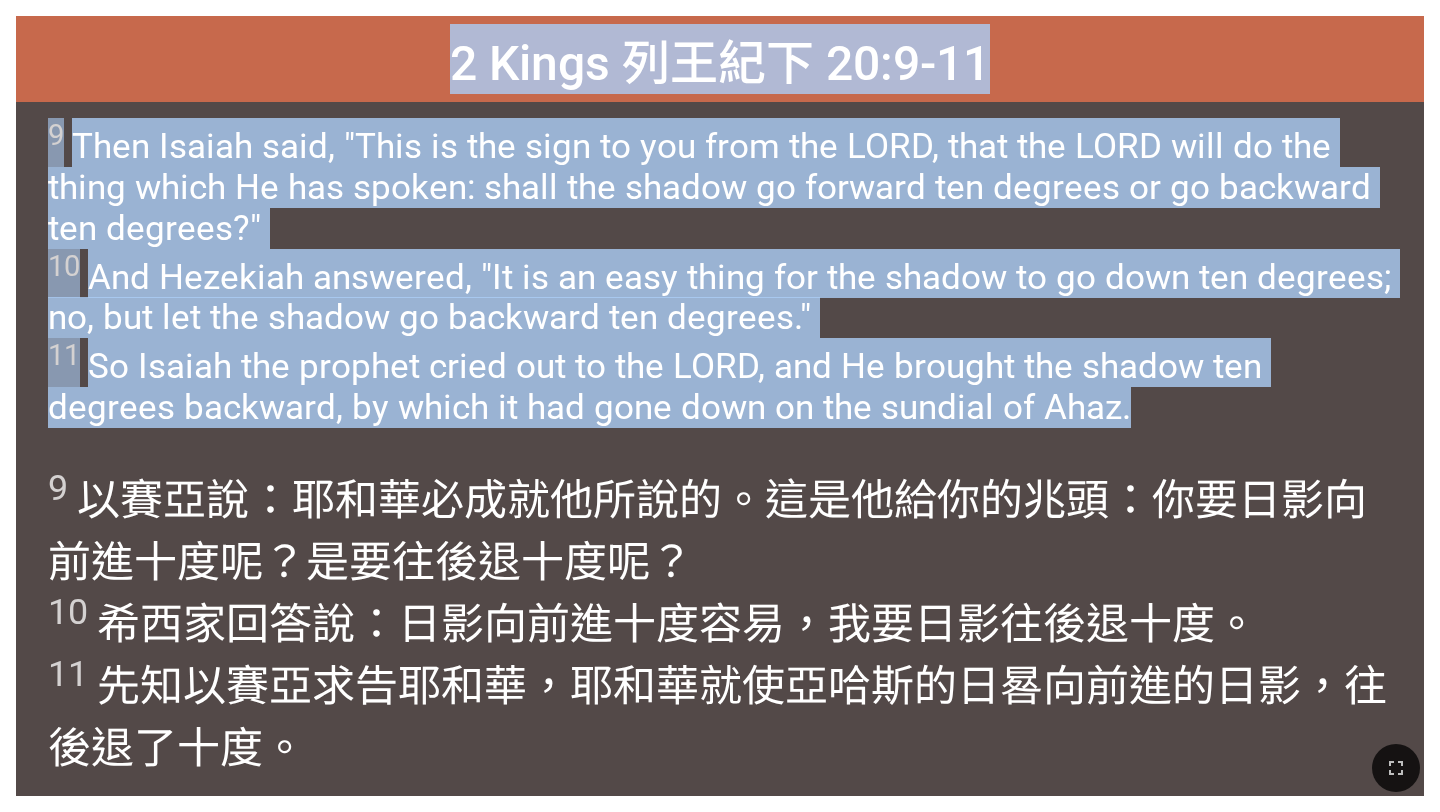 drag, startPoint x: 446, startPoint y: 50, endPoint x: 1172, endPoint y: 428, distance: 818.51086 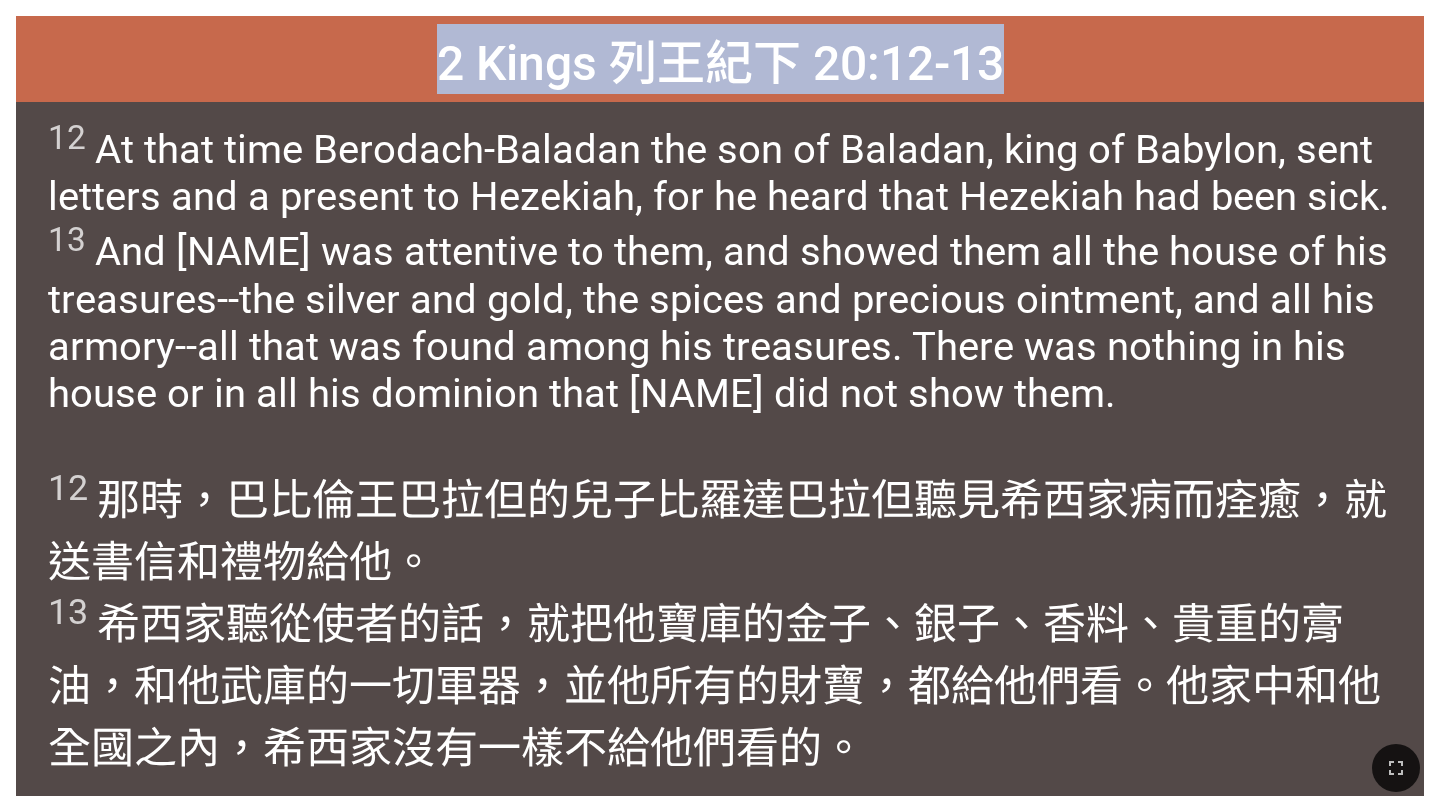click on "12 At that time Berodach-Baladan the son of Baladan, king of Babylon, sent letters and a present to Hezekiah, for he heard that Hezekiah had been sick. 13 And Hezekiah was attentive to them, and showed them all the house of his treasures--the silver and gold, the spices and precious ointment, and all his armory--all that was found among his treasures. There was nothing in his house or in all his dominion that Hezekiah did not show them." at bounding box center (719, 267) 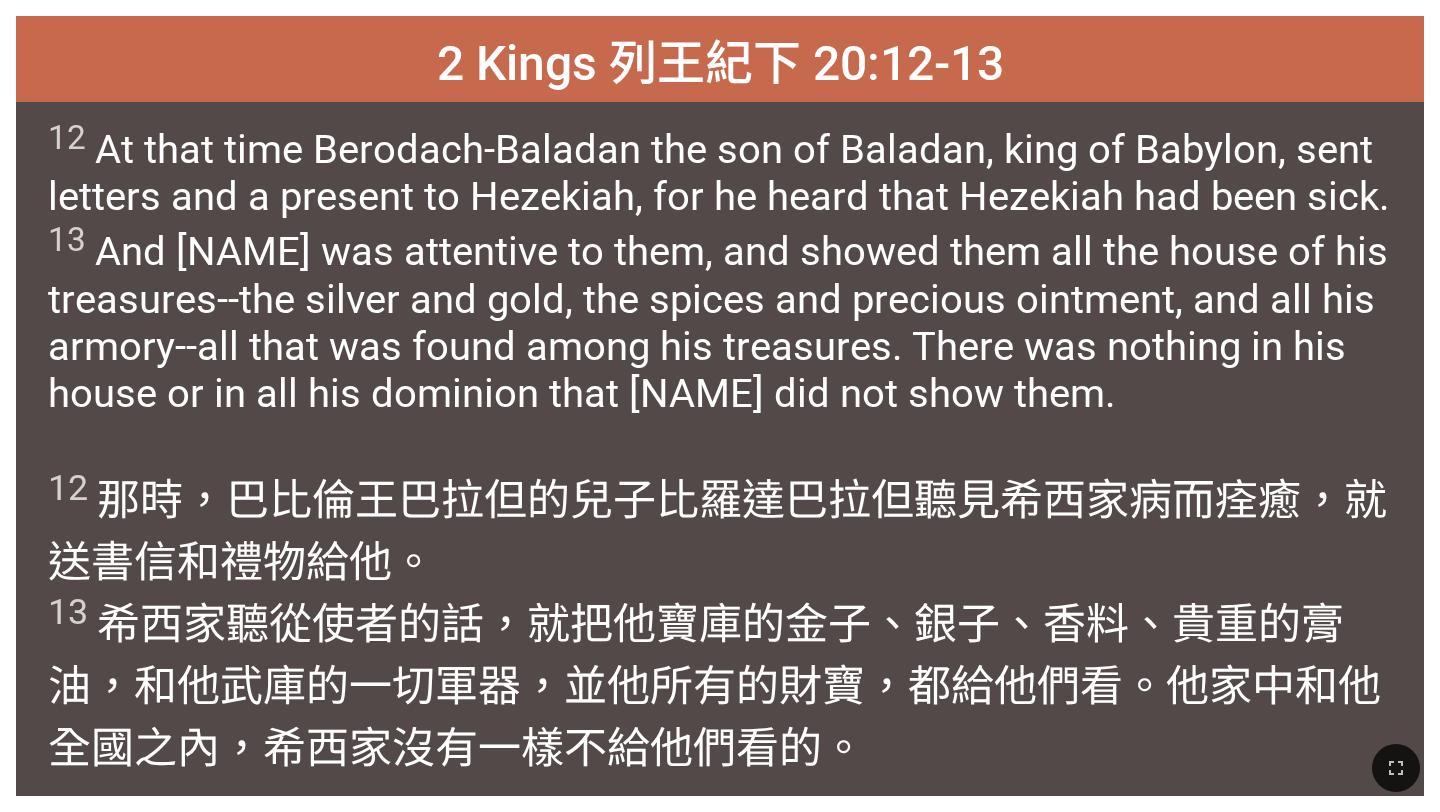 drag, startPoint x: 442, startPoint y: 61, endPoint x: 1261, endPoint y: 372, distance: 876.0605 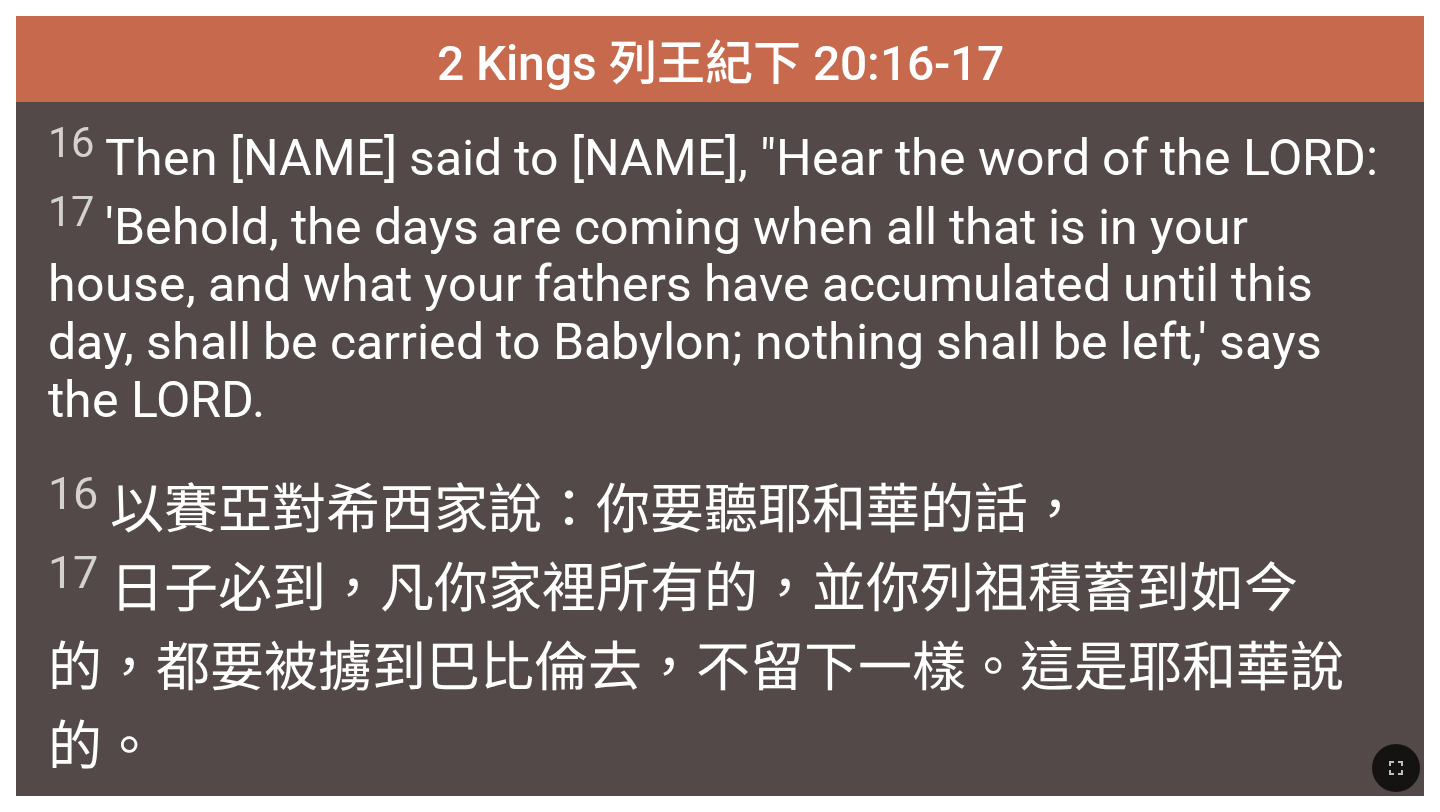 click on "16 Then Isaiah said to Hezekiah, "Hear the word of the LORD: 17 'Behold, the days are coming when all that is in your house, and what your fathers have accumulated until this day, shall be carried to Babylon; nothing shall be left,' says the LORD." at bounding box center (719, 273) 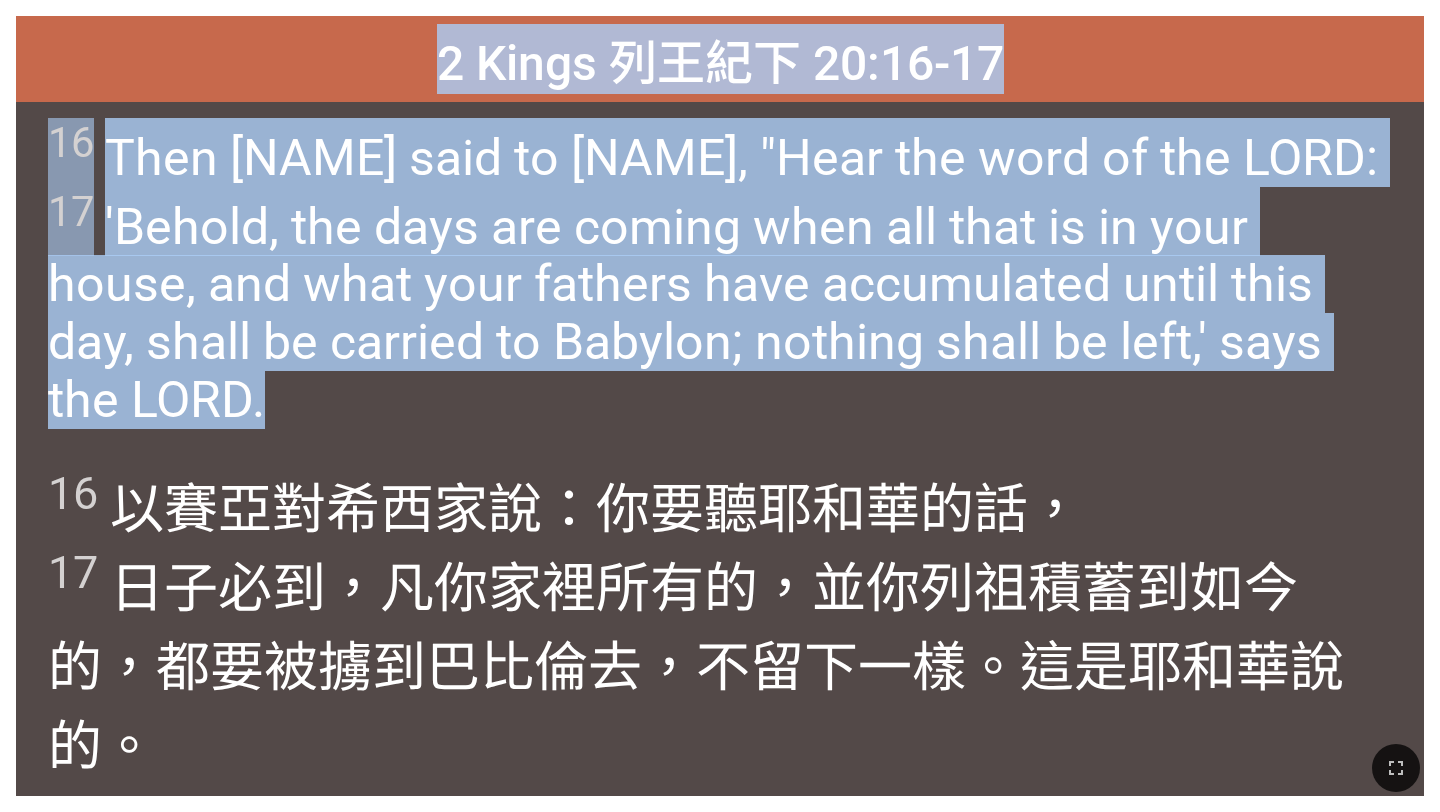 drag, startPoint x: 439, startPoint y: 51, endPoint x: 1082, endPoint y: 436, distance: 749.44916 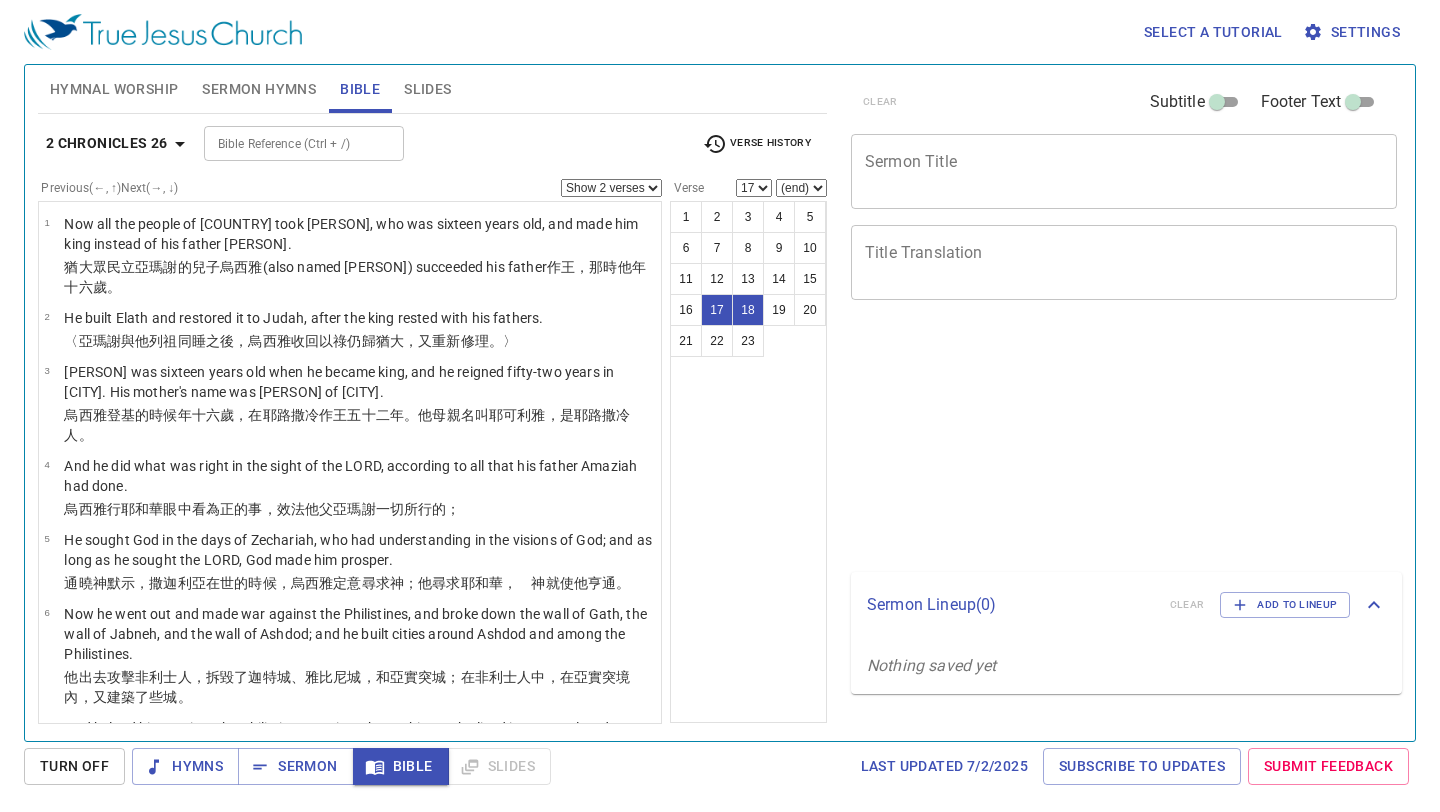 select on "2" 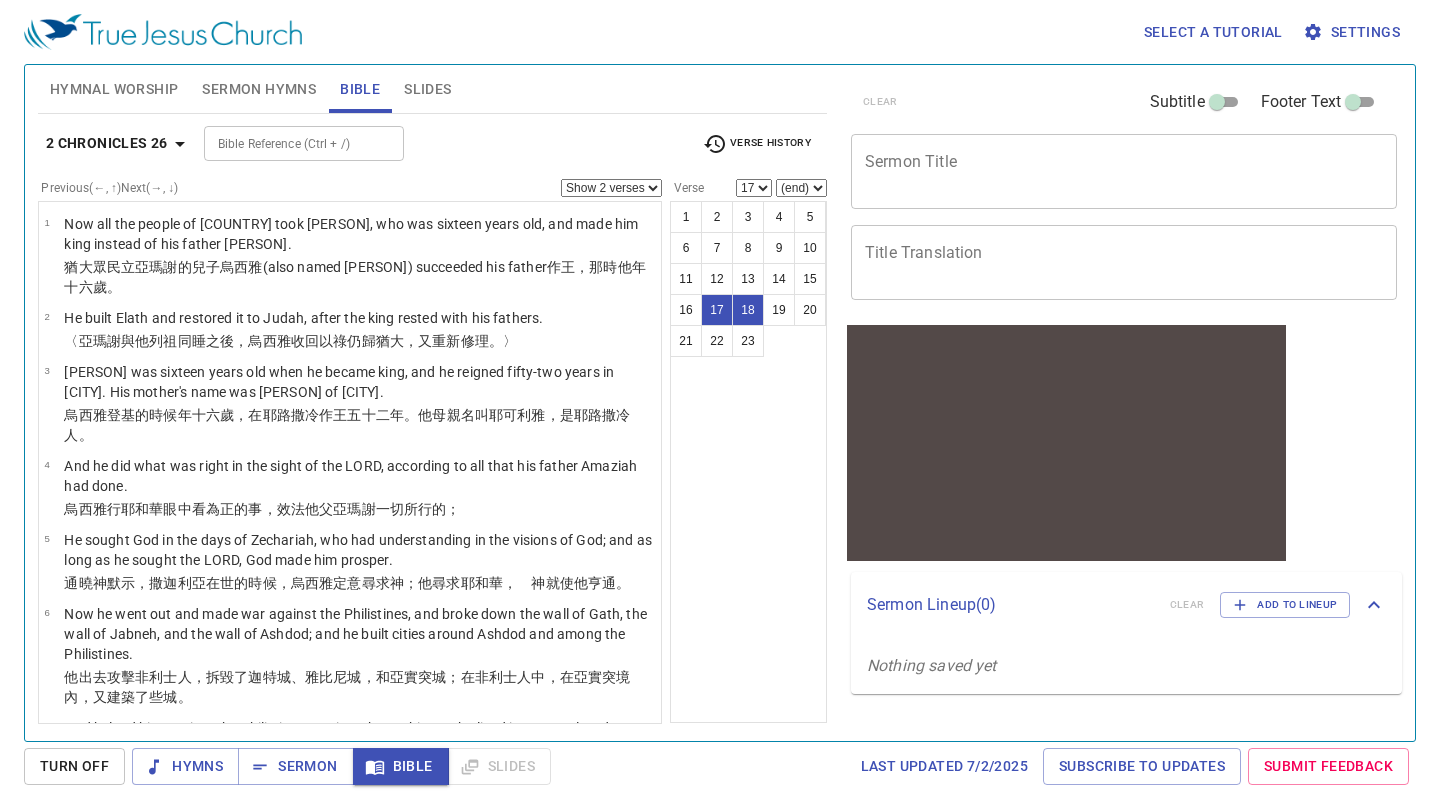 scroll, scrollTop: 0, scrollLeft: 0, axis: both 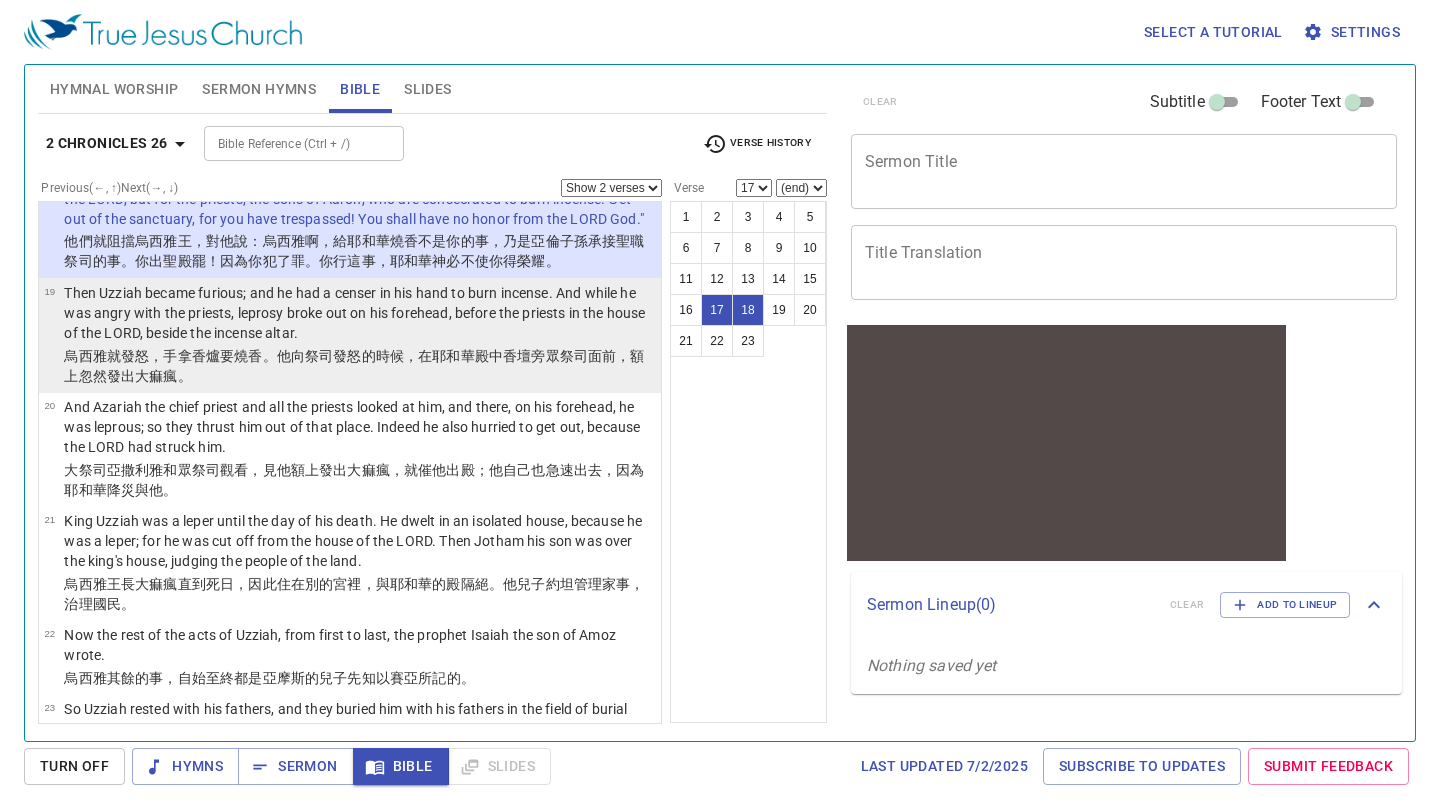 click on "的時候，在耶和華 殿 中香 壇 旁眾祭司 面前 ，額上 忽然發出 大痲瘋 。" at bounding box center (354, 366) 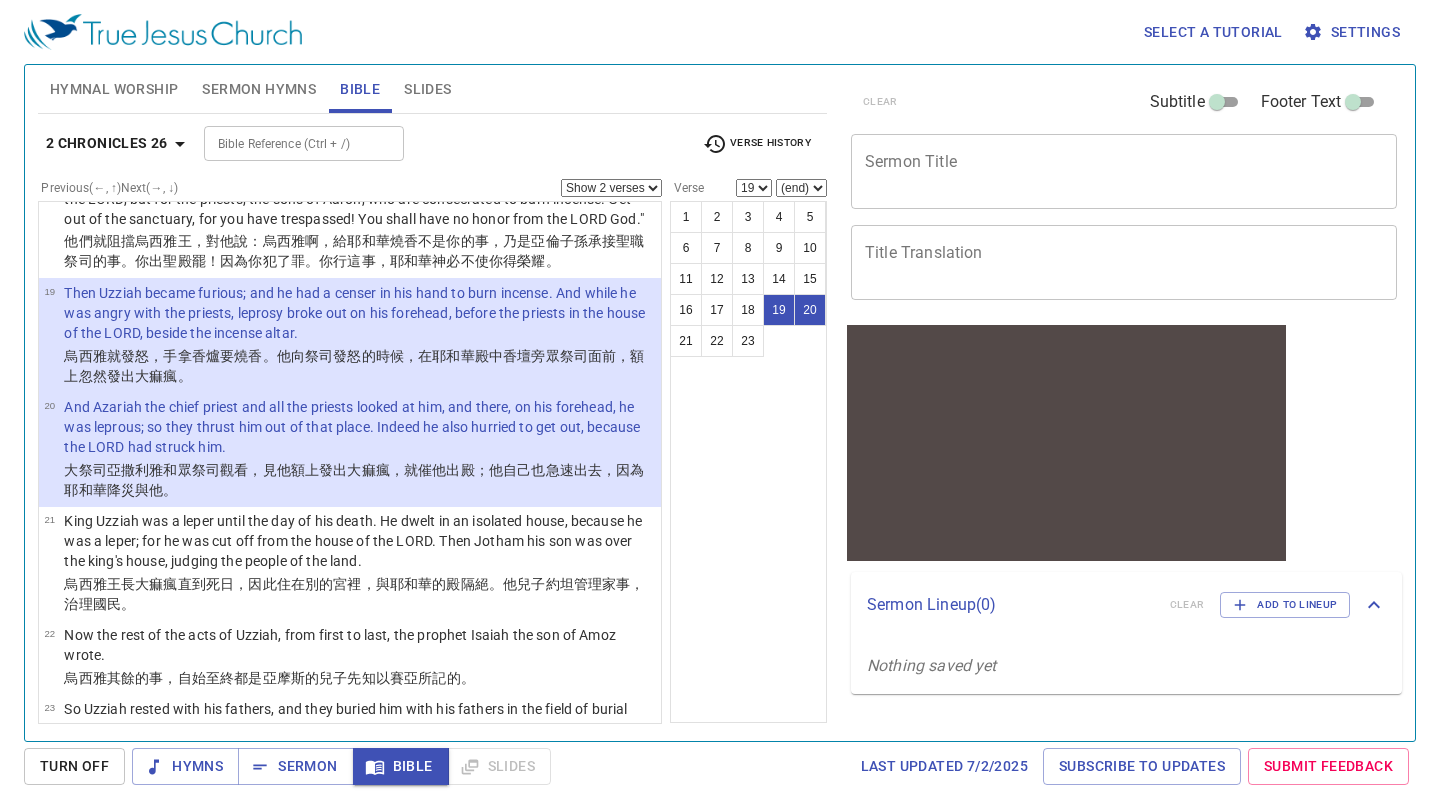 click on "Show 1 verse Show 2 verses Show 3 verses Show 4 verses Show 5 verses" at bounding box center (611, 188) 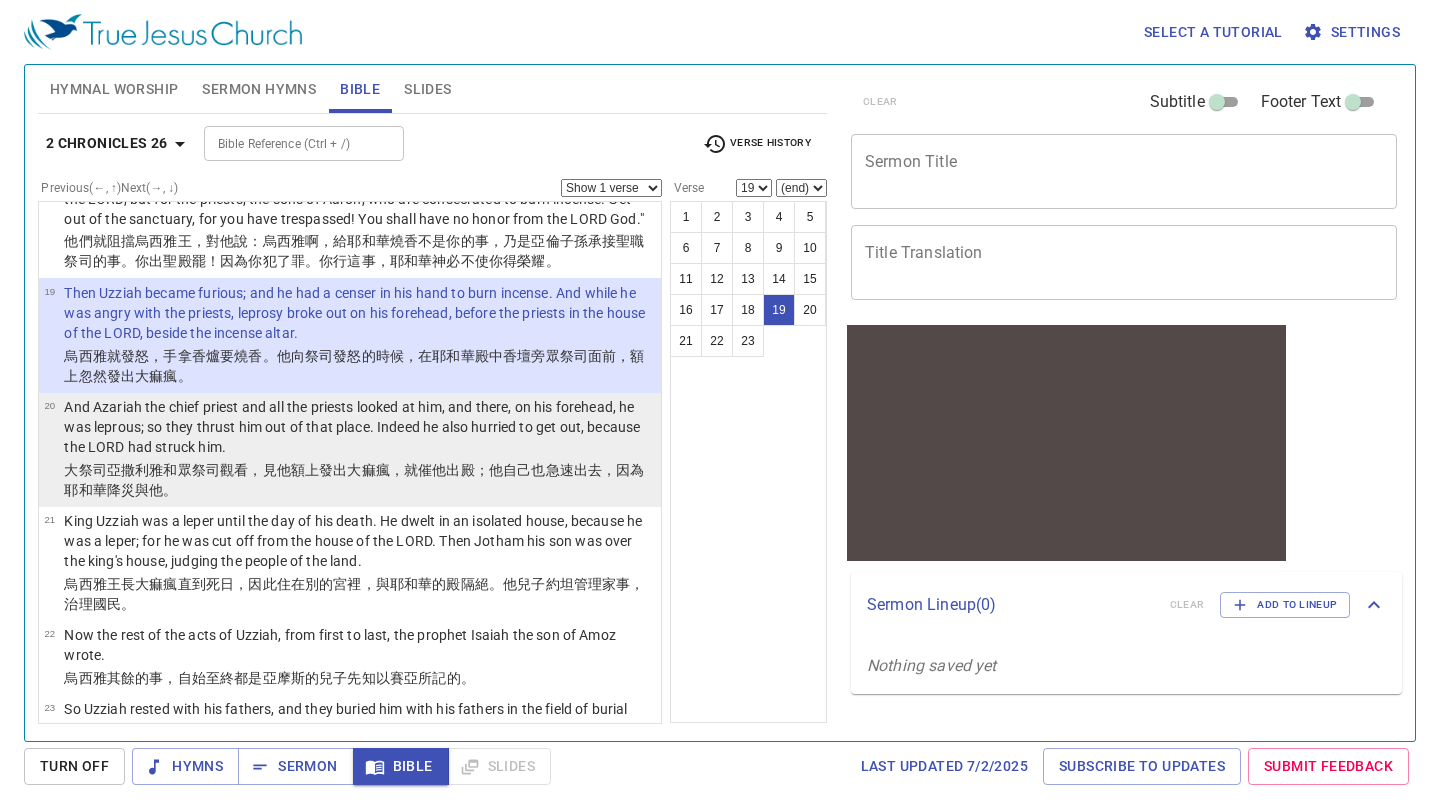 click on "，就催 他出殿；他自己也急速 出去 ，因為耶和華 降災 與他。" at bounding box center (354, 480) 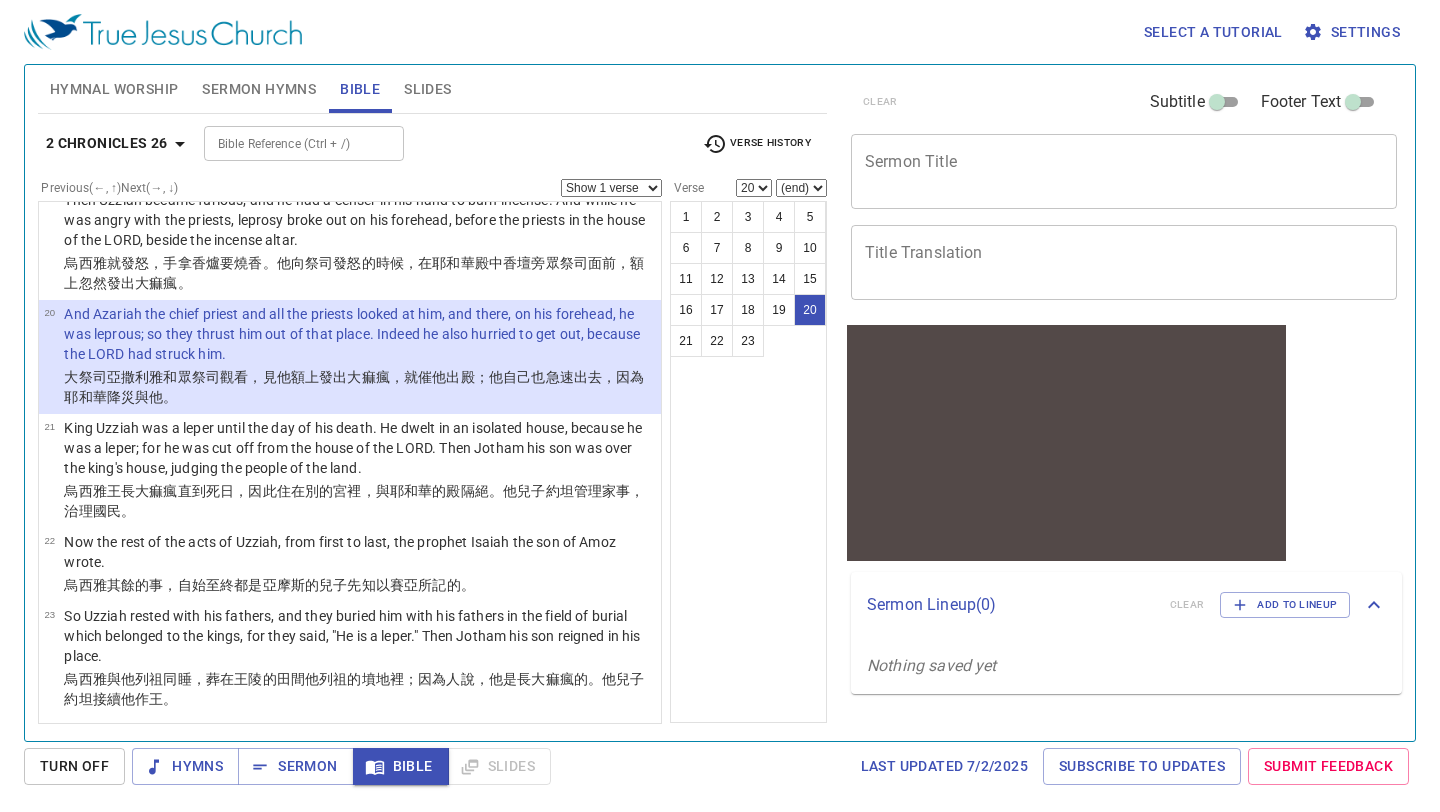 scroll, scrollTop: 1598, scrollLeft: 0, axis: vertical 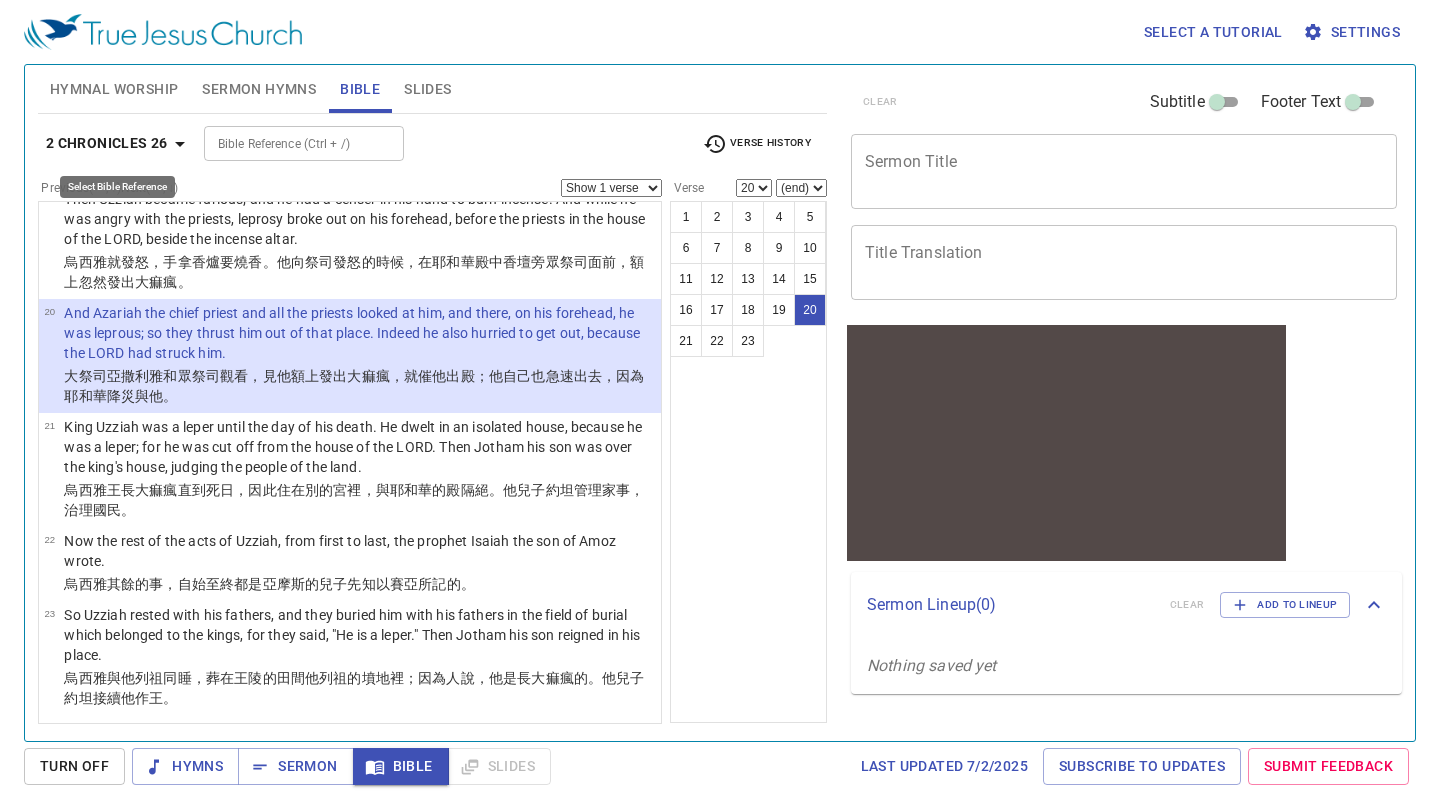 click 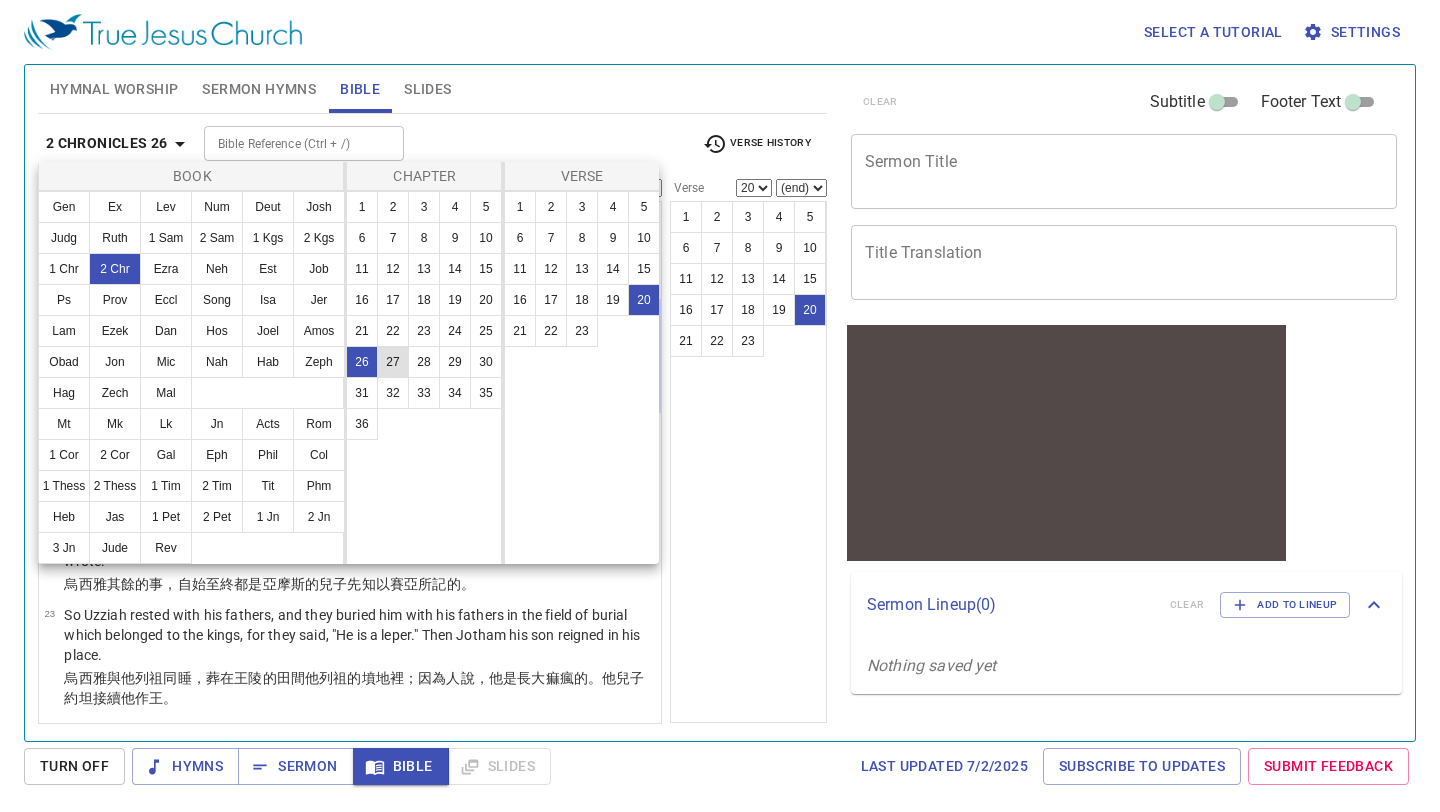 click on "27" at bounding box center (393, 362) 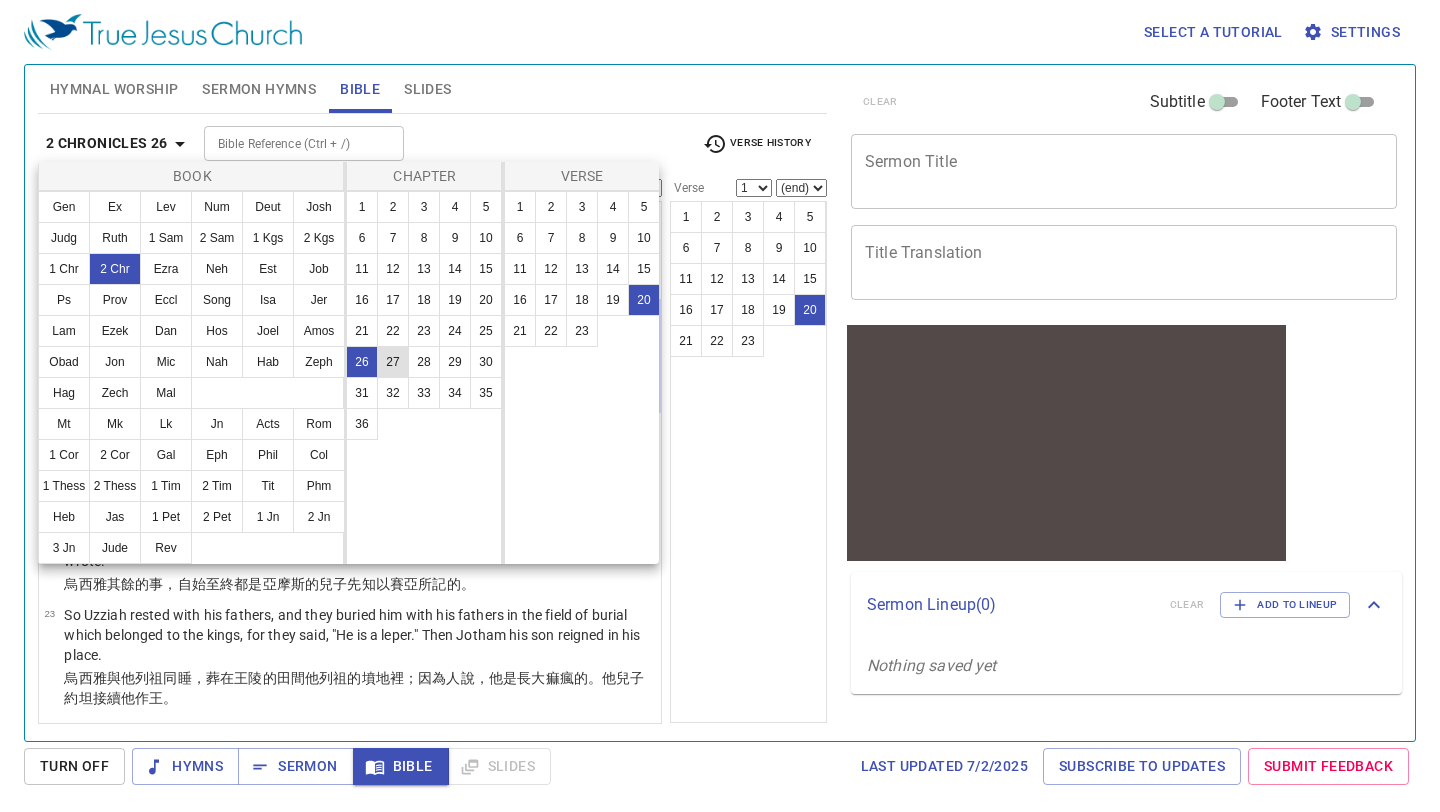 scroll, scrollTop: 0, scrollLeft: 0, axis: both 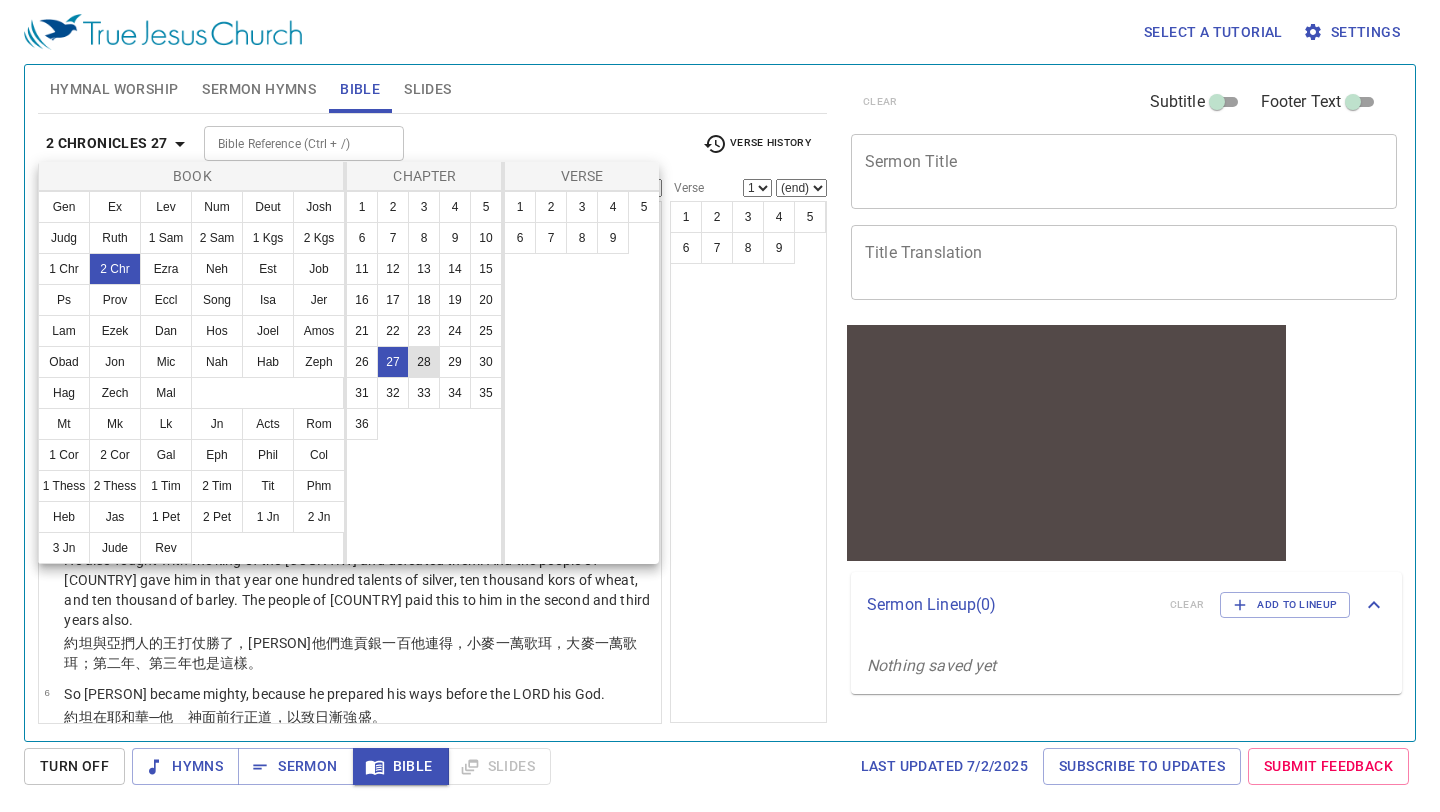 click on "28" at bounding box center (424, 362) 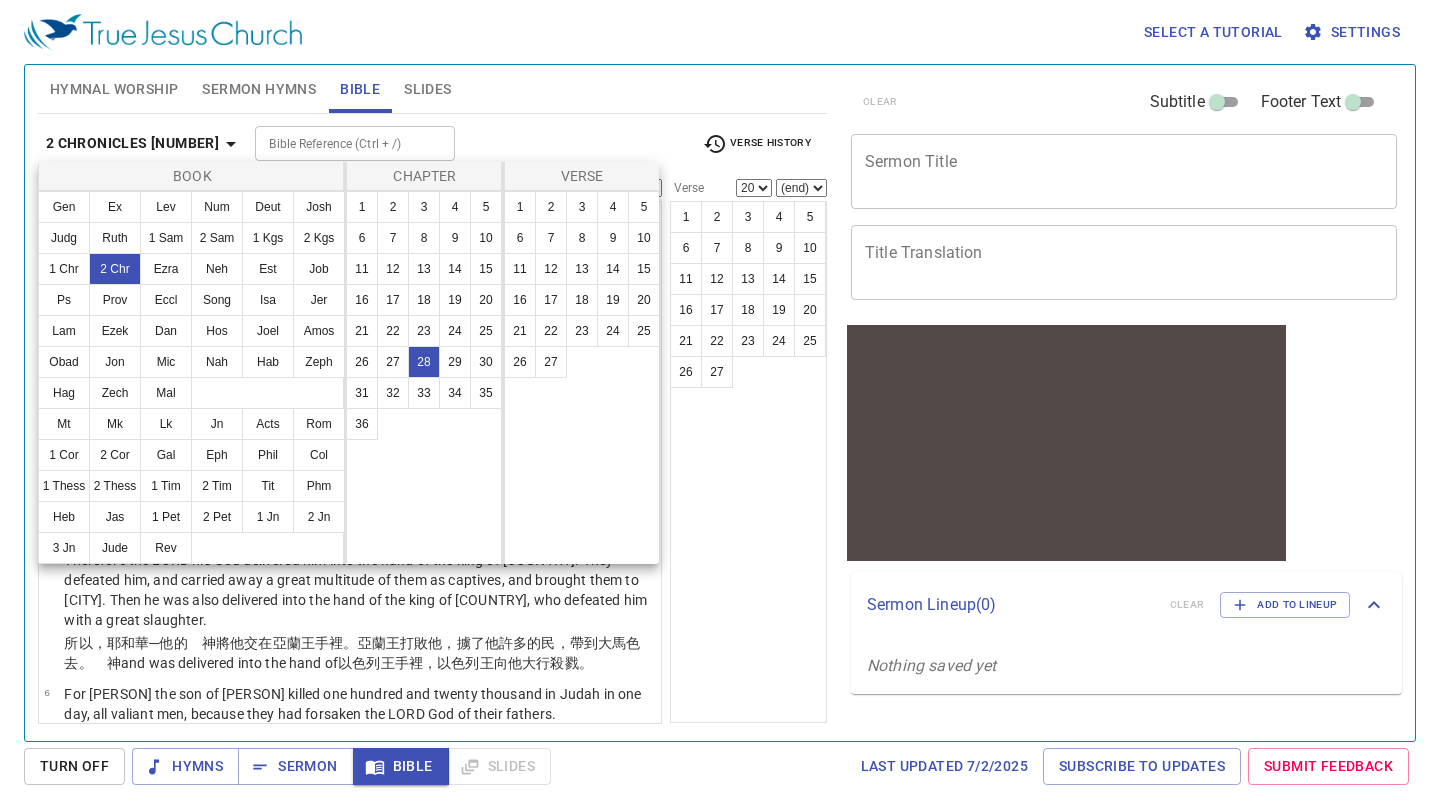 click at bounding box center (720, 406) 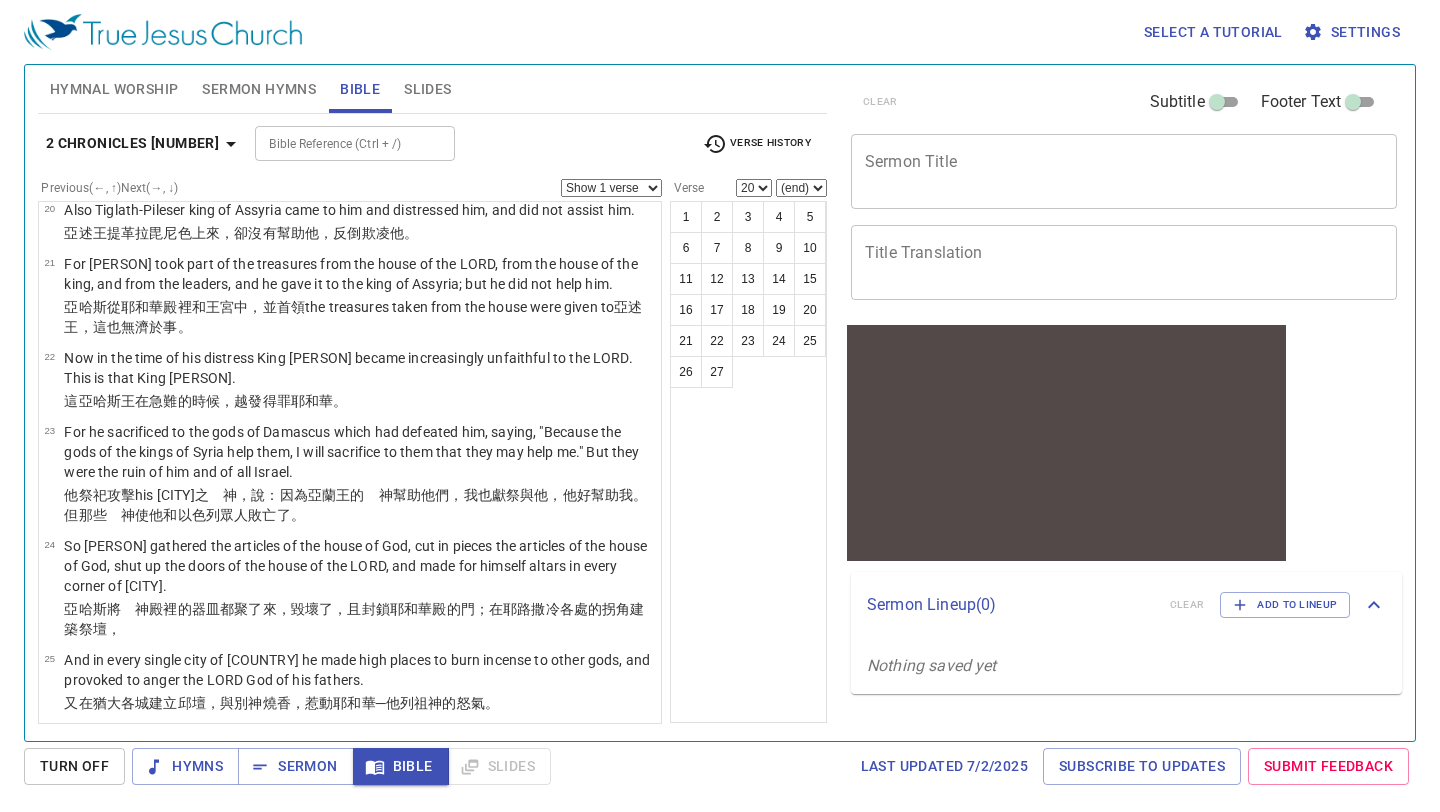 scroll, scrollTop: 1994, scrollLeft: 0, axis: vertical 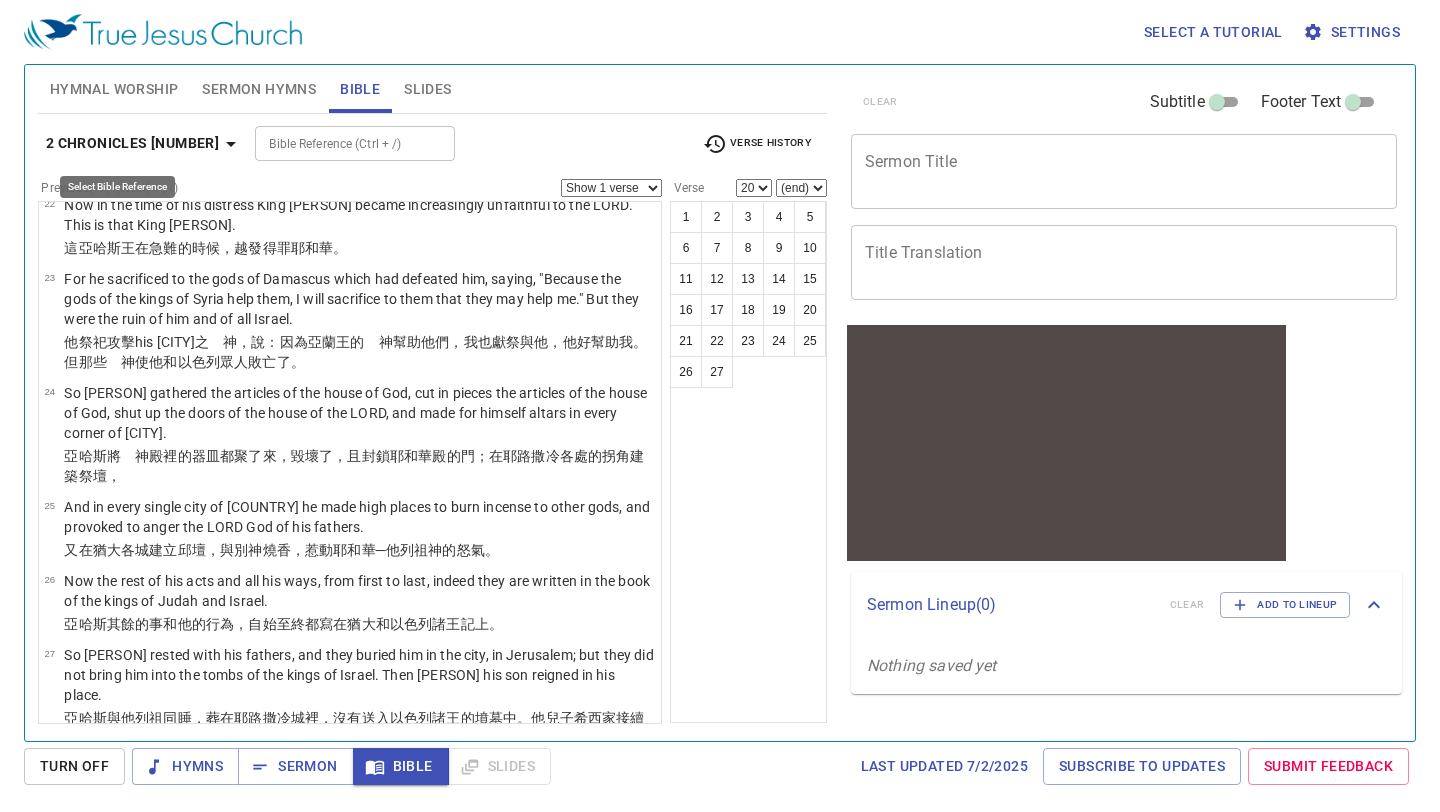 click 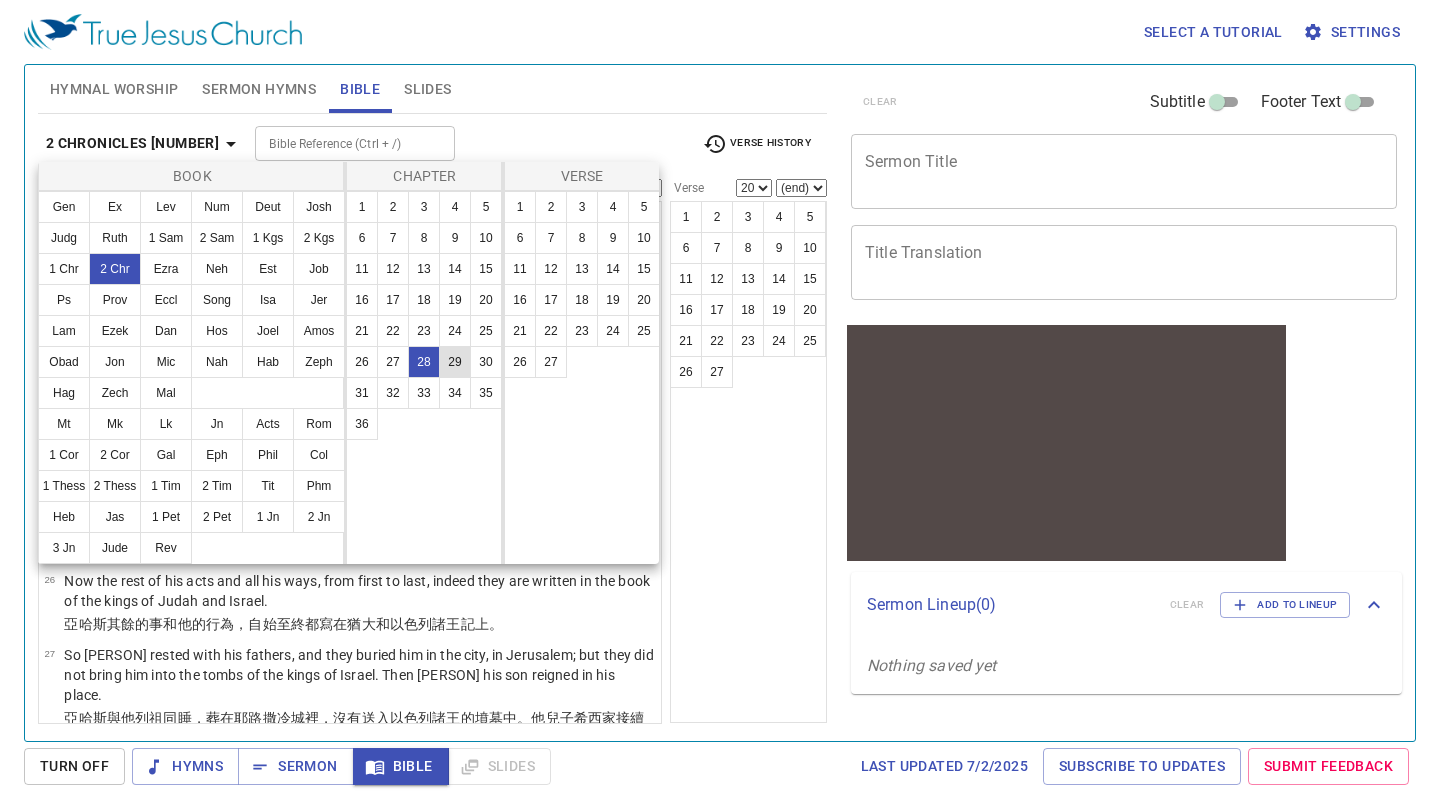 click on "29" at bounding box center [455, 362] 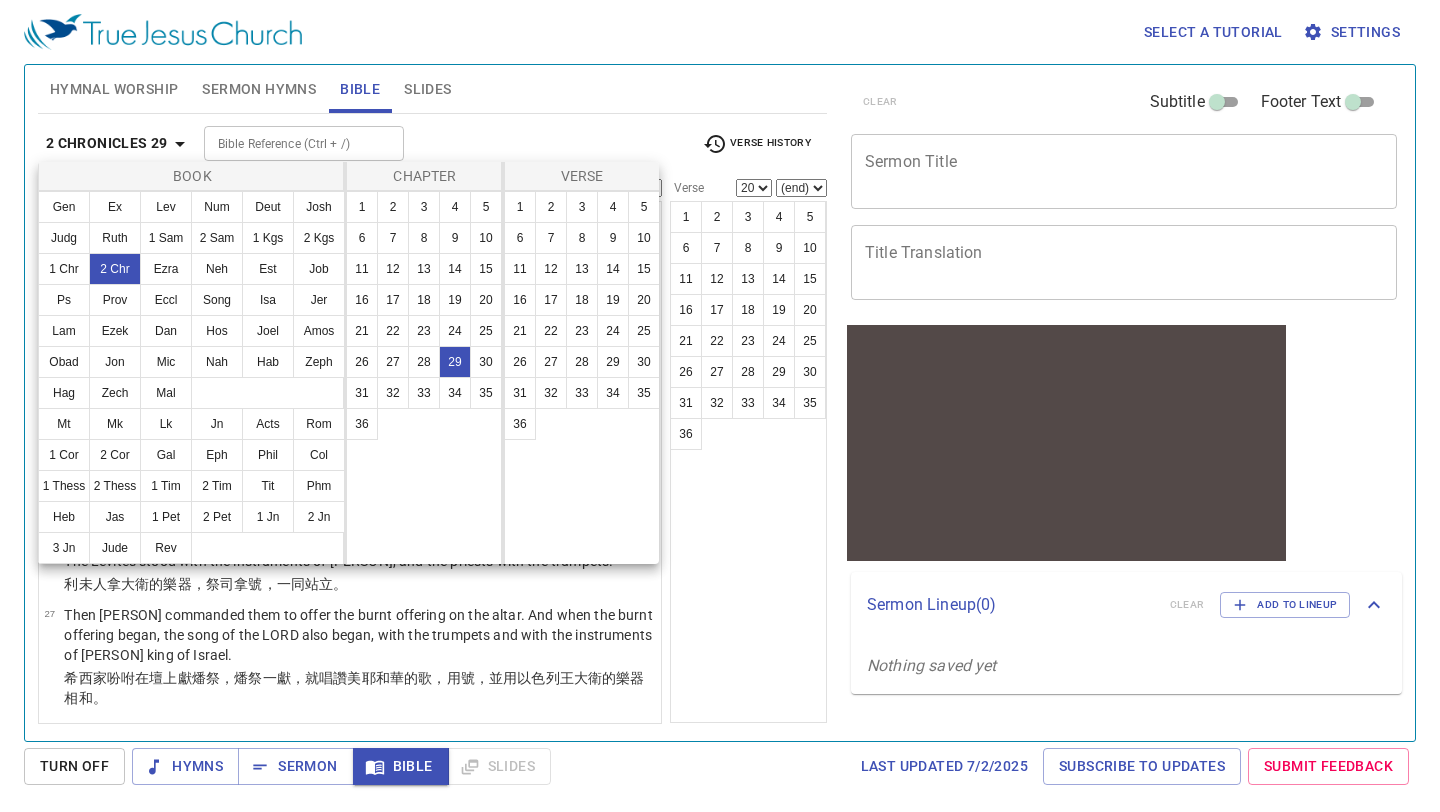 scroll, scrollTop: 0, scrollLeft: 0, axis: both 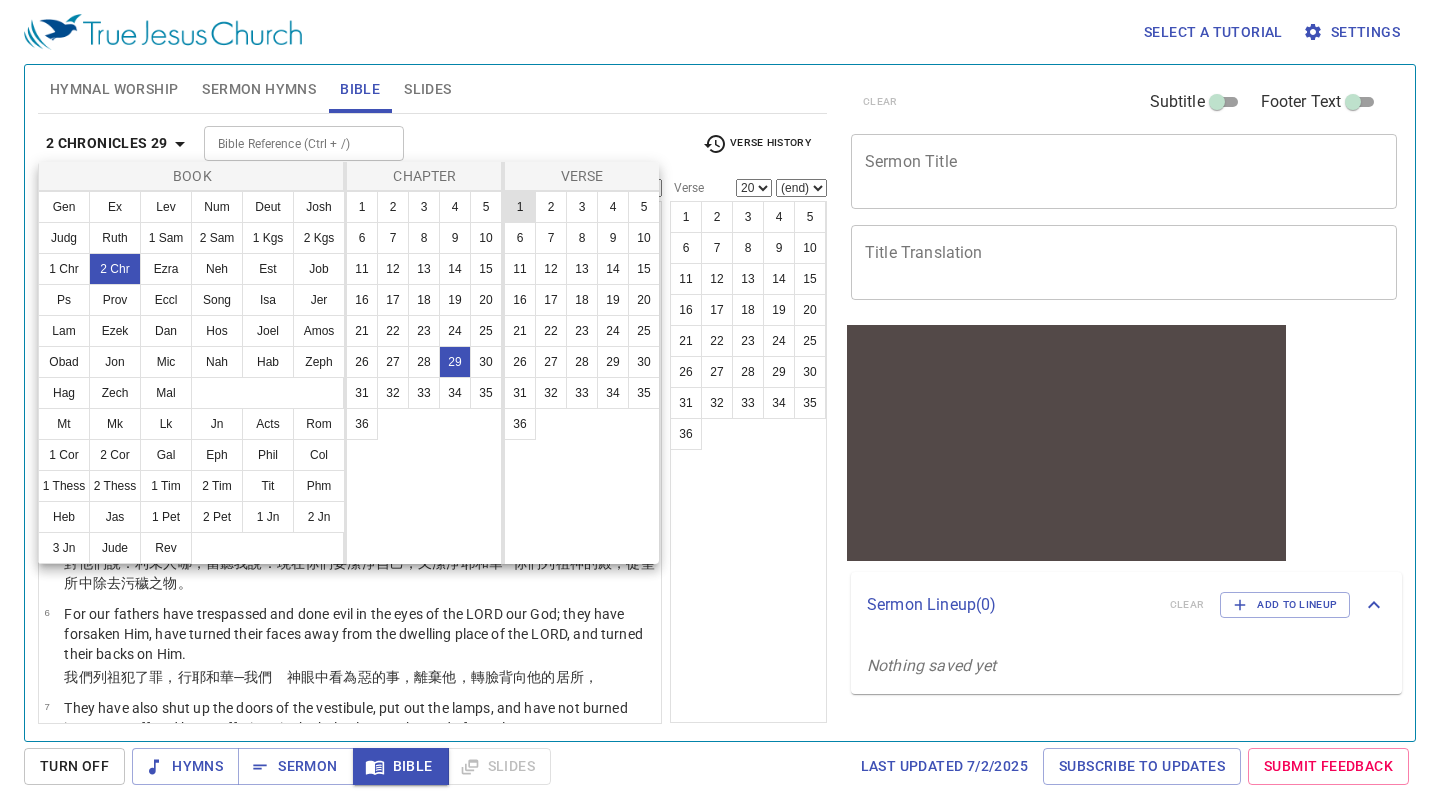 click on "1" at bounding box center [520, 207] 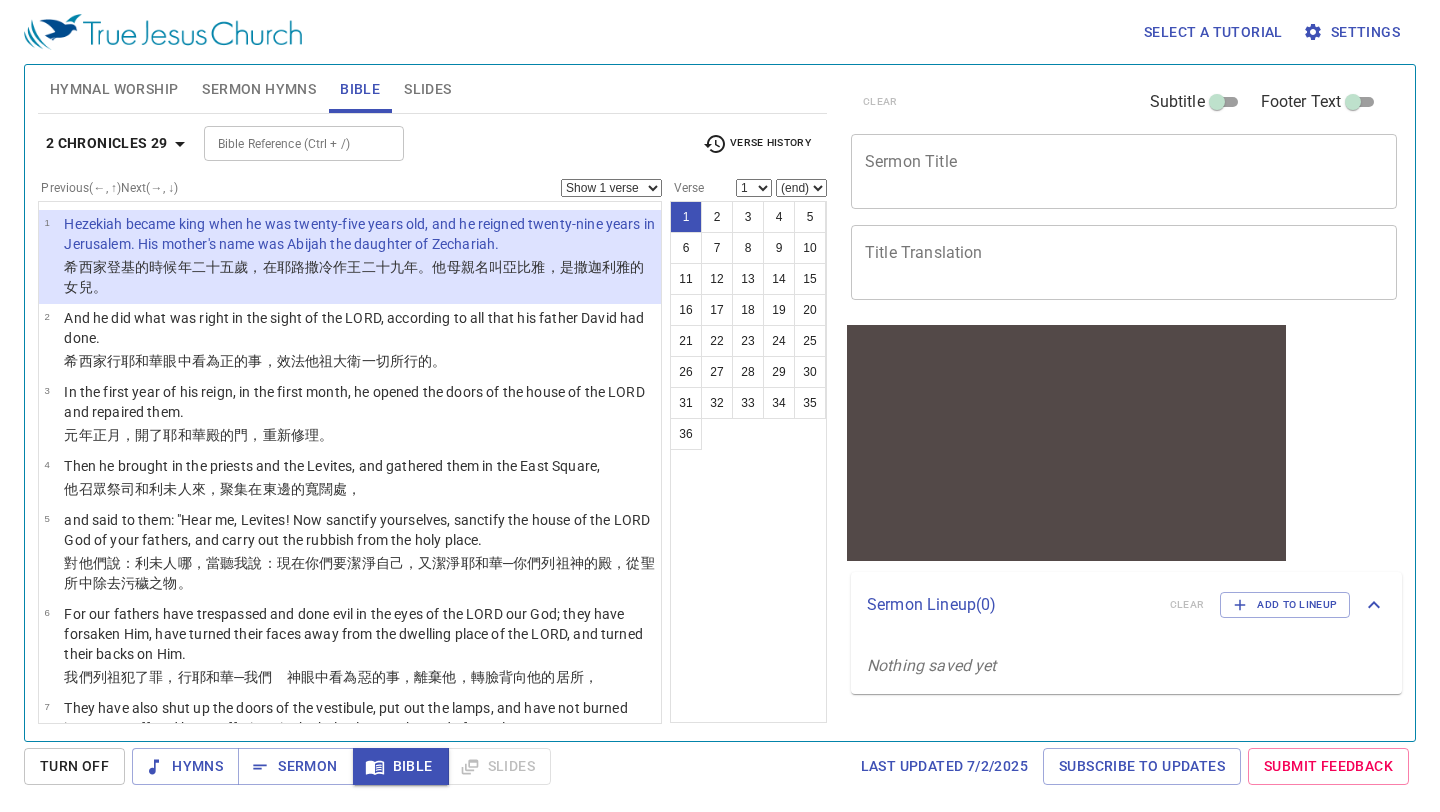 click on "Show 1 verse Show 2 verses Show 3 verses Show 4 verses Show 5 verses" at bounding box center [611, 188] 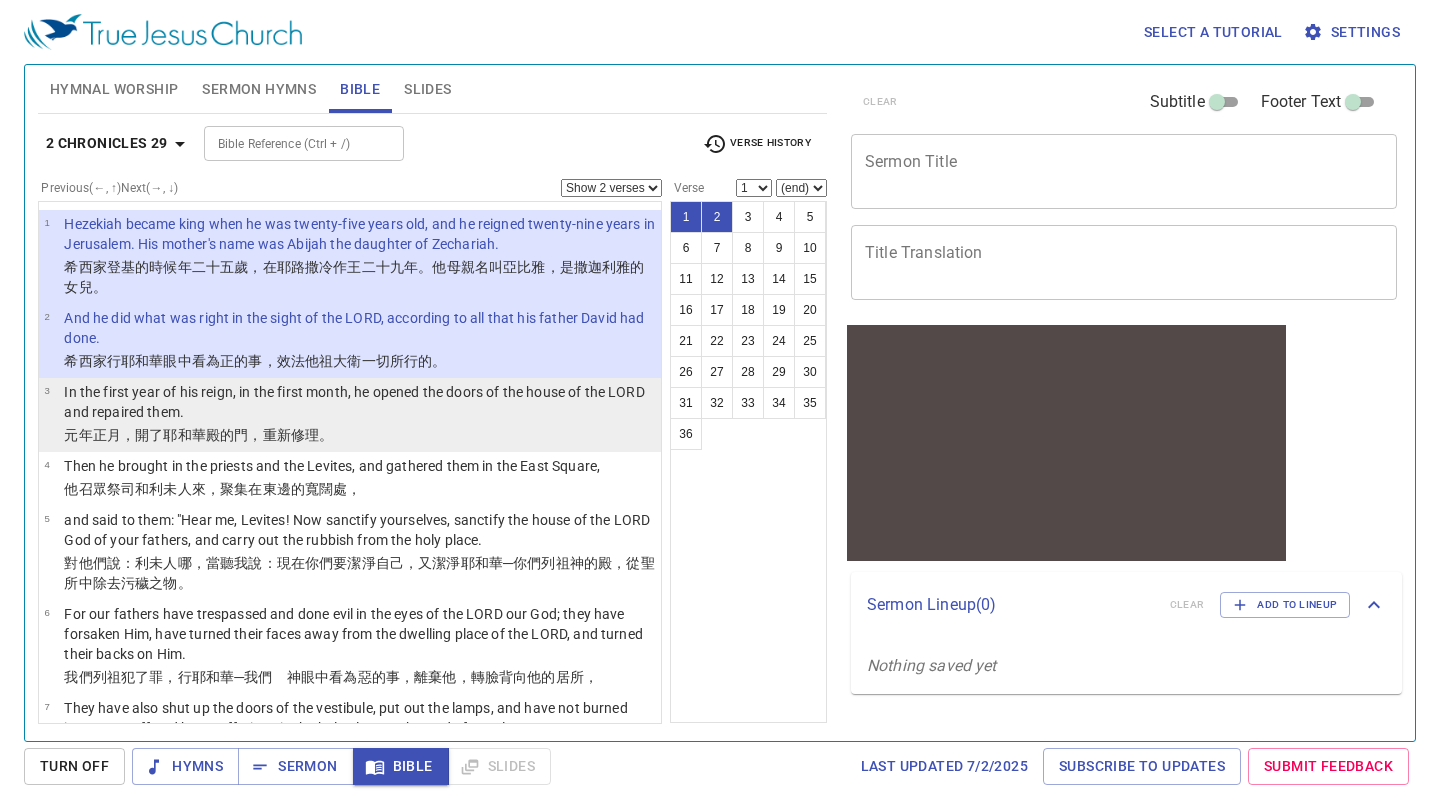 click on "，重新修理 。" at bounding box center [290, 435] 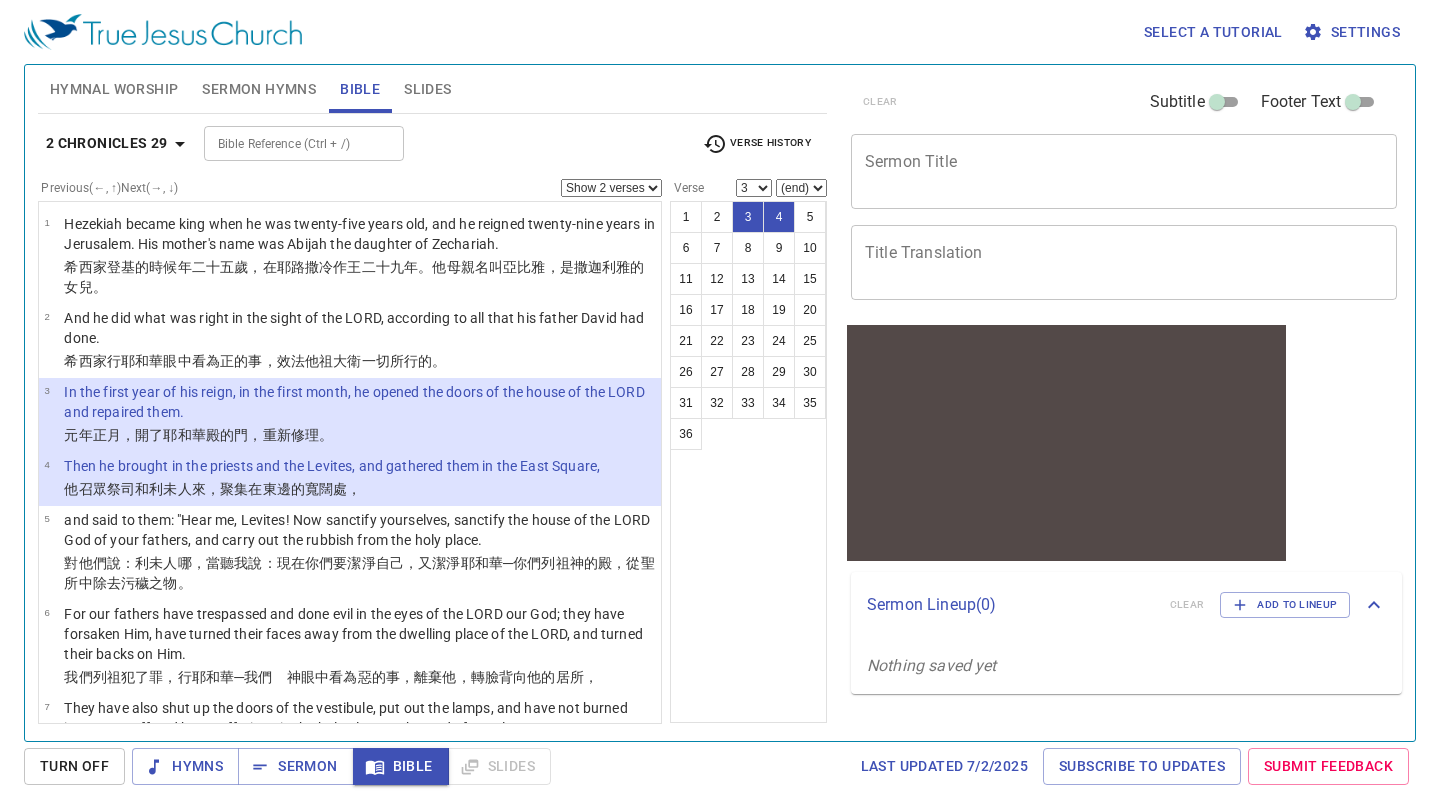 click on "Show 1 verse Show 2 verses Show 3 verses Show 4 verses Show 5 verses" at bounding box center [611, 188] 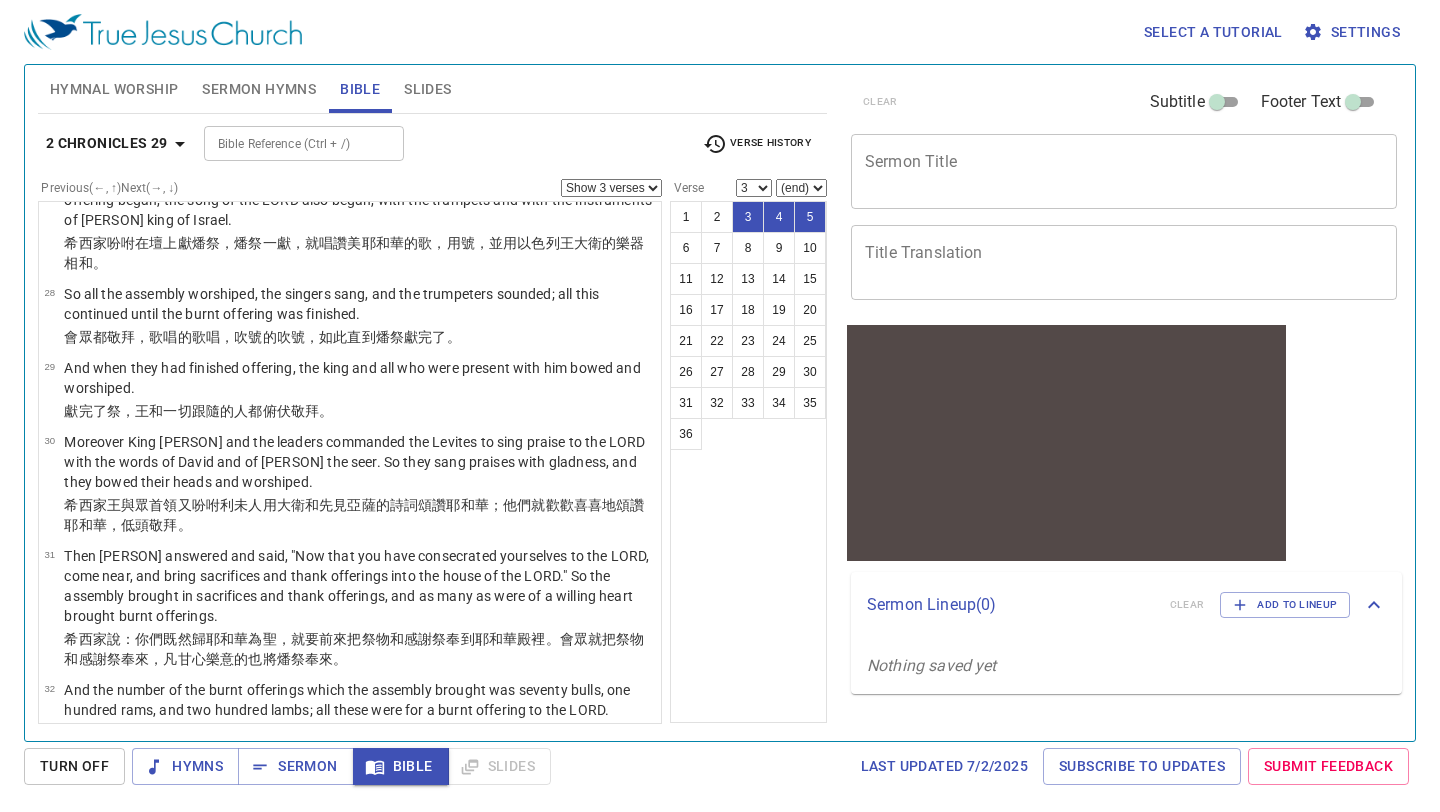 scroll, scrollTop: 2700, scrollLeft: 0, axis: vertical 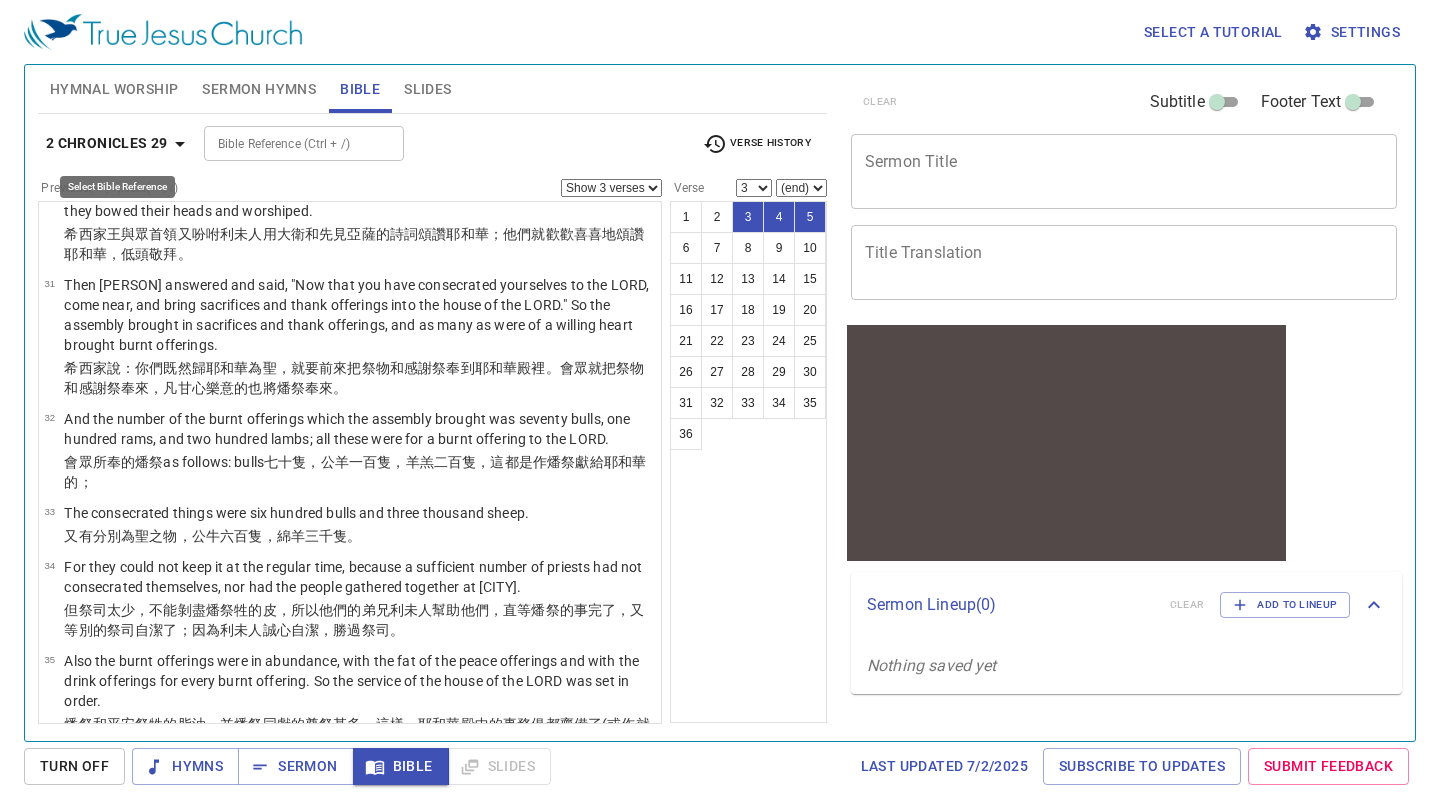 click 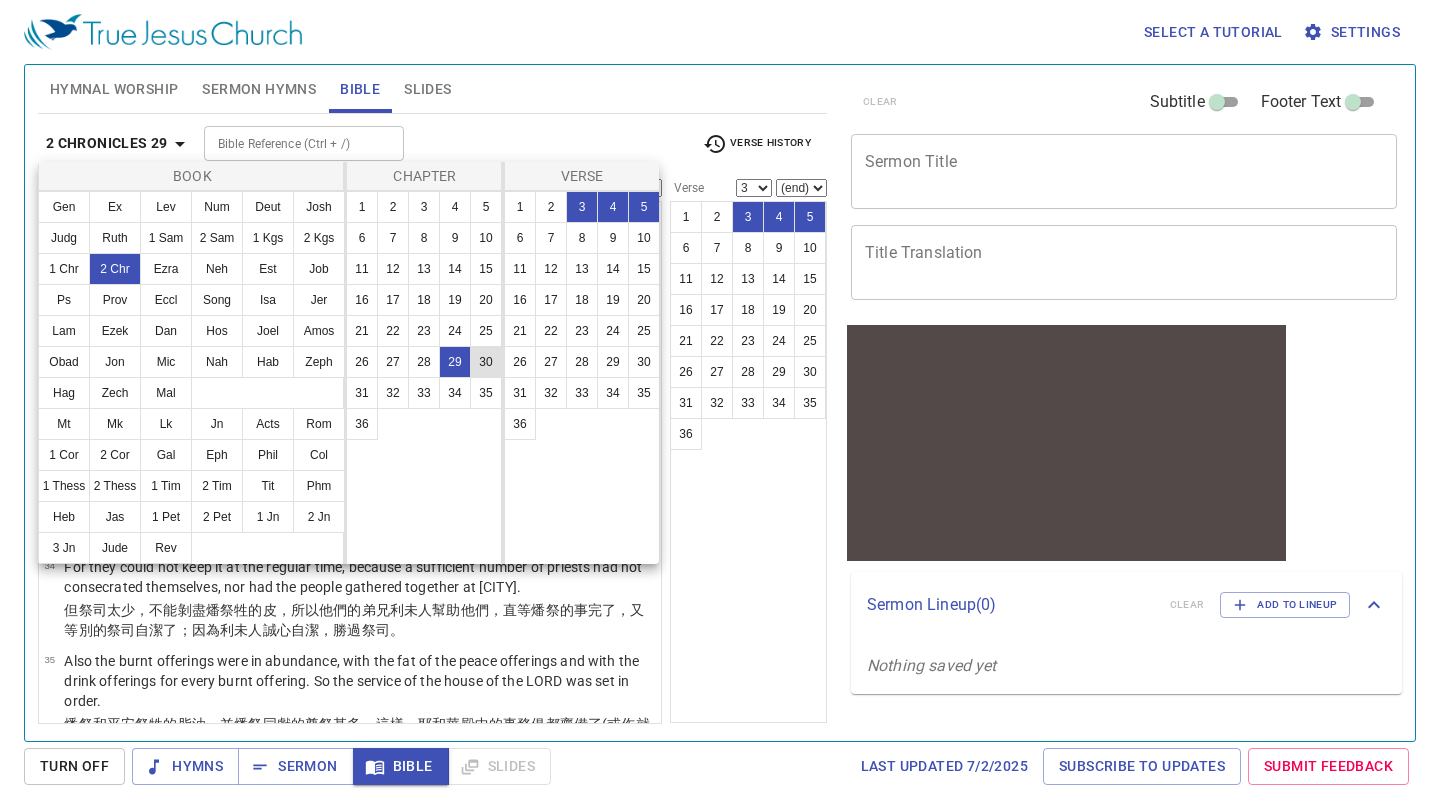 click on "30" at bounding box center [486, 362] 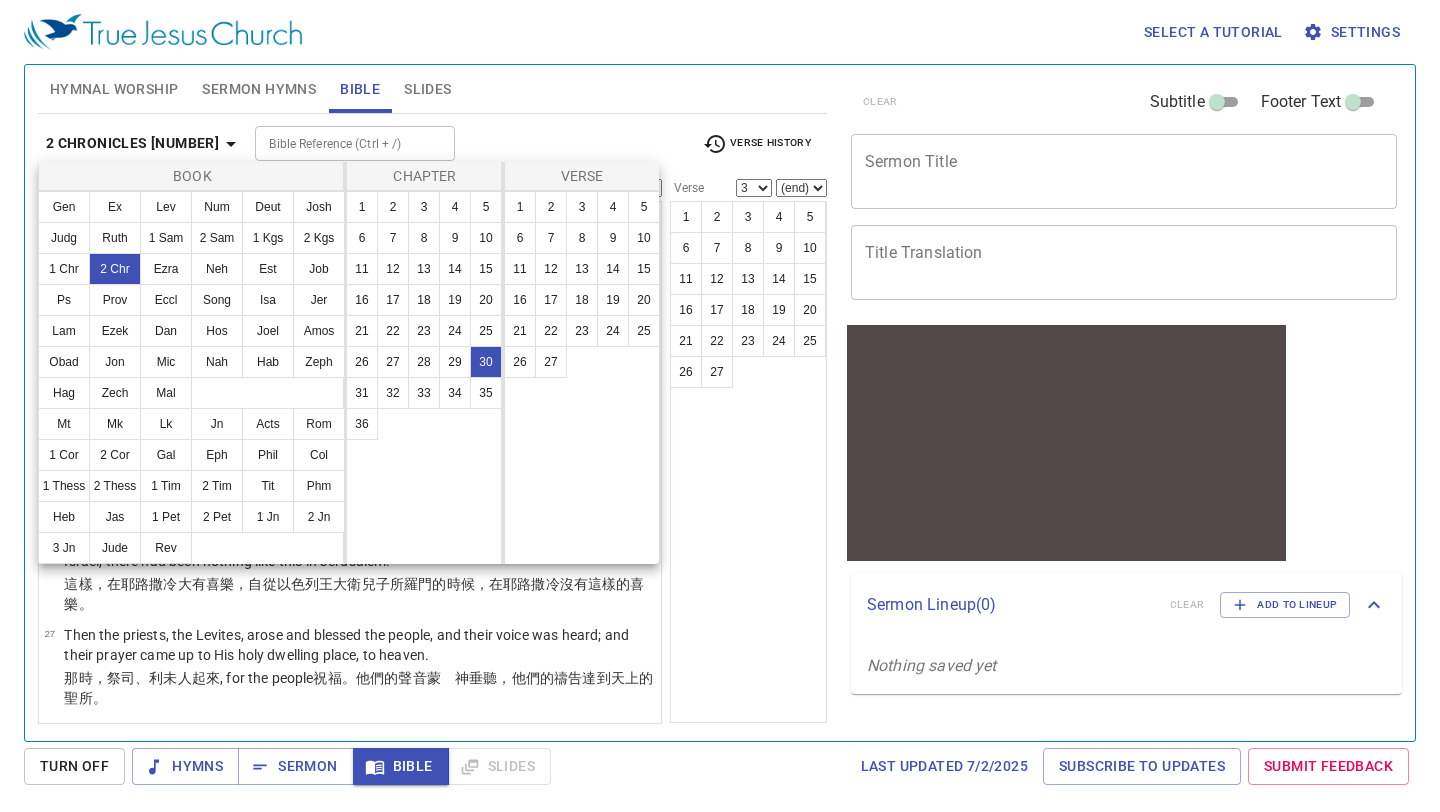 scroll, scrollTop: 0, scrollLeft: 0, axis: both 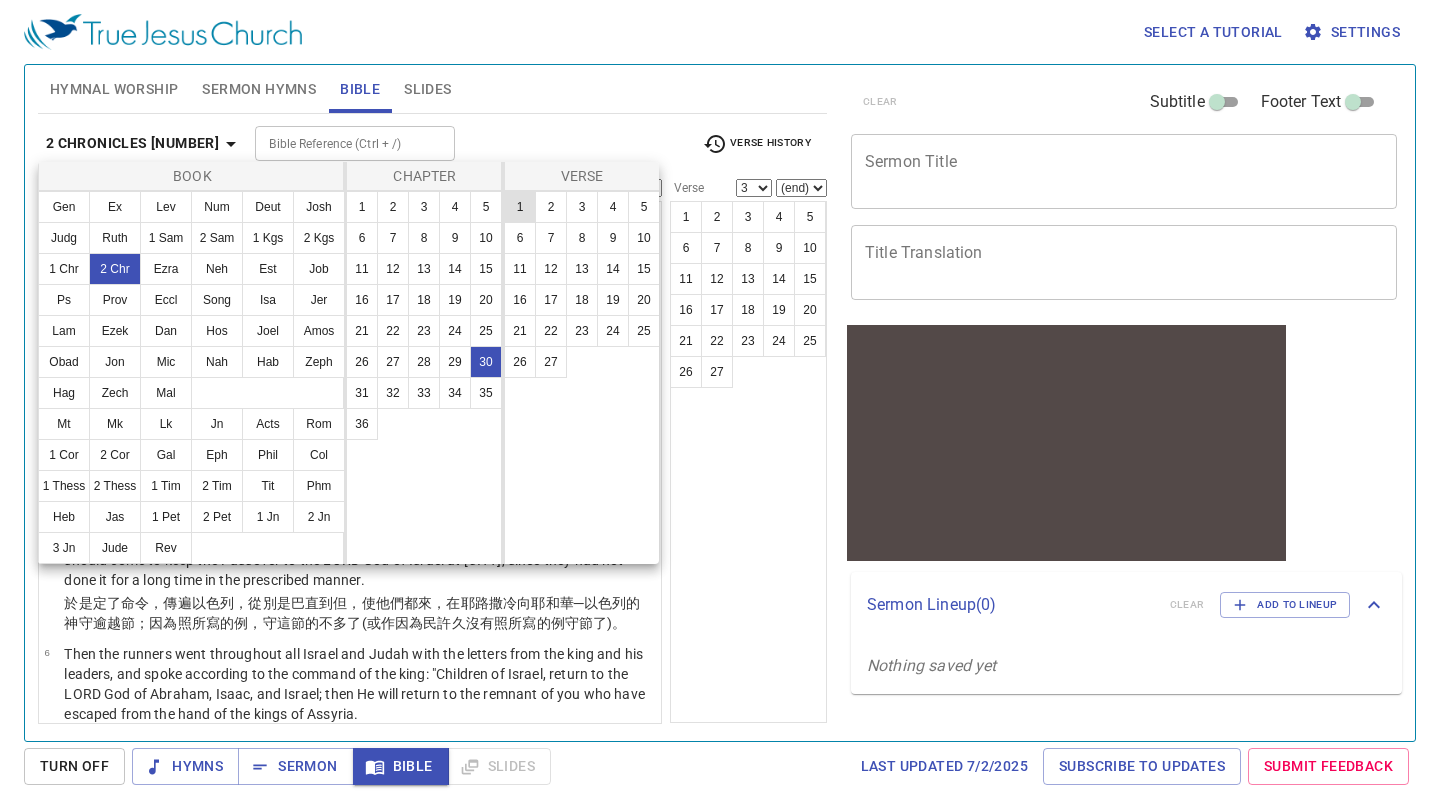 click on "1" at bounding box center [520, 207] 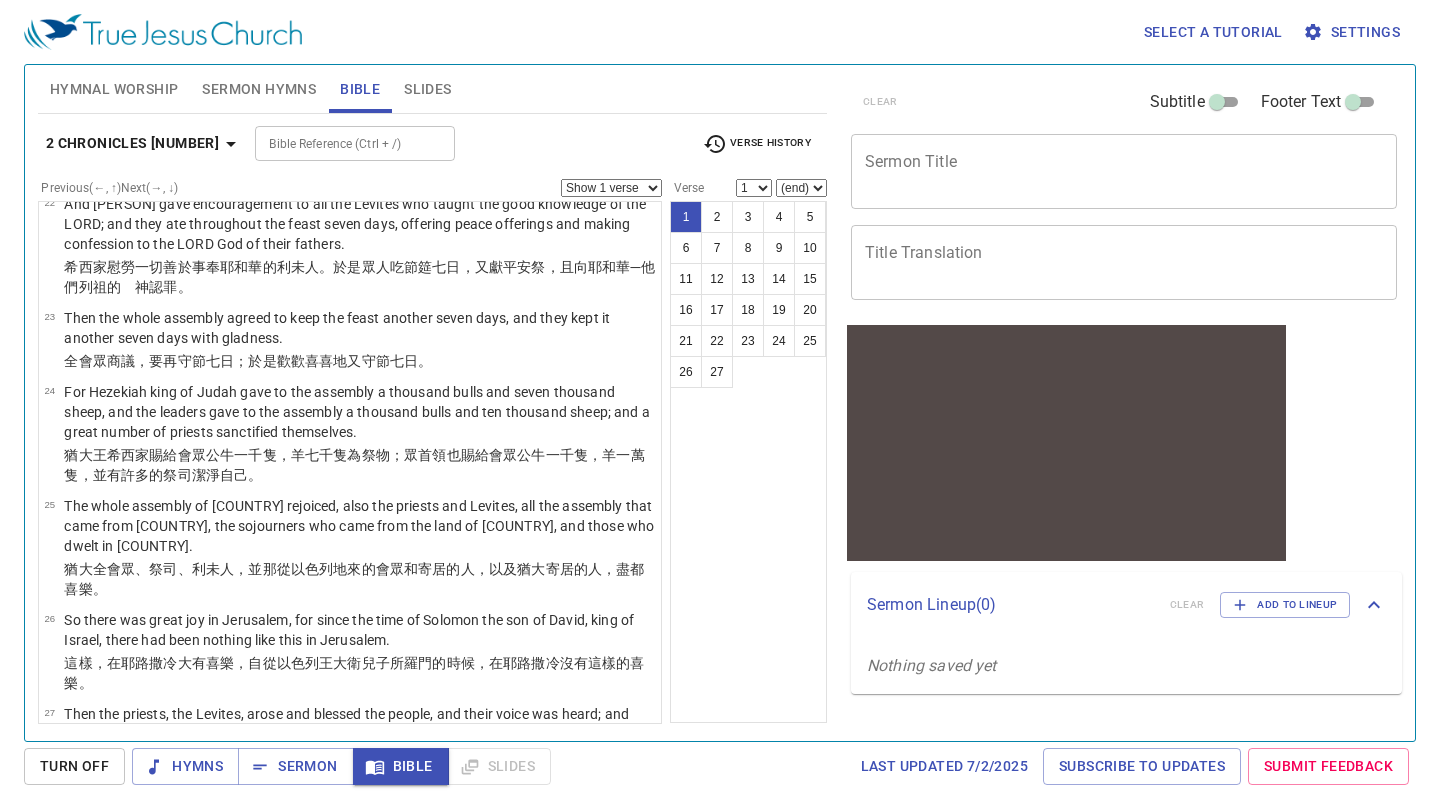 scroll, scrollTop: 2074, scrollLeft: 0, axis: vertical 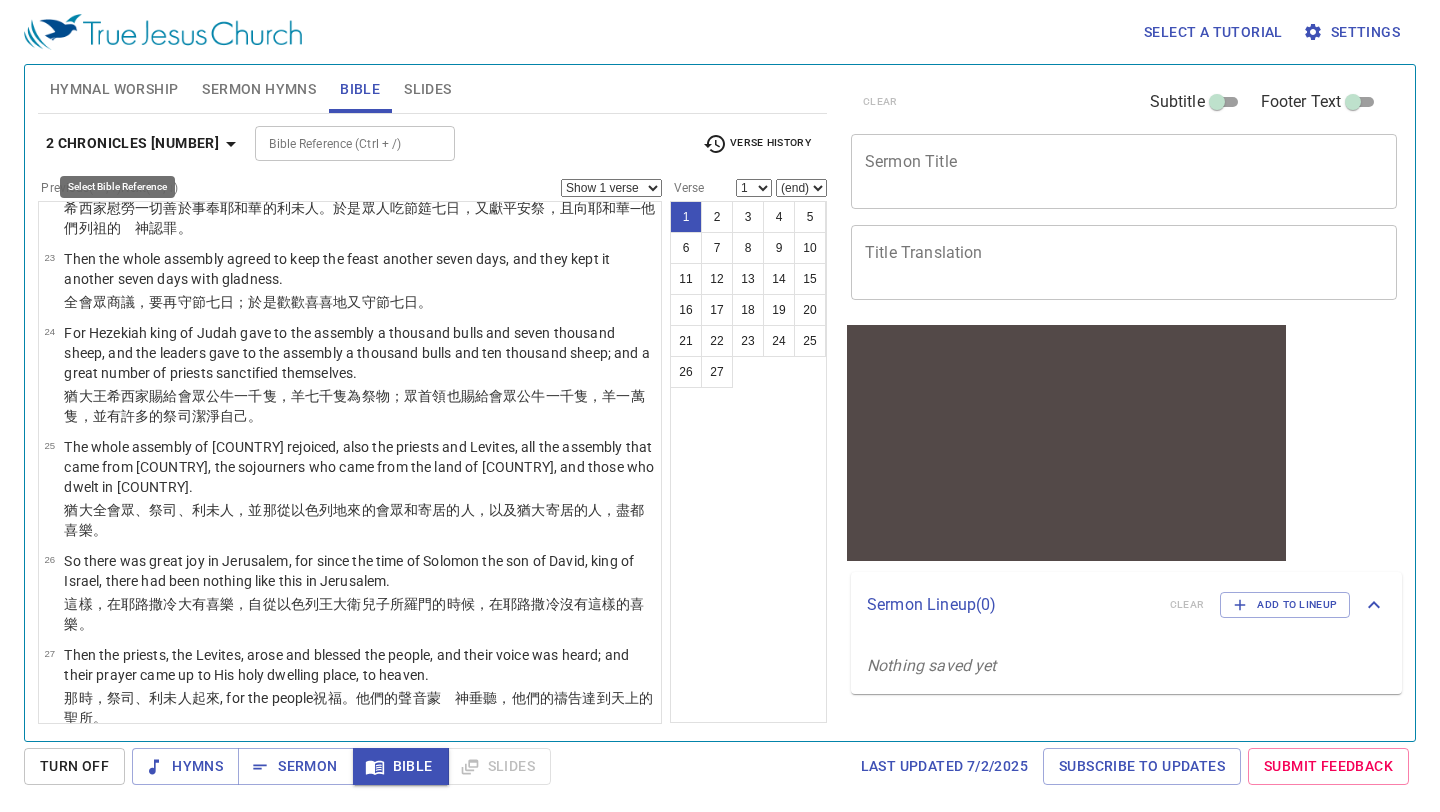 click 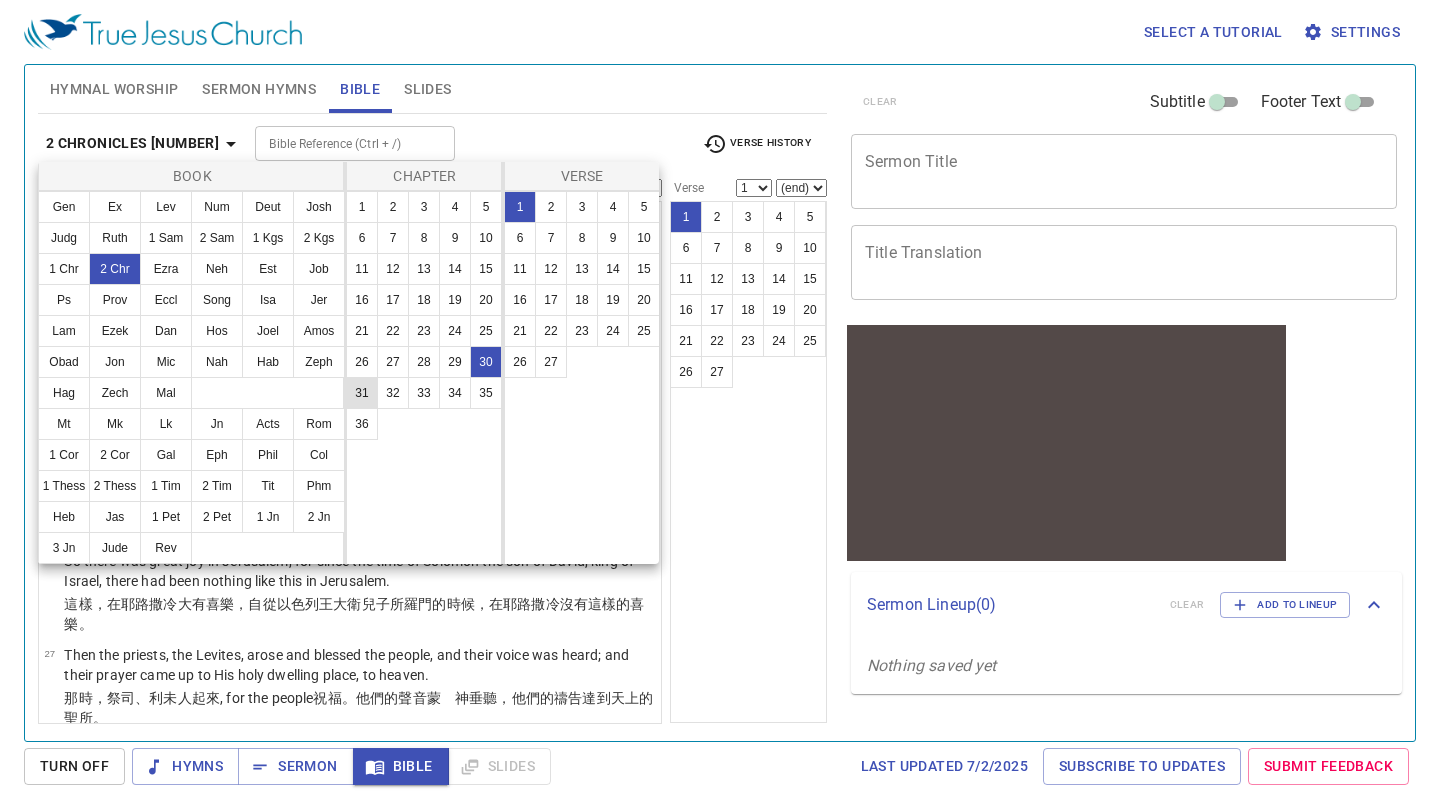 click on "31" at bounding box center (362, 393) 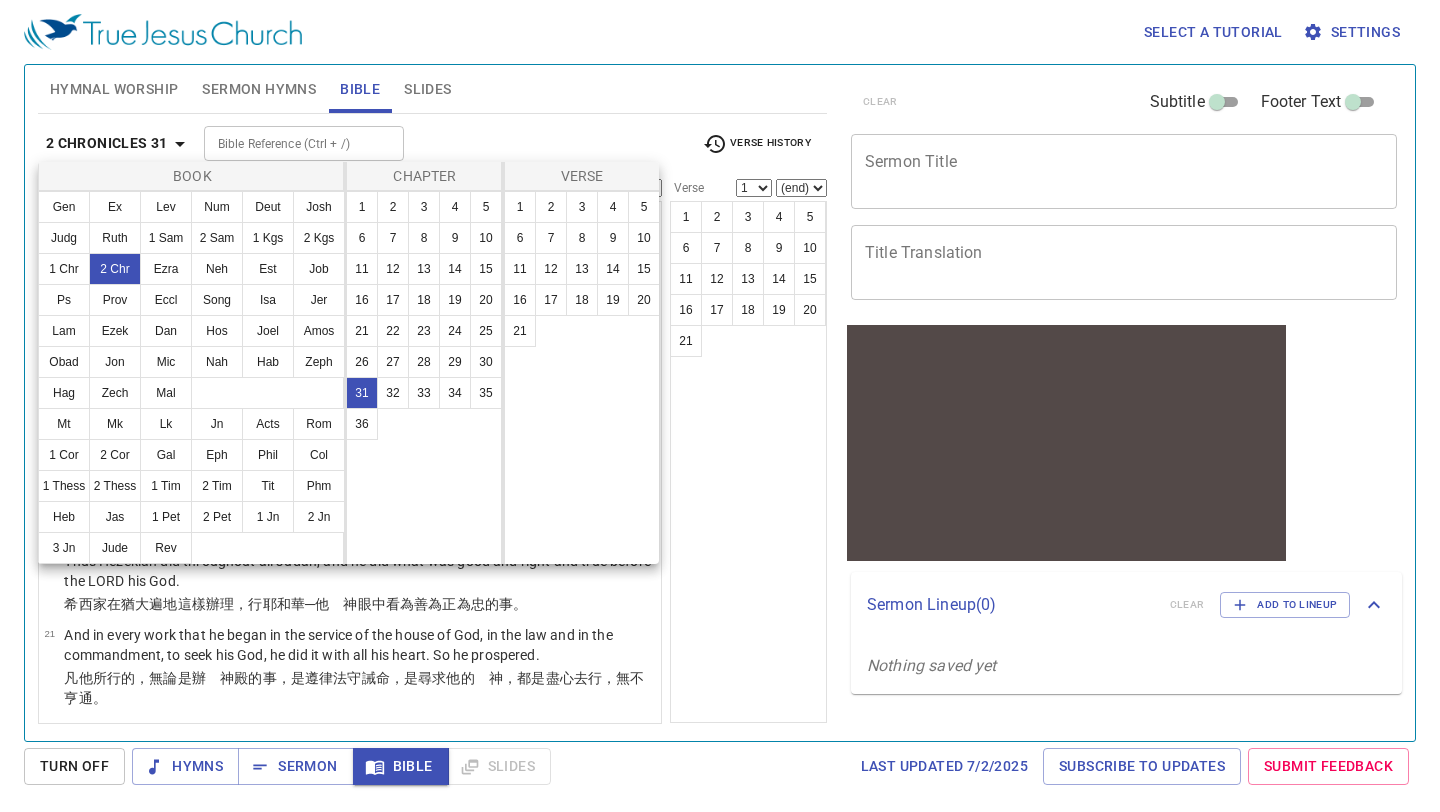 scroll, scrollTop: 0, scrollLeft: 0, axis: both 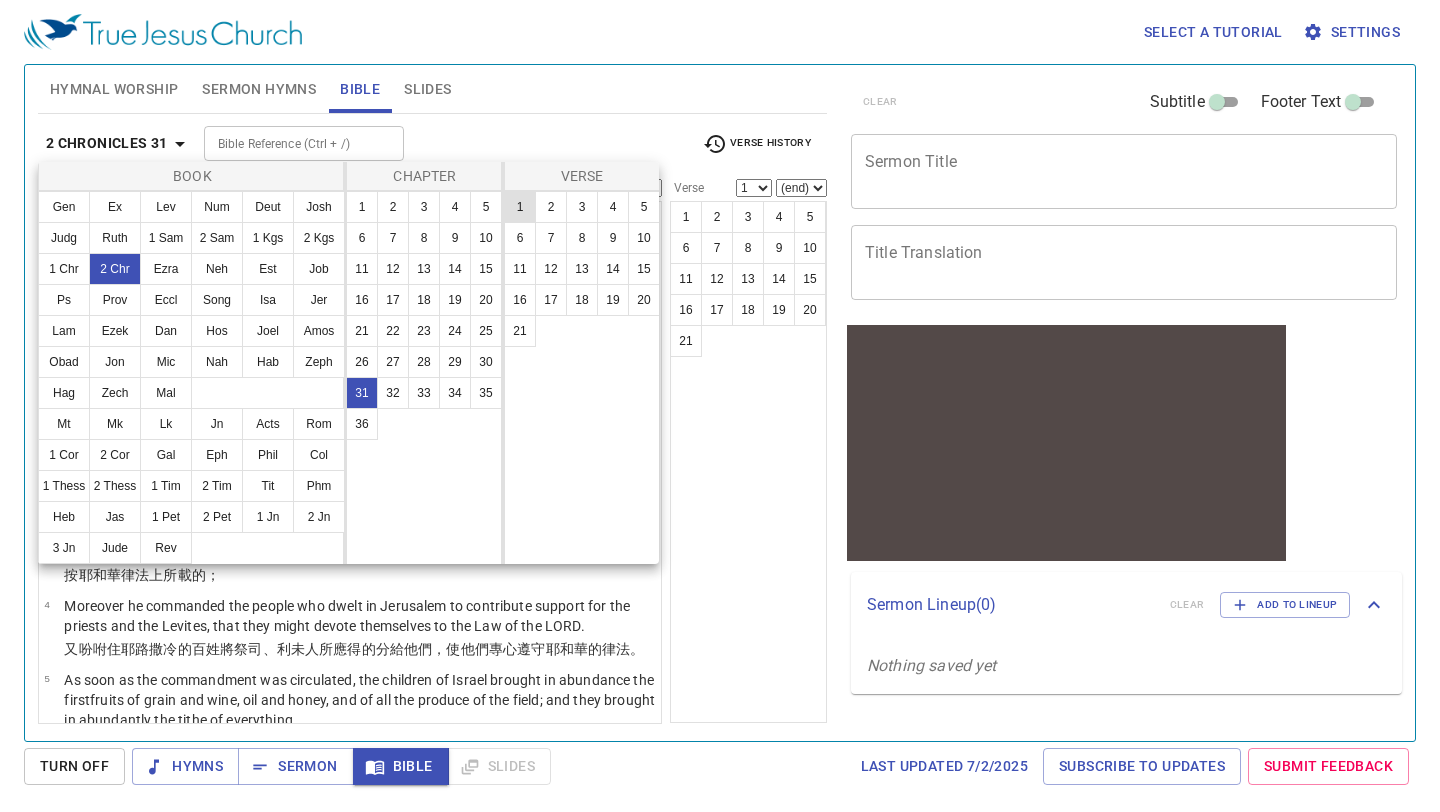 click on "1" at bounding box center (520, 207) 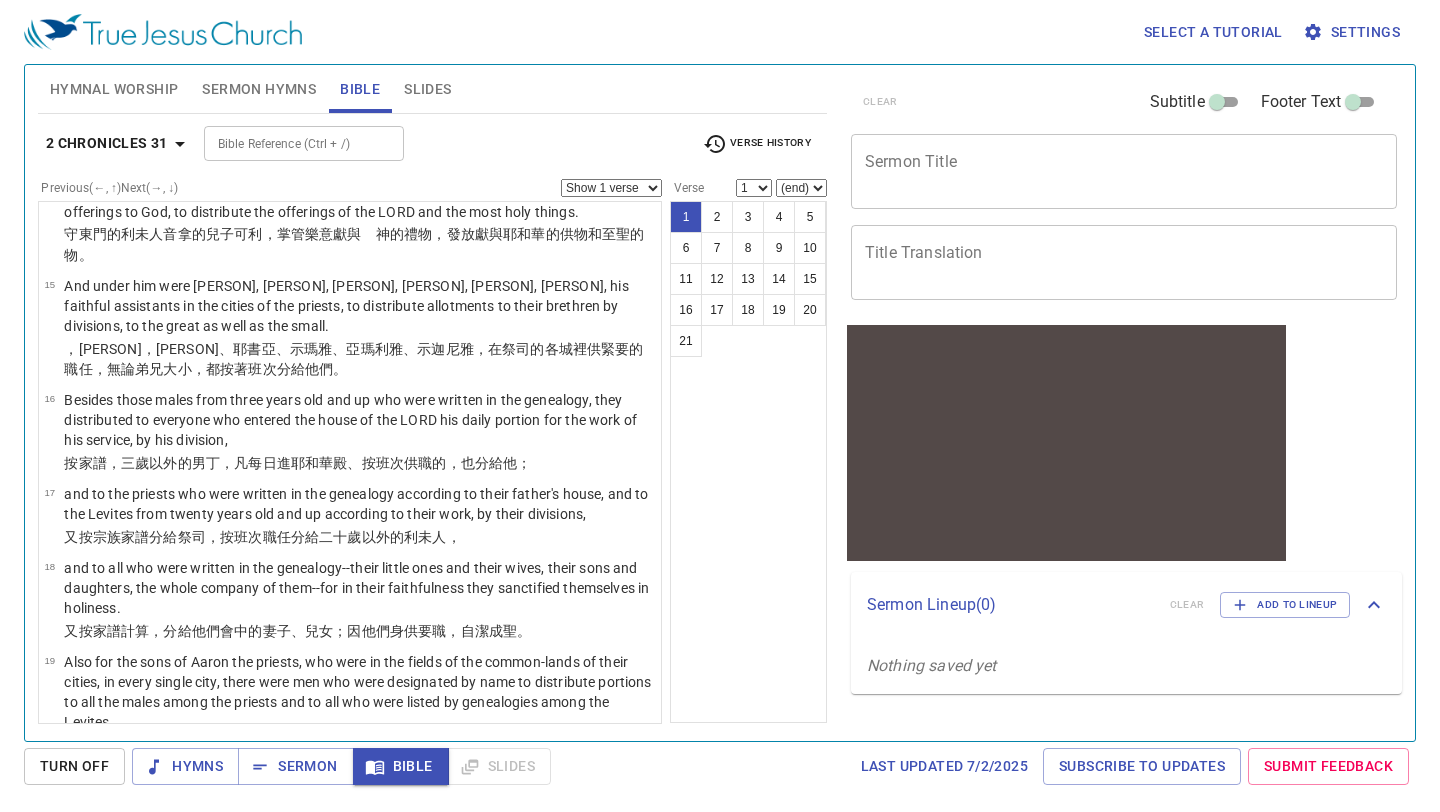 scroll, scrollTop: 1550, scrollLeft: 0, axis: vertical 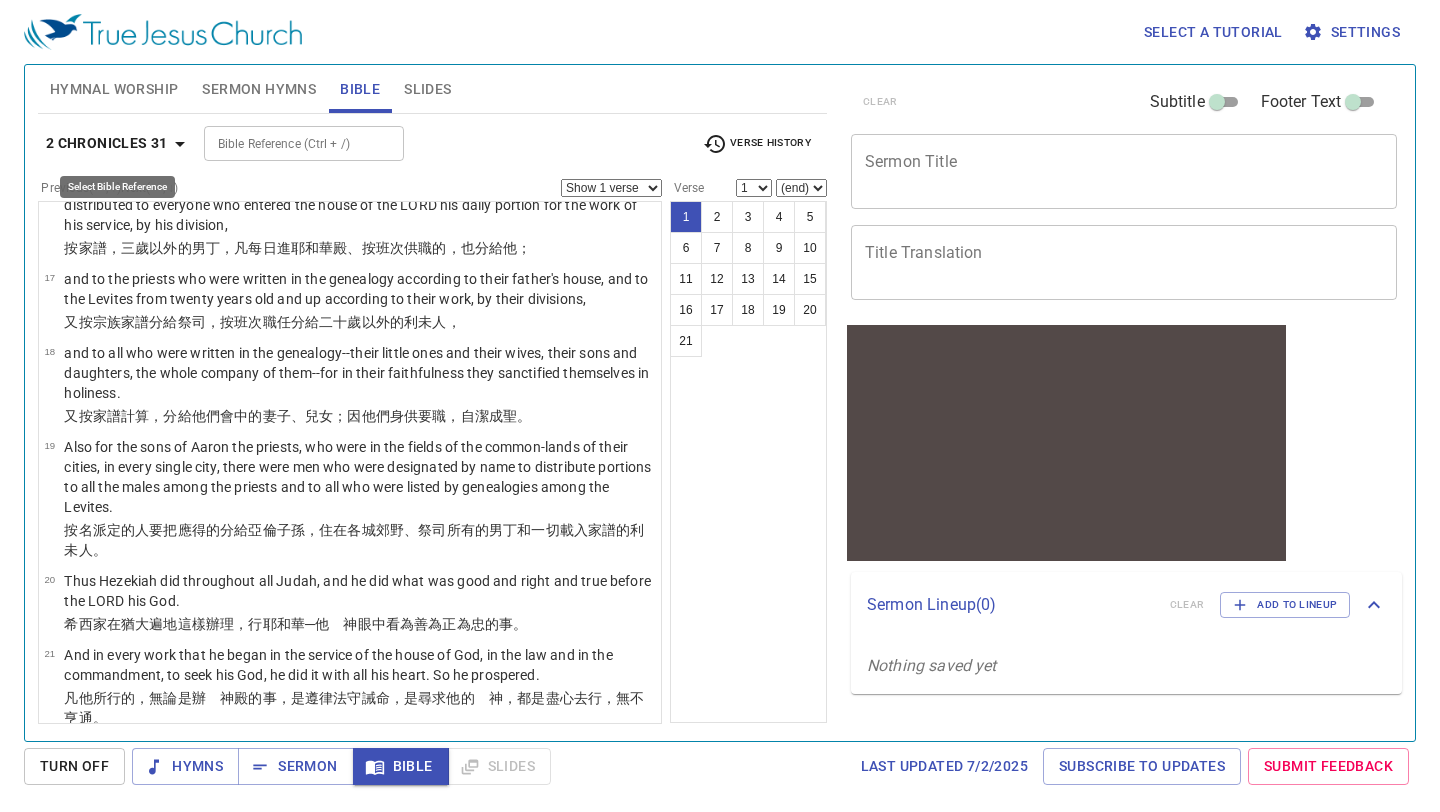 click 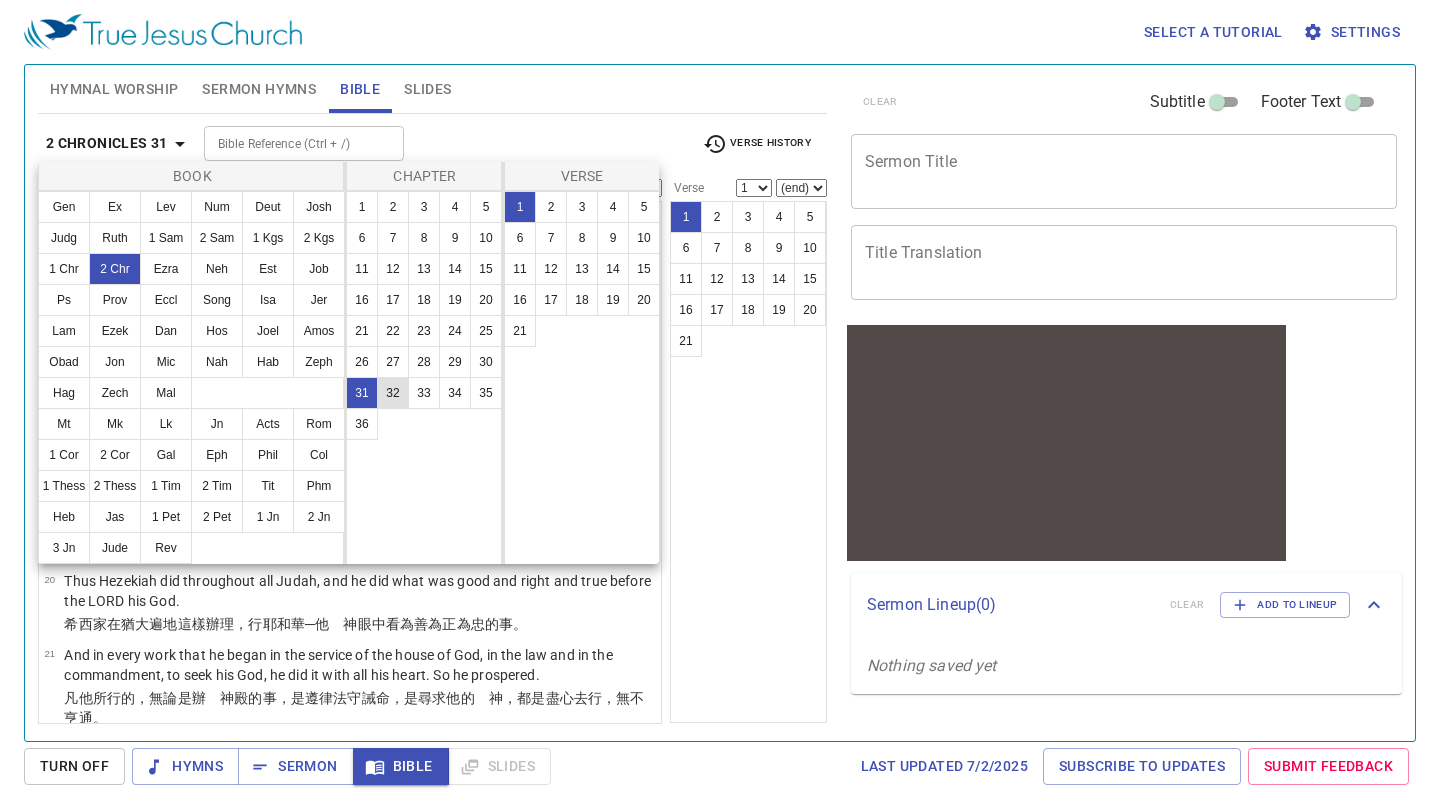 click on "32" at bounding box center (393, 393) 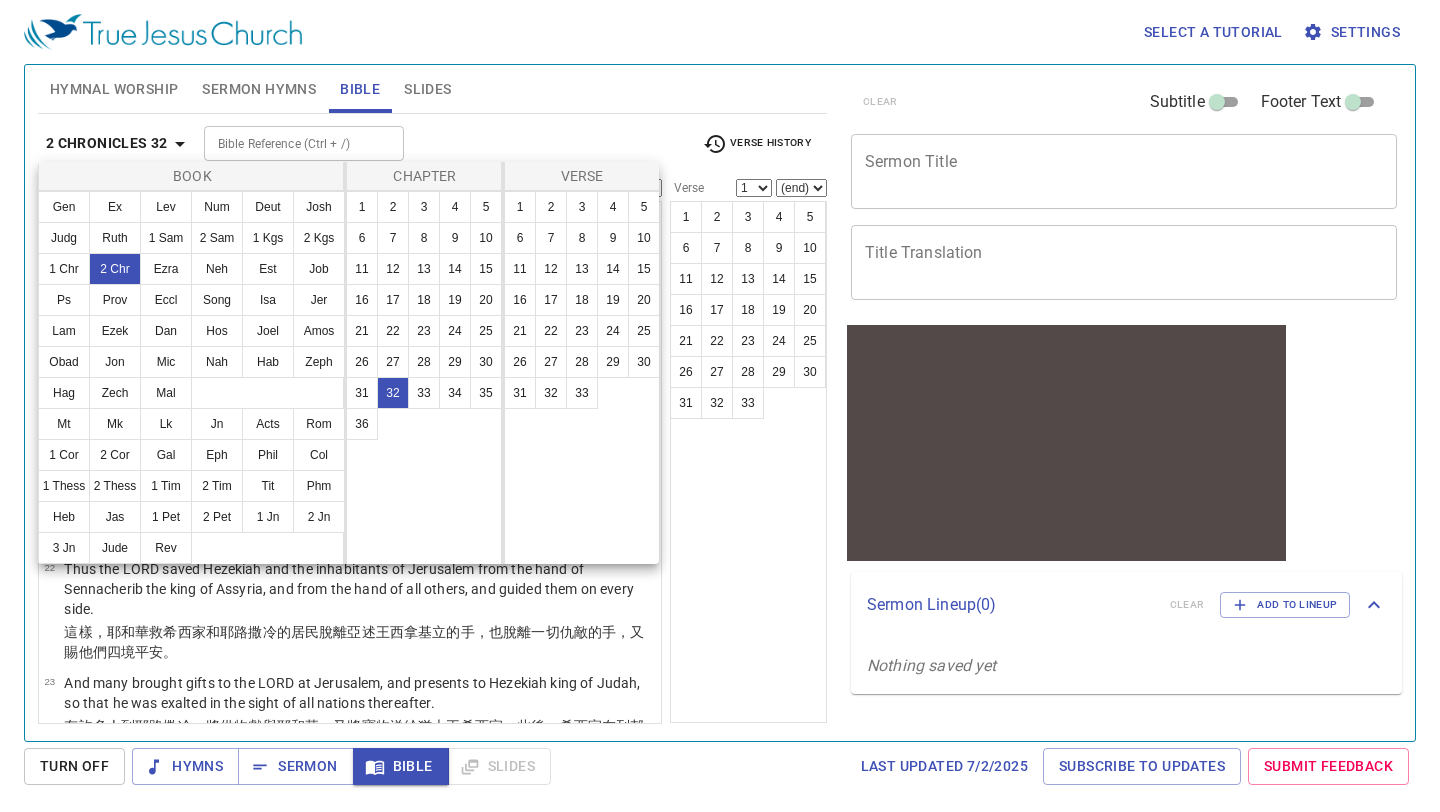 scroll, scrollTop: 0, scrollLeft: 0, axis: both 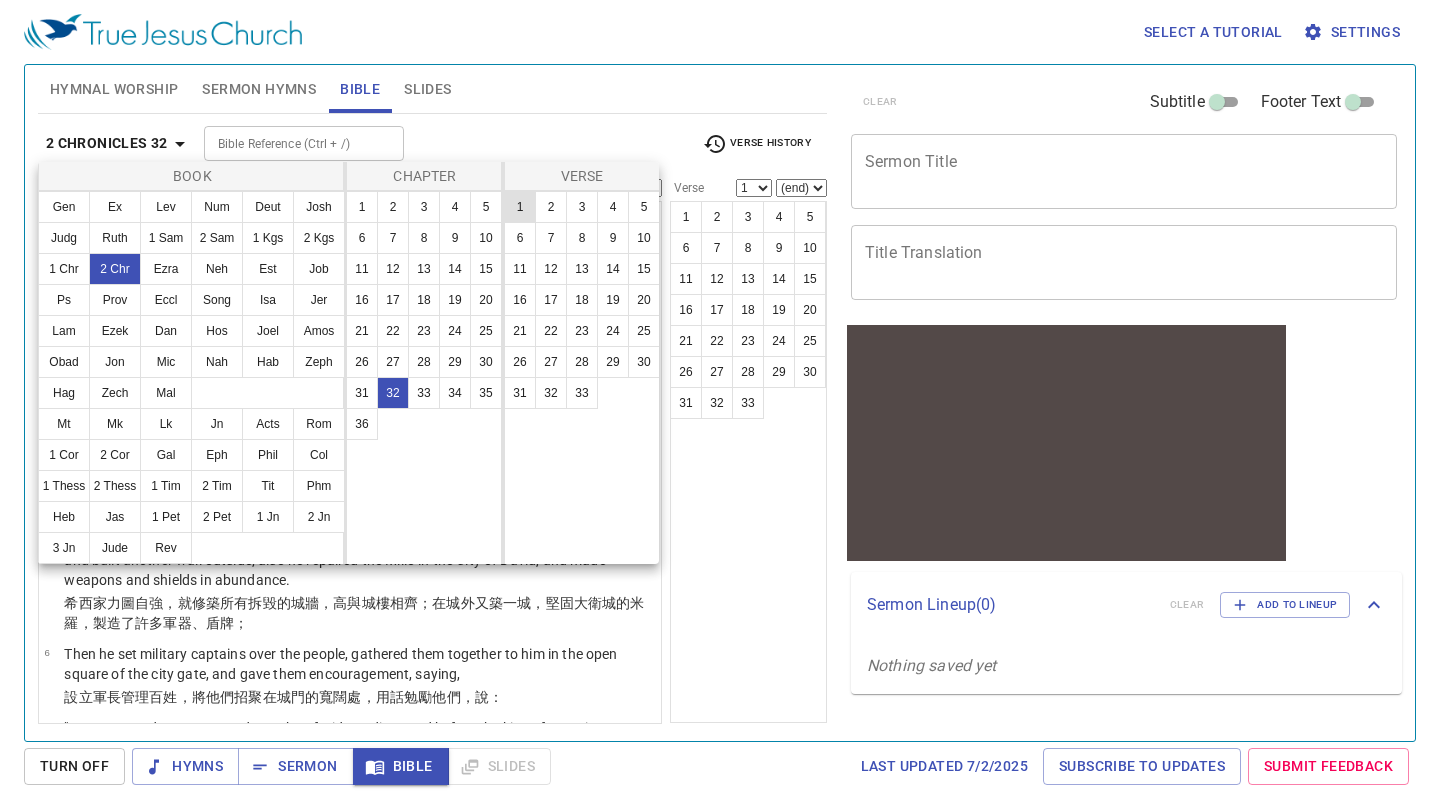 click on "1" at bounding box center [520, 207] 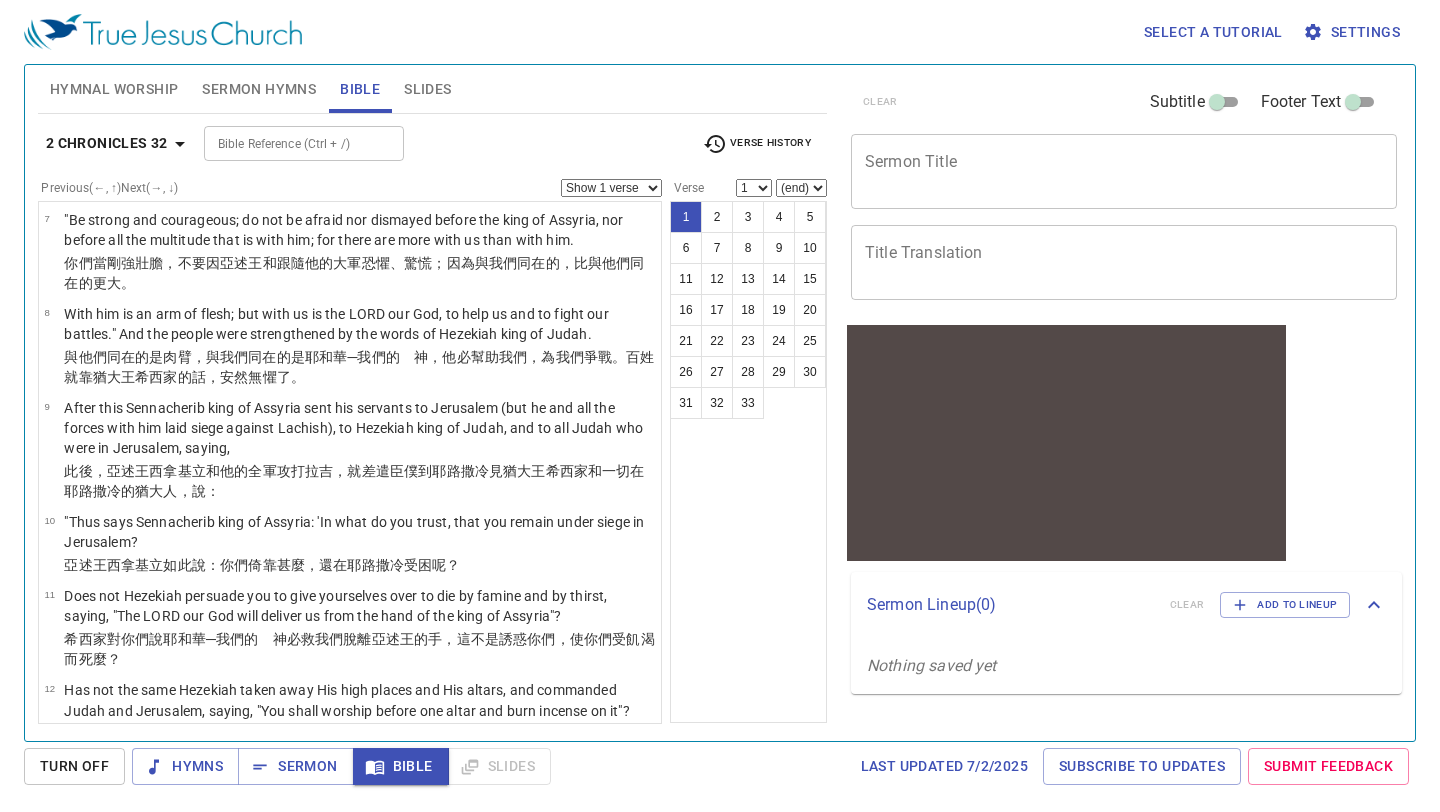 scroll, scrollTop: 512, scrollLeft: 0, axis: vertical 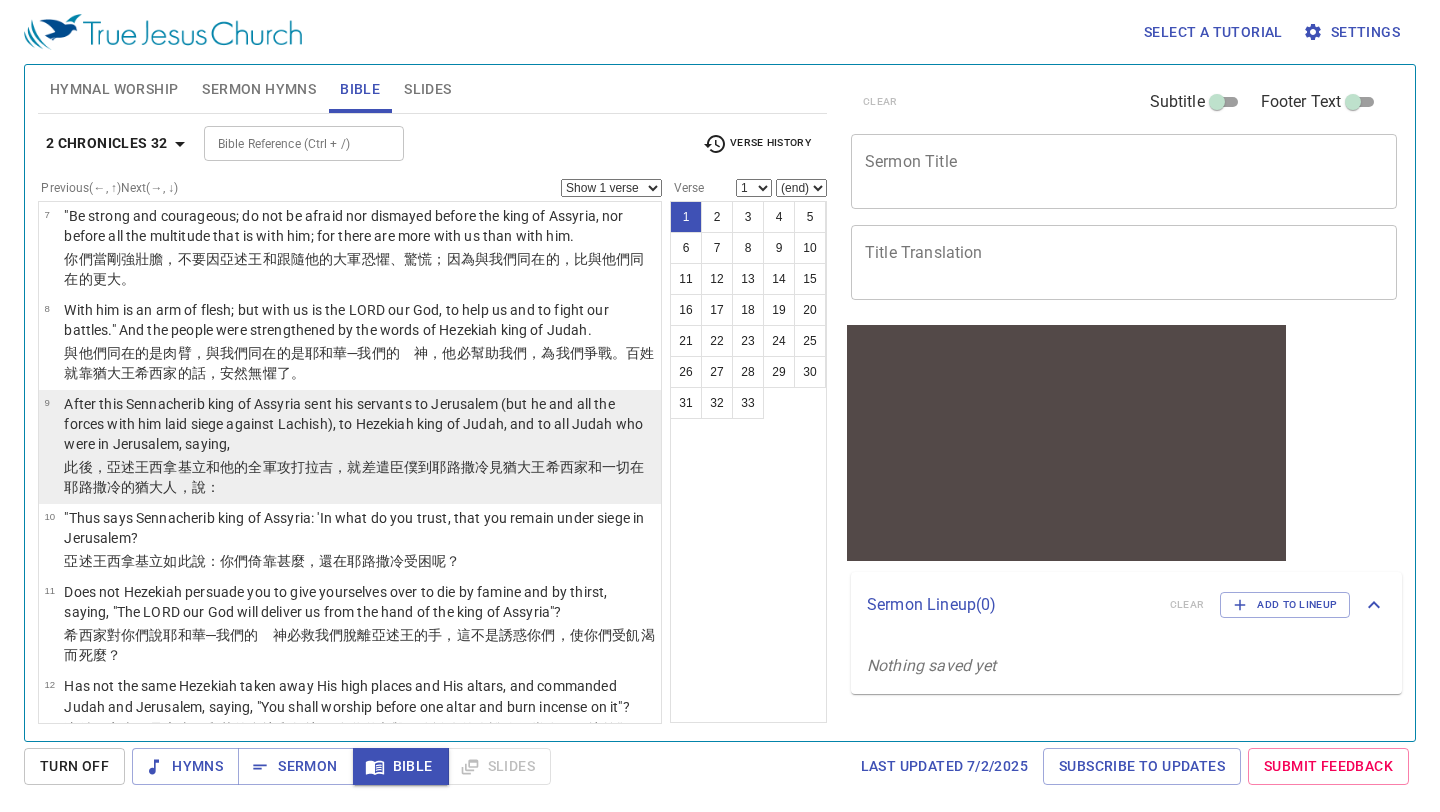 click on "After this Sennacherib king of Assyria sent his servants to Jerusalem (but he and all the forces with him laid siege against Lachish), to Hezekiah king of Judah, and to all Judah who were in Jerusalem, saying," at bounding box center (359, 424) 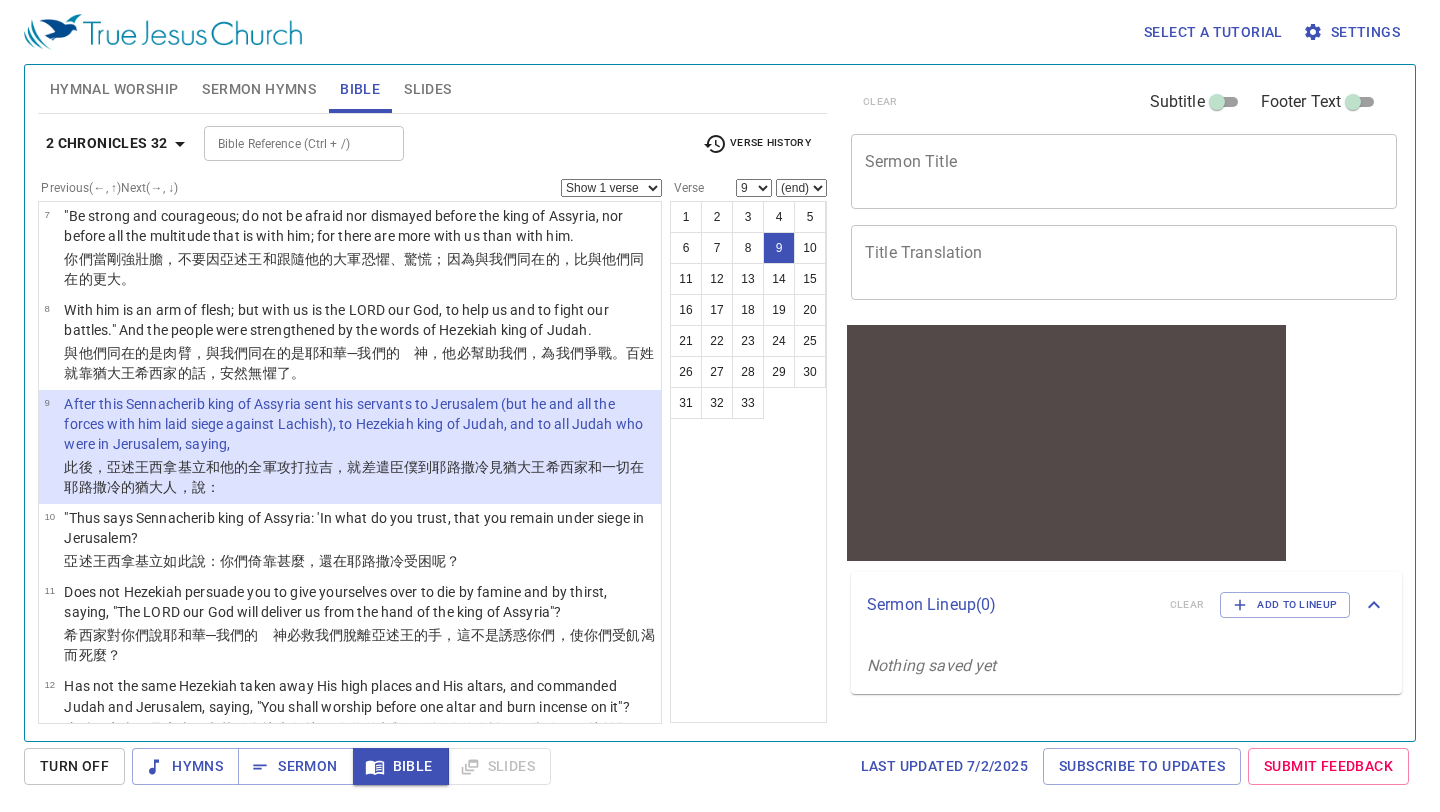 click on "Show 1 verse Show 2 verses Show 3 verses Show 4 verses Show 5 verses" at bounding box center (611, 188) 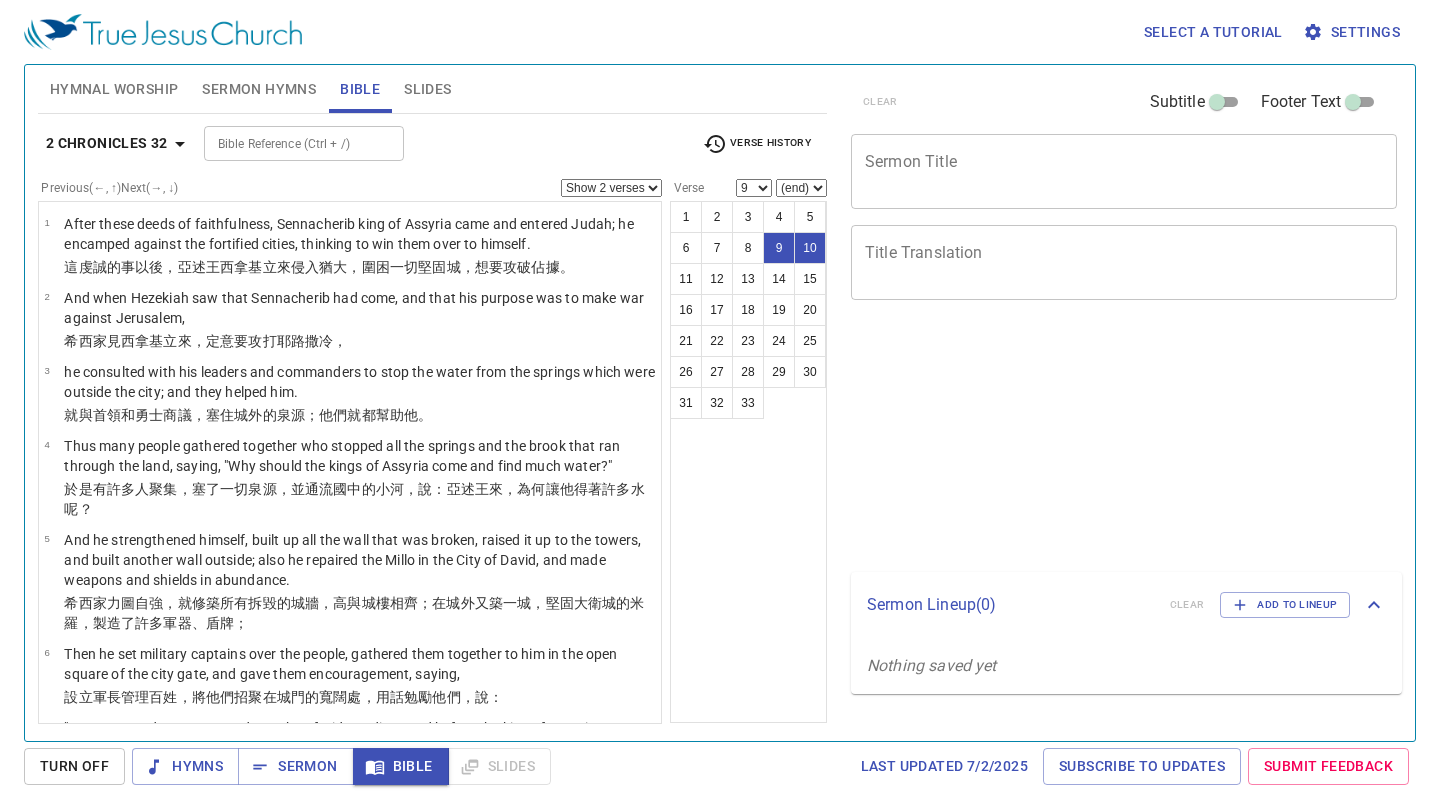 select on "2" 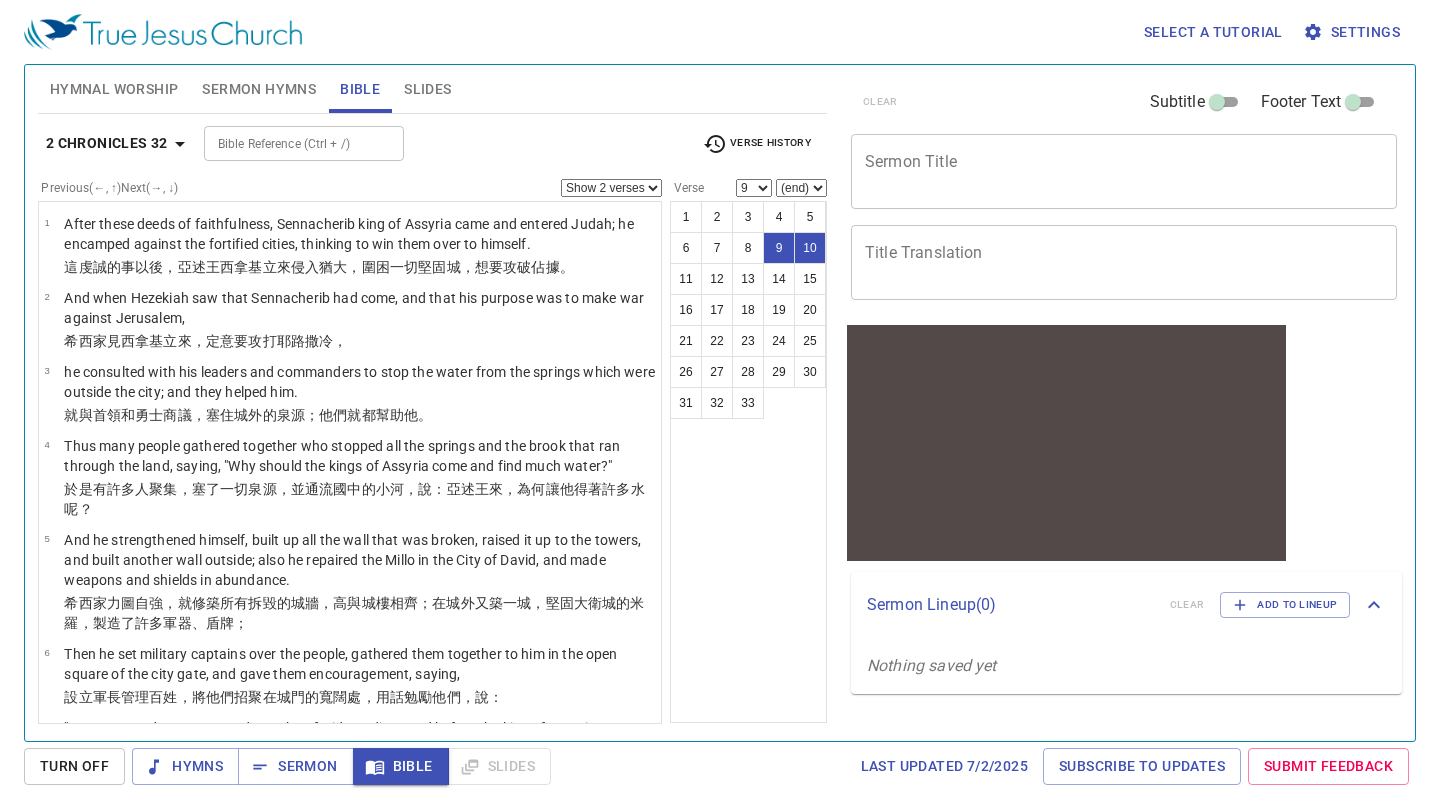 scroll, scrollTop: 0, scrollLeft: 0, axis: both 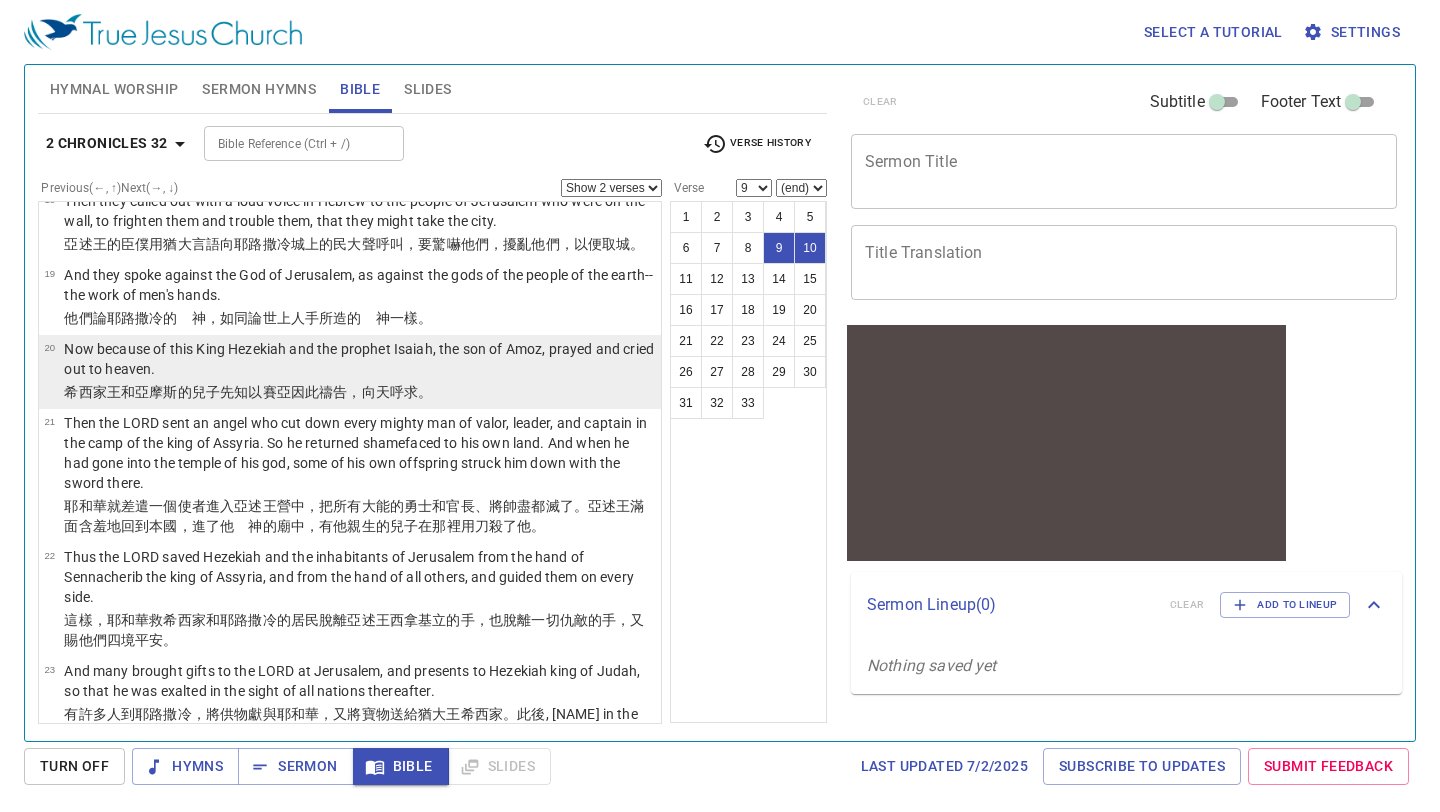 click on "Now because of this King Hezekiah and the prophet Isaiah, the son of Amoz, prayed and cried out to heaven." at bounding box center (359, 359) 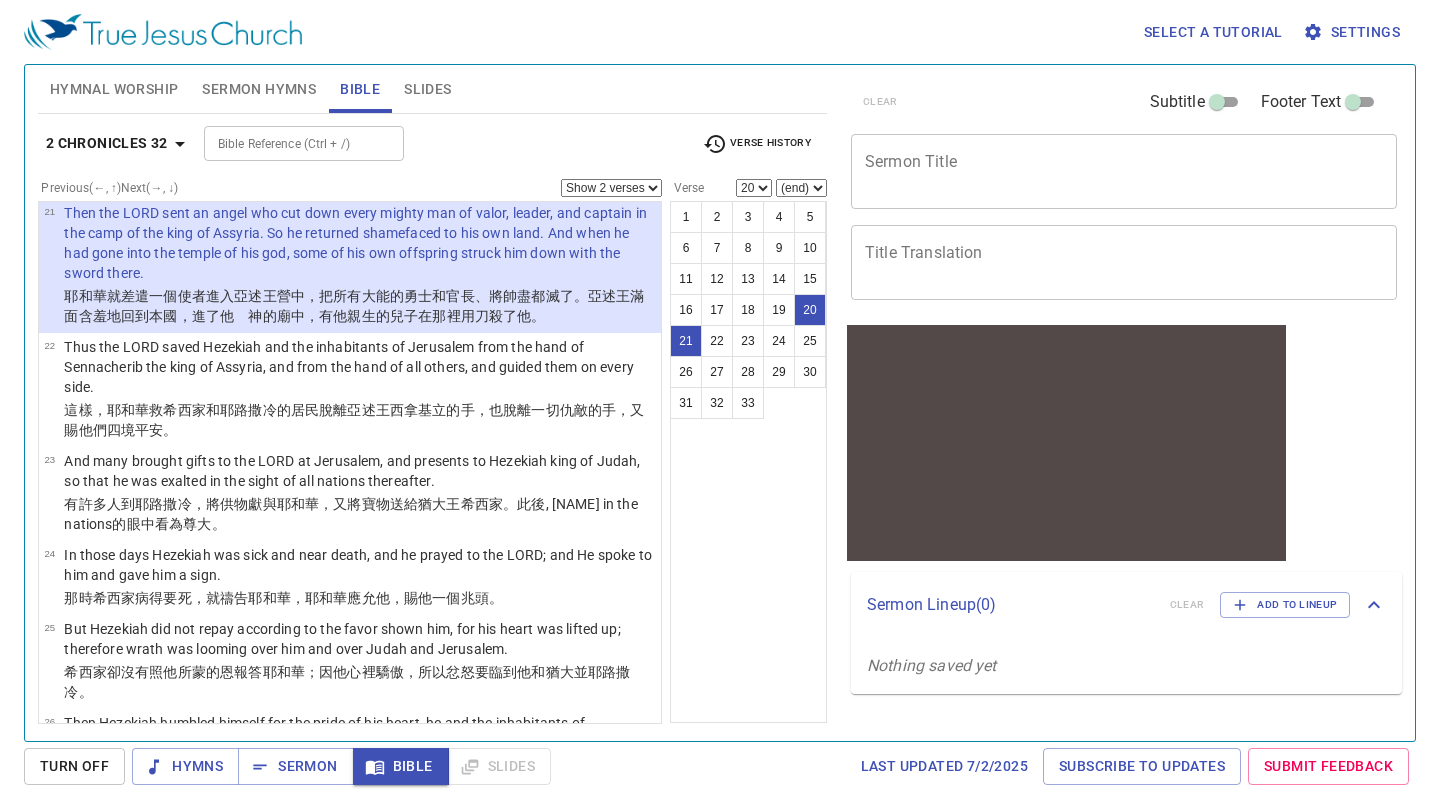 scroll, scrollTop: 1781, scrollLeft: 0, axis: vertical 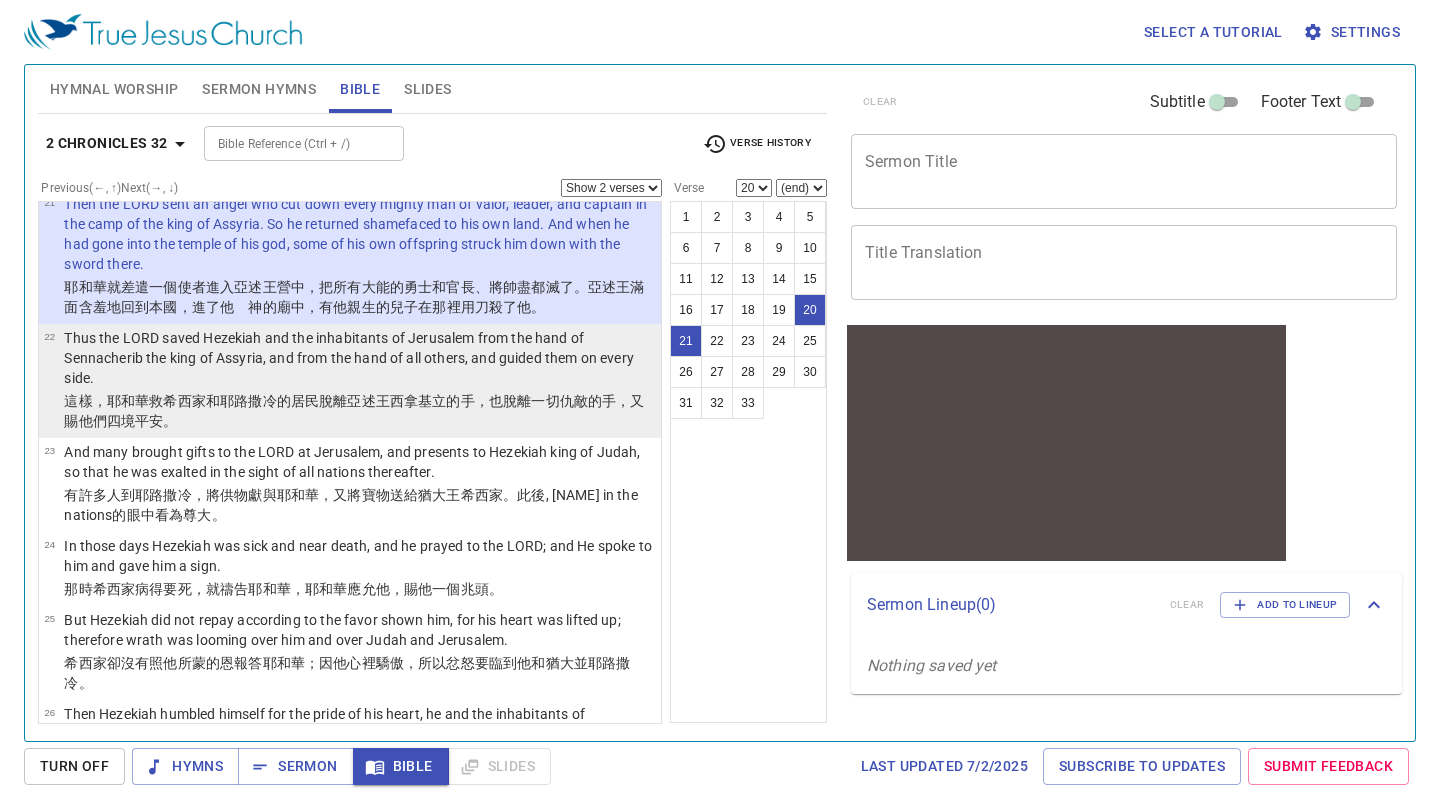 click on "這樣，耶和華 救 希西家 和耶路撒冷 的居民 脫離亞述 王 西拿基立 的手 ，也脫離一切仇敵的手 ，又賜他們四境 平安 。" at bounding box center (359, 411) 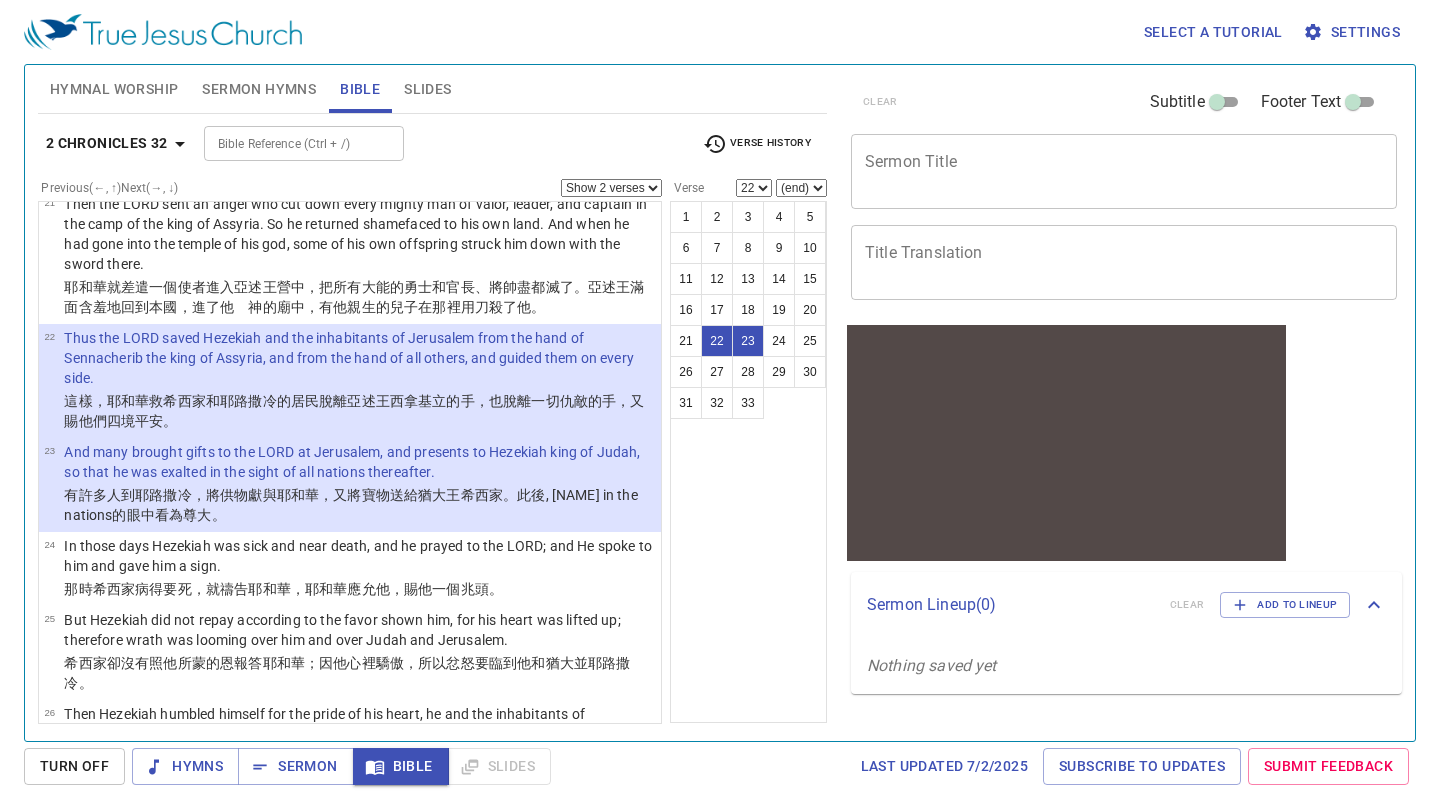 click on "Show 1 verse Show 2 verses Show 3 verses Show 4 verses Show 5 verses" at bounding box center [611, 188] 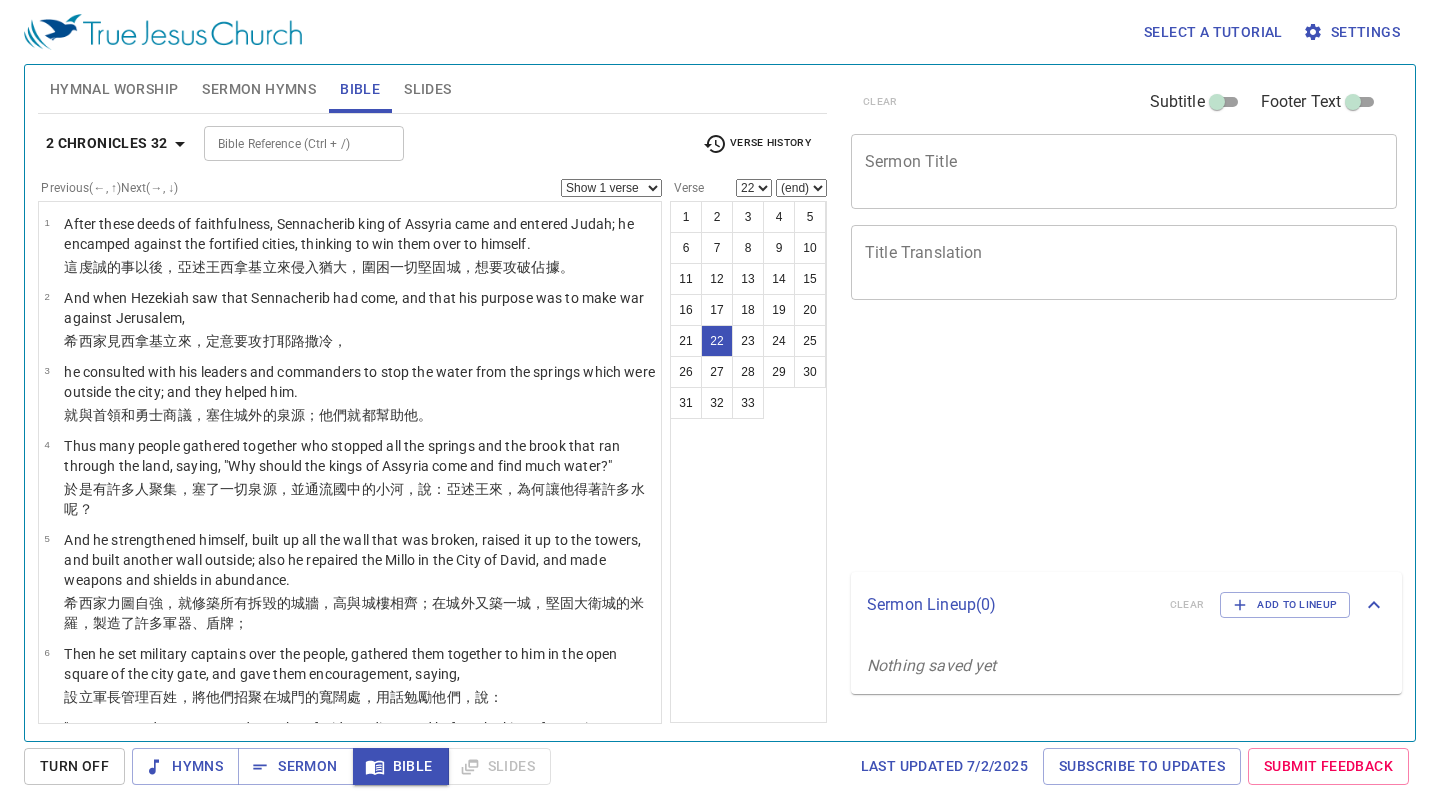 scroll, scrollTop: 0, scrollLeft: 0, axis: both 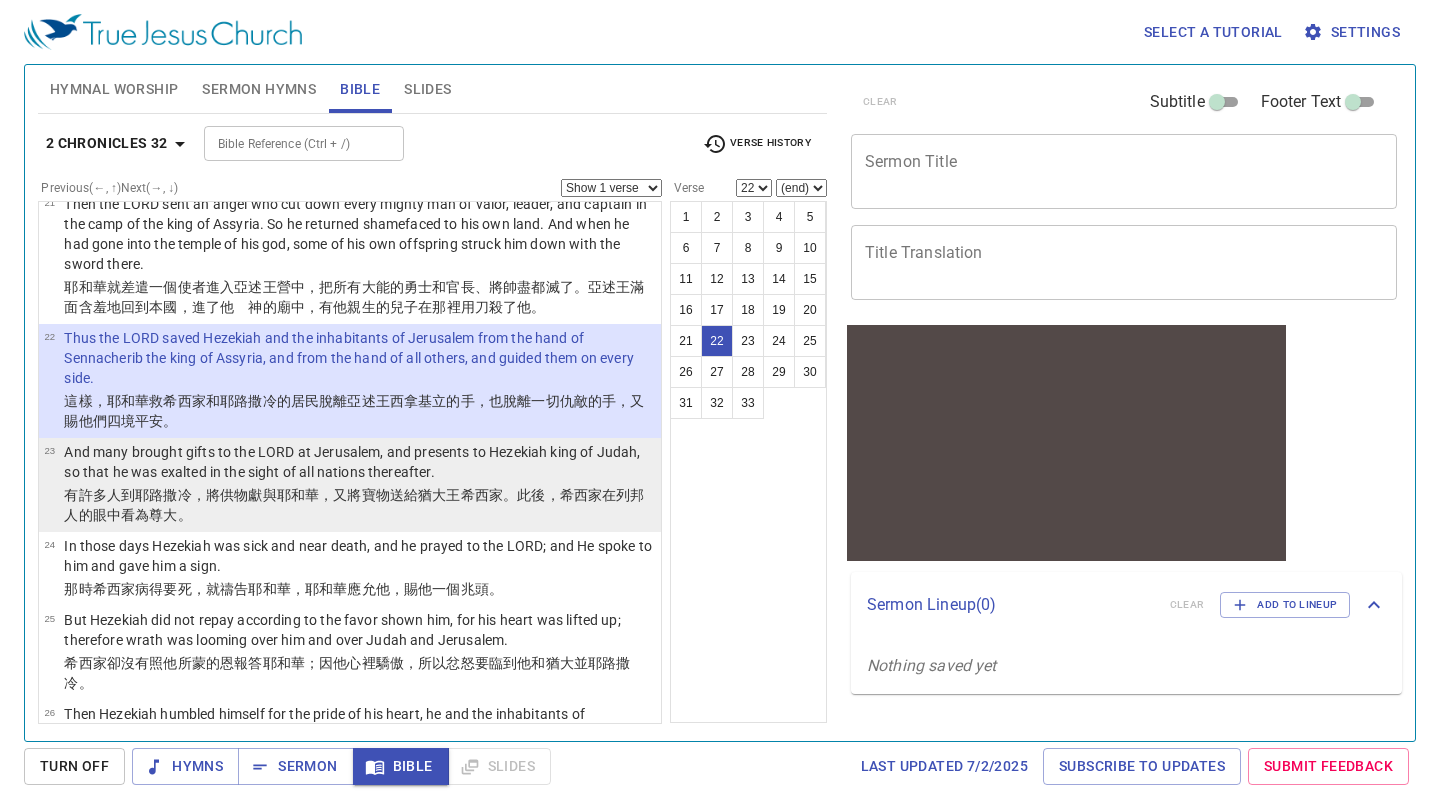 click on "，並瑪代 的，我給 自己的國 ；因他不能 亞比 ，直到迦薩 ，都給了 亞薩 ，並約亞 ，並亞薩 ，並亞薩 ，並亞薩 ，並亞薩 ，並亞薩 ，並亞薩 ，並亞薩 ，並亞薩 ，並亞薩 ，並亞薩 ，並亞薩 ，並亞薩 ，並亞薩 ，並亞薩 ，並亞薩 ，並亞薩 ，並亞薩 ，並亞薩 ，並亞薩 ，並亞薩 ，並亞薩 ，並亞薩 ，並亞薩 ，並亞薩 ，並亞薩 ，並亞薩 ，並亞薩 ，並亞薩 ，並亞薩 ，並亞薩 ，並亞薩 ，並亞薩 ，並亞薩 ，並亞薩 ，並亞薩 ，並亞薩 ，並亞薩 ，並亞薩 ，並亞薩 ，並亞薩 ，並亞薩 ，並亞薩 ，並亞薩 ，並亞薩 ，並亞薩 ，並亞薩 ，並亞薩 ，並亞薩 ，並亞薩 ，並亞薩 ，並亞薩 ，並亞薩 ，並亞薩 ，並亞薩 ，並亞薩 ，並亞薩 ，並亞薩 ，並亞薩 ，並亞薩 ，並亞薩 ，並亞薩 ，並亞薩 ，並亞薩 ，並亞薩 ，並亞薩 ，並亞薩 ，並亞薩 ，並亞薩 ，並亞薩 ，並亞薩 ，並亞薩 ，並亞薩 ，並亞薩 ，並亞薩 ，並亞薩 ，並亞薩 ，並亞薩 ，並亞薩 ，並亞薩 ，並亞薩 ，並亞薩 ，並亞薩 ，並亞薩 ，並亞薩 ，並亞薩 ，並亞薩 ，並亞薩 ，並亞薩 ，並亞薩 ，並亞薩 ，並亞薩 ，並亞薩 ，並亞薩 ，並亞薩 ，並亞薩 ，並亞薩 ，並亞薩 ，並亞薩 ，並亞薩 ，並亞薩 ，並亞薩 ，並亞薩 ，並亞薩 ，並亞薩 ，並亞薩 ，並亞薩 ，並亞薩 ，並亞薩 ，並亞薩 ，並亞薩 ，並亞薩 ，並亞薩 ，並亞薩 ，並亞薩 ，並亞薩 ，並亞薩 ，並亞薩 ，並亞薩 ，並亞薩 ，並亞薩 ，並亞薩 ，並亞薩 ，並亞薩 ，並亞薩 ，並亞薩 ，並亞薩 ，並亞薩 ，並亞薩 ，並亞薩 ，並亞薩 ，並亞薩 ，並亞薩 ，並亞薩 ，並亞薩 ，並亞薩 ，並亞薩 ，並亞薩 ，並亞薩 ，並亞薩 ，並亞薩 ，並亞薩 ，並亞薩 ，並亞薩 ，並亞薩 ，並亞薩 ，並亞薩 ，並亞薩 ，並亞薩 ，並亞薩 ，並亞薩 ，並亞薩 ，並亞薩 ，並亞薩 ，並亞薩 ，並亞薩 ，並亞薩 ，並亞薩 ，並亞薩 ，並亞薩 ，並亞薩 ，並亞薩 ，並亞薩 ，並亞薩 ，並亞薩 ，並亞薩 ，並亞薩 ，並亞薩 ，並亞薩 ，並亞薩 ，並亞薩 ，並亞薩 ，並亞薩 ，並亞薩 ，並亞薩 ，並亞薩 ，並亞薩 ，並亞薩 ，並亞薩 ，並亞薩 ，並亞薩 ，並亞薩 ，並亞薩 ，並亞薩 ，並亞薩 ，並亞薩 ，並亞薩 ，並亞薩 ，並亞薩 ，並亞薩 ，並亞薩 ，並亞薩 ，並亞薩 ，並亞薩 ，並亞薩 ，並亞薩 ，並亞薩 ，並亞薩 ，並亞薩 ，並亞薩 ，並亞薩 ，並亞薩 ，並亞薩 ，並亞薩 ，並亞薩 ，並亞薩 ，並亞薩 ，並亞薩 ，並亞薩 ，並亞薩 ，並亞薩 ，並亞薩 ，並亞薩 ，並亞薩 ，並亞薩 ，並亞薩 ，並亞薩 ，並亞薩 ，並亞薩 ，並亞薩 ，並亞薩 ，並亞薩 ，並亞薩 ，並亞薩 ，並亞薩 ，並亞薩 ，並亞薩 ，並亞薩 ，並亞薩 ，並亞薩 ，並亞薩 ，並亞薩 ，並亞薩 ，並亞薩 ，並亞薩 ，並亞薩 ，並亞薩 ，並亞薩 ，並亞薩 ，並亞薩 ，並亞薩 ，並亞薩 ，並亞薩 ，並亞薩 ，並亞薩 ，並亞薩 ，並亞薩 ，並亞薩 ，並亞薩 ，並亞薩 ，並亞薩 ，並亞薩 ，並亞薩 ，並亞薩 ，並亞薩 ，並亞薩 ，並亞薩 ，並亞薩 ，並亞薩 ，並亞薩 ，並亞薩 ，並亞薩 ，並亞薩 ，並亞薩 ，並亞薩 ，並亞薩 ，並亞薩 ，並亞薩 ，並亞薩 ，並亞薩 ，並亞薩 ，並亞薩 ，並亞薩 ，並亞薩 ，並亞薩 ，並亞薩 ，並亞薩 ，並亞薩 ，並亞薩 ，並亞薩 ，並亞薩 ，並亞薩 ，並亞薩 ，並亞薩 ，並亞薩 ，並亞薩 ，並亞薩 ，並亞薩 ，並亞薩 ，並亞薩 ，並亞薩 ，並亞薩 ，並亞薩 ，並亞薩 ，並亞薩 ，並亞薩 ，並亞薩 ，並亞薩 ，並亞薩 ，並亞薩 ，並亞薩 ，並亞薩 ，並亞薩 ，並亞薩 ，並亞薩 ，並亞薩 ，並亞薩 ，並亞薩 ，並亞薩 ，並亞薩 ，並亞薩 ，並亞薩 ，並亞薩 ，並亞薩 ，並亞薩 ，並亞薩 ，並亞薩 ，並亞薩 ，並亞薩 ，並亞薩 ，並亞薩 ，並亞薩 ，並亞薩 ，並亞薩 ，並亞薩 ，並亞薩 ，並亞薩 ，並亞薩 ，並亞薩 ，並亞薩 ，並亞薩 ，並亞薩 ，並亞薩 ，並亞薩 ，並亞薩 ，並亞薩 ，並亞薩 ，並亞薩 ，並亞薩 ，並亞薩 ，並亞薩 ，並亞薩 ，並亞薩 ，並亞薩 ，並亞薩 ，並亞薩 ，並亞薩 ，並亞薩 ，並亞薩 ，並亞薩 ，並亞薩 ，並亞薩 ，並亞薩 ，並亞薩 ，並亞薩 ，並亞薩 ，並亞薩 ，並亞薩 ，並亞薩 ，並亞薩 ，並亞薩 ，並亞薩 ，並亞薩 ，並亞薩 ，並亞薩 ，並亞薩 ，並亞薩 ，並亞薩 ，並亞薩 ，並亞薩 ，並亞薩 ，並亞薩 ，並亞薩 ，並亞薩 ，並亞薩 ，並亞薩 ，並亞薩 ，並亞薩 ，並亞薩 ，並亞薩 ，並亞薩 ，並亞薩 ，並亞薩 ，並亞薩 ，並亞薩 ，並亞薩 ，並亞薩 ，並亞薩 ，並亞薩 ，並亞薩 ，並亞薩 ，並亞薩 ，並亞薩 ，並亞薩 ，並亞薩 ，並亞薩 ，並亞薩 ，並亞薩 ，並亞薩 ，並亞薩 ，並亞薩 ，並亞薩 ，並亞薩 ，並亞薩 ，並亞薩 ，並亞薩 ，並亞薩 ，並亞薩 ，並亞薩 ，並亞薩 ，並亞薩 ，並亞薩 ，並亞薩 ，並亞薩 ，並亞薩 ，並亞薩 ，並亞薩 ，並亞薩 ，並亞薩 ，並亞薩 ，並亞薩 ，並亞薩 ，並亞薩 ，並亞薩 ，並亞薩 ，並亞薩 ，並亞薩 ，並亞薩 ，並亞薩 ，並亞薩 ，並亞薩 ，並亞薩 ，並亞薩 ，並亞薩 ，並亞薩 ，並亞薩 ，並亞薩 ，並亞薩 ，並亞薩 ，並亞薩 ，並亞薩 ，並亞薩 ，並亞薩 ，並亞薩 ，並亞薩 ，並亞薩 ，並亞薩 ，並亞薩 ，並亞薩 ，並亞薩 ，並亞薩 ，並亞薩 ，並亞薩 ，並亞薩 ，並亞薩 ，並亞薩 ，並亞薩 ，並亞薩 ，並亞薩 ，並亞薩 ，並亞薩 ，並亞薩 ，並亞薩 ，並亞薩 ，並亞薩 ，並亞薩 ，並亞薩 ，並亞薩 ，並亞薩 ，並亞薩 ，並亞薩 ，並亞薩 ，並亞薩 ，並亞薩 ，並亞薩 ，並亞薩 ，並亞薩 ，並亞薩 ，並亞薩 ，並亞薩 ，並亞薩 ，並亞薩 ，並亞薩 ，並亞薩 ，並亞薩 ，並亞薩 ，並亞薩 ，並亞薩 ，並亞薩 ，並亞薩 ，並亞薩 ，並亞薩 ，並亞薩 ，並亞薩 ，並亞薩 ，並亞薩 ，並亞薩 ，並亞薩 ，並亞薩 ，並亞薩 ，並亞薩 ，並亞薩 ，並亞薩 ，並亞薩 ，並亞薩 ，並亞薩 ，並亞薩 ，並亞薩 ，並亞薩 ，並亞薩 ，並亞薩 ，並亞薩 ，並亞薩 ，並亞薩 ，並亞薩 ，並亞薩 ，並亞薩 ，並亞薩 ，並亞薩 ，並亞薩 ，並亞薩 ，並亞薩 ，並亞薩 ，並亞薩 ，並亞薩 ，並亞薩 ，並亞薩 ，並亞薩 ，並亞薩 ，並亞薩 ，並亞薩 ，並亞薩 ，並亞薩 ，並亞薩 ，並亞薩 ，並亞薩 ，並亞薩 ，並亞薩 ，並亞薩 ，並亞薩 ，並亞薩 ，並亞薩 ，並亞薩 ，並亞薩 ，並亞薩 ，並亞薩 ，並亞薩 ，並亞薩 ，並亞薩 ，並亞薩 ，並亞薩 ，並亞薩 ，並亞薩 ，並亞薩 ，並亞薩 ，並亞薩 ，並亞薩 ，並亞薩 ，並亞薩 ，並亞薩 ，並亞薩 ，並亞薩 ，並亞薩 ，並亞薩 ，並亞薩 ，並亞薩 ，並亞薩 ，並亞薩 ，並亞薩 ，並亞薩 ，並亞薩 ，並亞薩 ，並亞薩 ，並亞薩 ，並亞薩 ，並亞薩 ，並亞薩 ，並亞薩 ，並亞薩 ，並亞薩 ，並亞薩 ，並亞薩 ，並亞薩 ，並亞薩 ，並亞薩 ，並亞薩 ，並亞薩 ，並亞薩 ，並亞薩 ，並亞薩 ，並亞薩 ，並亞薩 ，並亞薩 ，並亞薩 ，並亞薩 ，並亞薩 ，並亞薩 ，並亞薩 ，並亞薩 ，並亞薩 ，並亞薩 ，並亞薩 ，並亞薩 ，並亞薩 ，並亞薩 ，並亞薩 ，並亞薩 ，並亞薩 ，並亞薩 ，並亞薩 ，並亞薩 ，並亞薩 ，並亞薩 ，並亞薩 ，並亞薩 ，並亞薩 ，並亞薩 ，並亞薩 ，並亞薩 ，並亞薩 ，並亞薩 ，並亞薩 ，並亞薩 ，並亞薩 ，並亞薩 ，並亞薩 ，並亞薩 ，並亞薩 ，並亞薩 ，並亞薩 ，並亞薩 ，並亞薩 ，並亞薩 ，並亞薩 ，並亞薩 ，並亞薩 ，並亞薩 ，並亞薩 ，並亞薩 ，並亞薩 ，並亞薩 ，並亞薩 ，並亞薩 ，並亞薩 ，並亞薩 ，並亞薩 ，並亞薩 ，並亞薩 ，並亞薩 ，並亞薩 ，並亞薩 ，並亞薩 ，並亞薩 ，並亞薩 ，並亞薩 ，並亞薩 ，並亞薩 ，並亞薩 ，並亞薩 ，並亞薩 ，並亞薩 ，並亞薩 ，並亞薩 ，並亞薩 ，並亞薩 ，並亞薩 ，並亞薩 ，並亞薩 ，並亞薩 ，並亞薩 ，並亞薩 ，並亞薩 ，並亞薩 ，並亞薩 ，並亞薩 ，並亞薩 ，並亞薩 ，並亞薩 ，並亞薩 ，並亞薩 ，並亞薩 ，並亞薩 ，並亞薩 ，並亞薩 ，並亞薩 ，並亞薩 ，並亞薩 ，並亞薩 ，並亞薩 ，並亞薩 ，並亞薩 ，並亞薩 ，並亞薩 ，並亞薩 ，並亞薩 ，並亞薩 ，並亞薩 ，並亞薩 ，並亞薩 ，並亞薩 ，並亞薩 ，並亞薩 ，並亞薩 ，並亞薩 ，並亞薩 ，並亞薩 ，並亞薩 ，並亞薩 ，並亞薩 ，並亞薩 ，並亞薩 ，並亞薩 ，並亞薩 ，並亞薩 ，並亞薩 ，並亞薩 ，並亞薩 ，並亞薩 ，並亞薩 ，並亞薩 ，並亞薩 ，並亞薩 ，並亞薩 ，並亞薩 ，並亞薩 ，並亞薩 ，並亞薩 ，並亞薩 ，並亞薩 ，並亞薩 ，並亞薩 ，並亞薩 ，並亞薩 ，並亞薩 ，並亞薩 ，並亞薩 ，並亞薩 ，並亞薩 ，並亞薩 ，並亞薩 ，並亞薩 ，並亞薩 ，並亞薩 ，並亞薩 ，並亞薩 ，並亞薩 ，並亞薩 ，並亞薩 ，並亞薩 ，並亞薩 ，並亞薩 ，並亞薩 ，並亞薩 ，並亞薩 ，並亞薩 ，並亞薩 ，並亞薩 ，並亞薩 ，並亞薩 ，並亞薩 ，並亞薩 ，並亞薩 ，並亞薩 ，並亞薩 ，並亞薩 ，並亞薩 ，並亞薩 ，並亞薩 ，並亞薩 ，並亞薩 ，並亞薩 ，並亞薩 ，並亞薩 ，並亞薩 ，並亞薩 ，並亞薩 ，並亞薩 ，並亞薩 ，並亞薩 ，並亞薩 ，並亞薩 ，並亞薩 ，並亞薩 ，並亞薩 ，並亞薩 ，並亞薩 ，並亞薩 ，並亞薩 ，並亞薩 ，並亞薩 ，並亞薩 ，並亞薩 ，並亞薩 ，並亞薩 ，並亞薩 ，並亞薩 ，並亞薩 ，並亞薩 ，並亞薩 ，並亞薩 ，並亞薩 ，並亞薩 ，並亞薩 ，並亞薩 ，並亞薩 ，並亞薩 ，並亞薩 ，並亞薩 ，並亞薩 ，並亞薩 ，並亞薩 ，並亞薩 ，並亞薩 ，並亞薩 ，並亞薩 ，並亞薩 ，並亞薩 ，並亞薩 ，並亞薩 ，並亞薩 ，並亞薩 ，並亞薩 ，並亞薩 ，並亞薩 ，並亞薩 ，並亞薩 ，並亞薩 ，並亞薩 ，並亞薩 ，並亞薩 ，並亞薩 ，並亞薩 ，並亞薩 ，並亞薩 ，並亞薩 ，並亞薩 ，並亞薩 ，並亞薩 ，並亞薩 ，並亞薩 ，並亞薩 ，並亞薩 ，並亞薩 ，並亞薩 ，並亞薩 ，並亞薩 ，並亞薩 ，並亞薩 ，並亞薩 ，並亞薩 ，並亞薩 ，並亞薩 ，並亞薩 ，並亞薩 ，並亞薩 ，並亞薩 ，並亞薩 ，並亞薩 ，並亞薩 ，並亞薩 ，並亞薩 ，並亞薩 ，並亞薩 ，並亞薩 ，並亞薩 ，並亞薩 ，並亞薩 ，並亞薩 ，並亞薩 ，並亞薩 ，並亞薩 ，並亞薩 ，並亞薩 ，並亞薩 ，並亞薩 ，並亞薩 ，並亞薩 ，並亞薩 ，並亞薩 ，並亞薩 ，並亞薩 ，並亞薩 ，並亞薩 ，並亞薩 ，並亞薩 ，並亞薩 ，並亞薩 ，並亞薩 ，並亞薩 ，並亞薩 ，並亞薩 ，並亞薩 ，並亞薩 ，並亞薩 ，並亞薩 ，並亞薩 ，並亞薩 ，並亞薩 ，並亞薩 ，並亞薩 ，並亞薩 ，並亞薩 ，並亞薩 ，並亞薩 ，並亞薩 ，並亞薩 ，並亞薩 ，並亞薩 ，並亞薩 ，並亞薩 ，並亞薩 ，並亞薩 ，並亞薩 ，並亞薩 ，並亞薩 ，並亞薩 ，並亞薩 ，並亞薩 ，並亞薩 ，並亞薩 ，並亞薩 ，並亞薩 ，並亞薩 ，並亞薩 ，並亞薩 ，並亞薩 ，並亞薩 ，並亞薩 ，並亞薩 ，並亞薩 ，並亞薩 ，並亞薩 ，並亞薩 ，並亞薩 ，並亞薩 ，並亞薩 ，並亞薩 ，並亞薩 ，並亞薩 ，並亞薩 ，並亞薩 ，並亞薩 ，並亞薩 ，並亞薩 ，並亞薩 ，並亞薩 ，並亞薩 ，並亞The king of Judah, and gave it to the king of Assyria. After this, [PERSON] was greatly esteemed in the eyes of the nations." at bounding box center [354, 505] 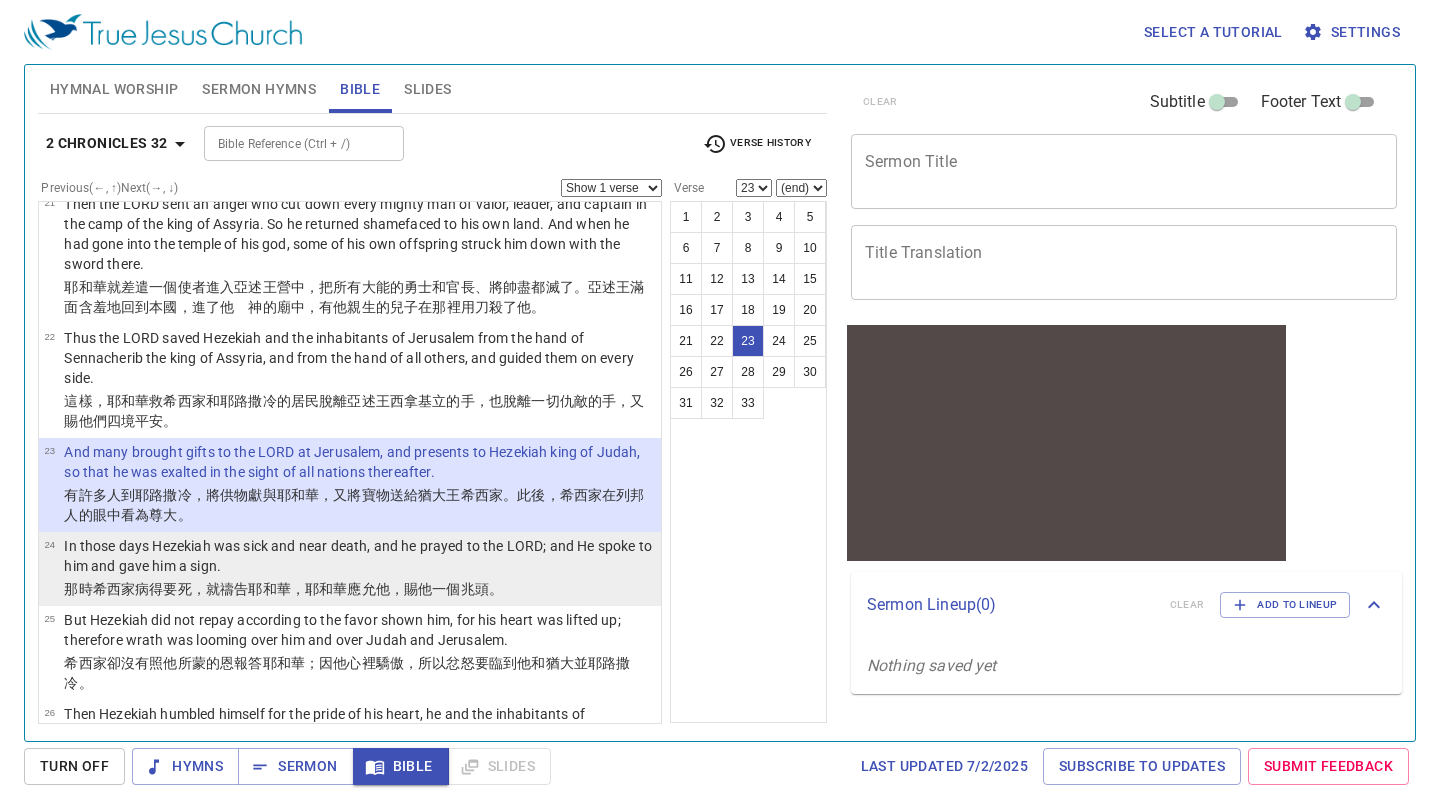click on "In those days Hezekiah was sick and near death, and he prayed to the LORD; and He spoke to him and gave him a sign." at bounding box center (359, 556) 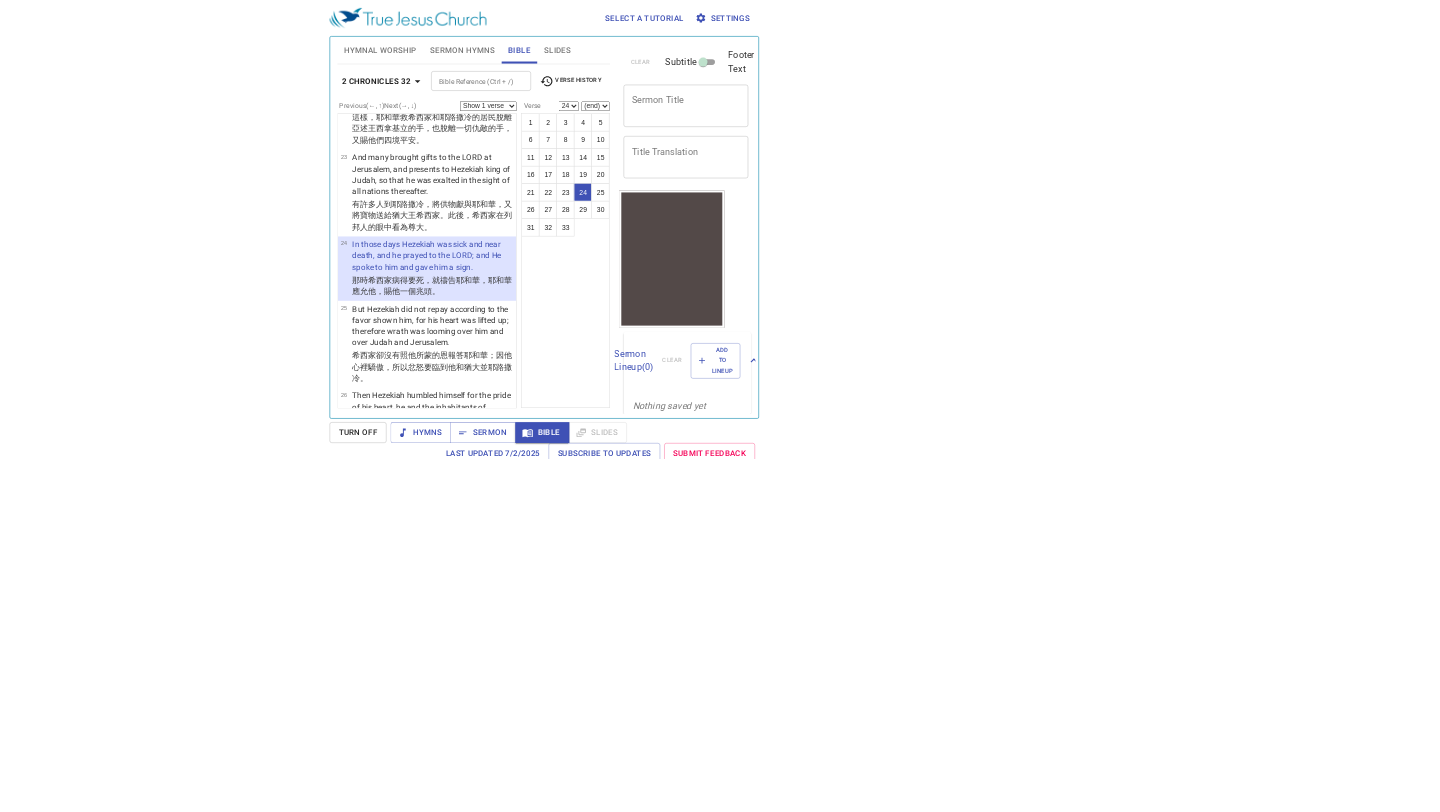 scroll, scrollTop: 1974, scrollLeft: 0, axis: vertical 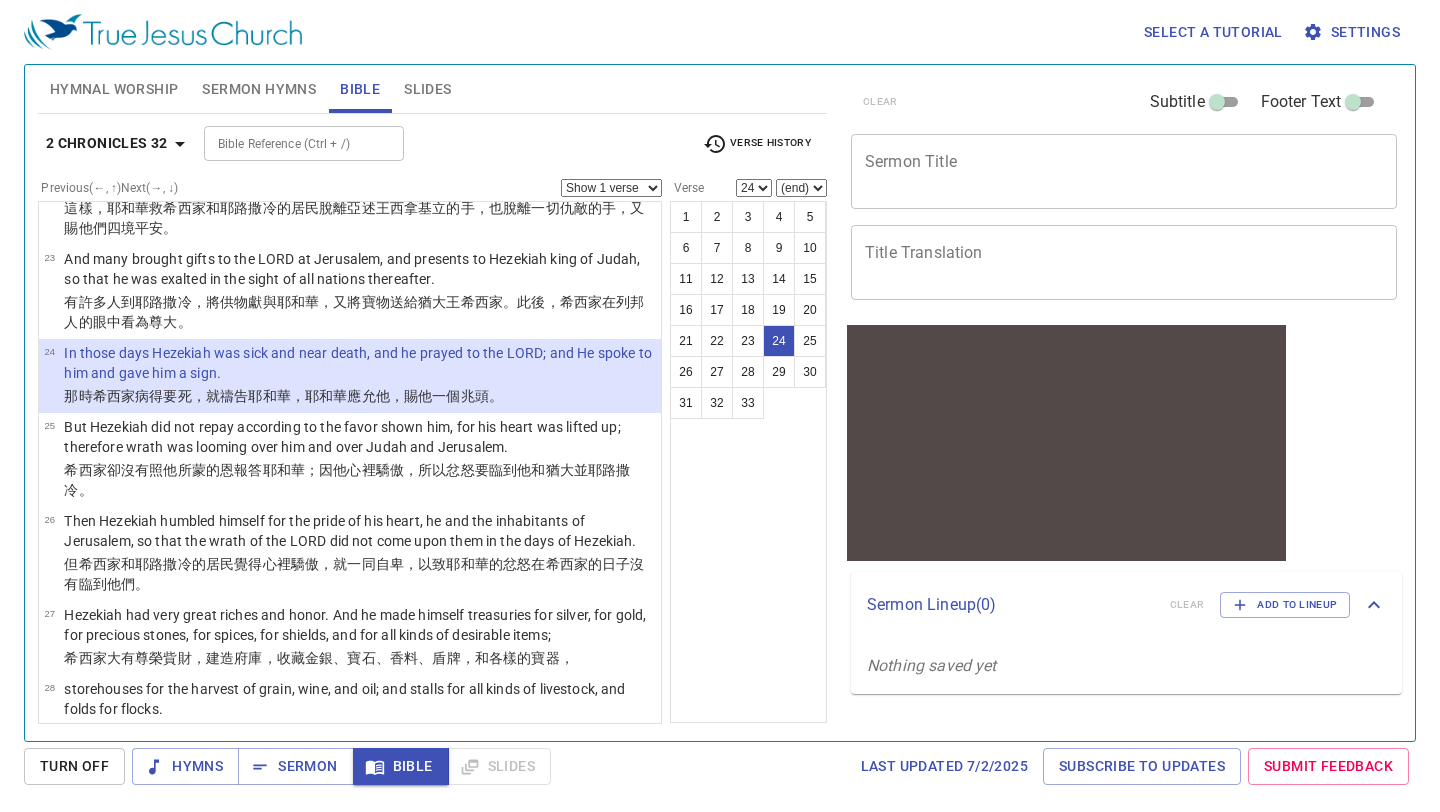click 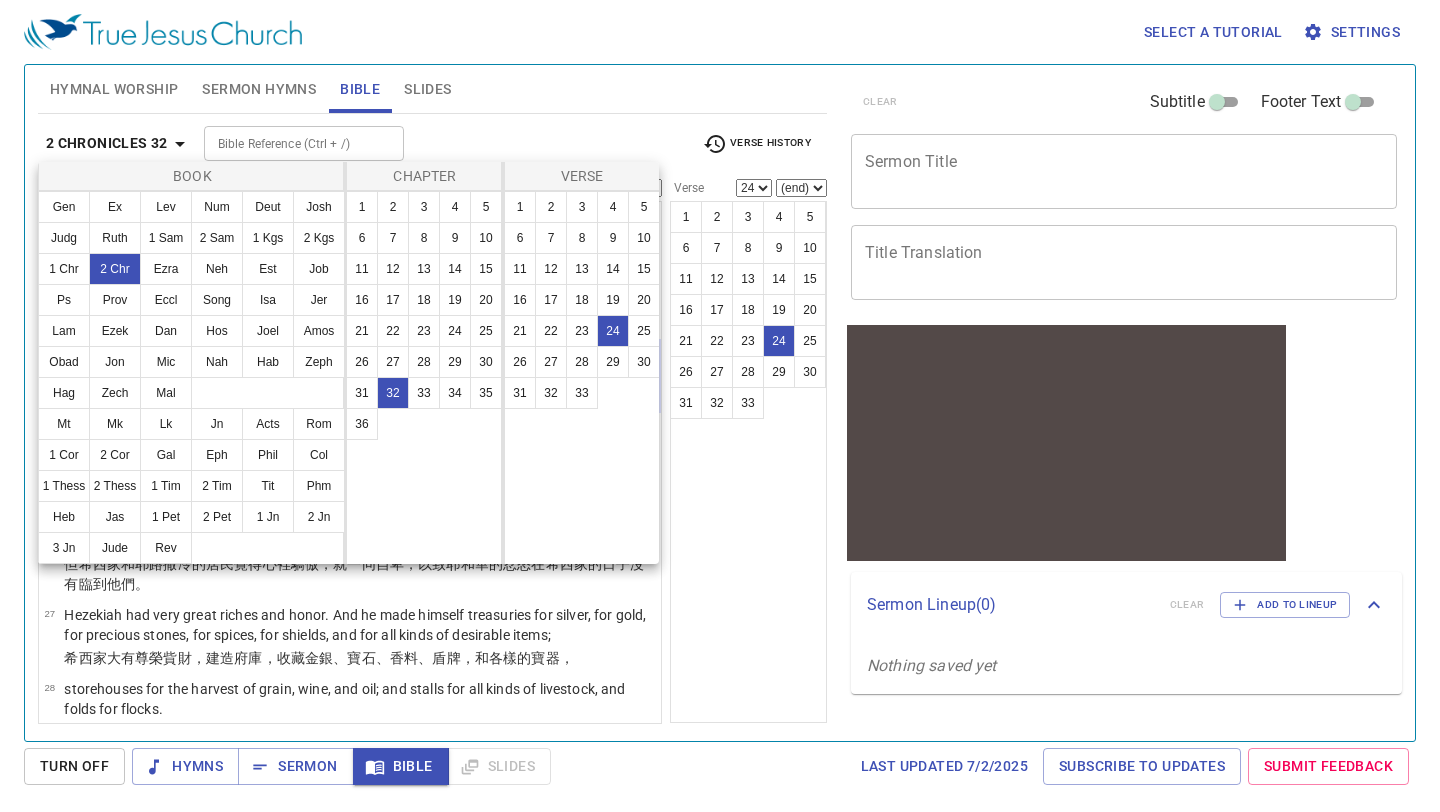 click on "2 Kgs" at bounding box center (319, 238) 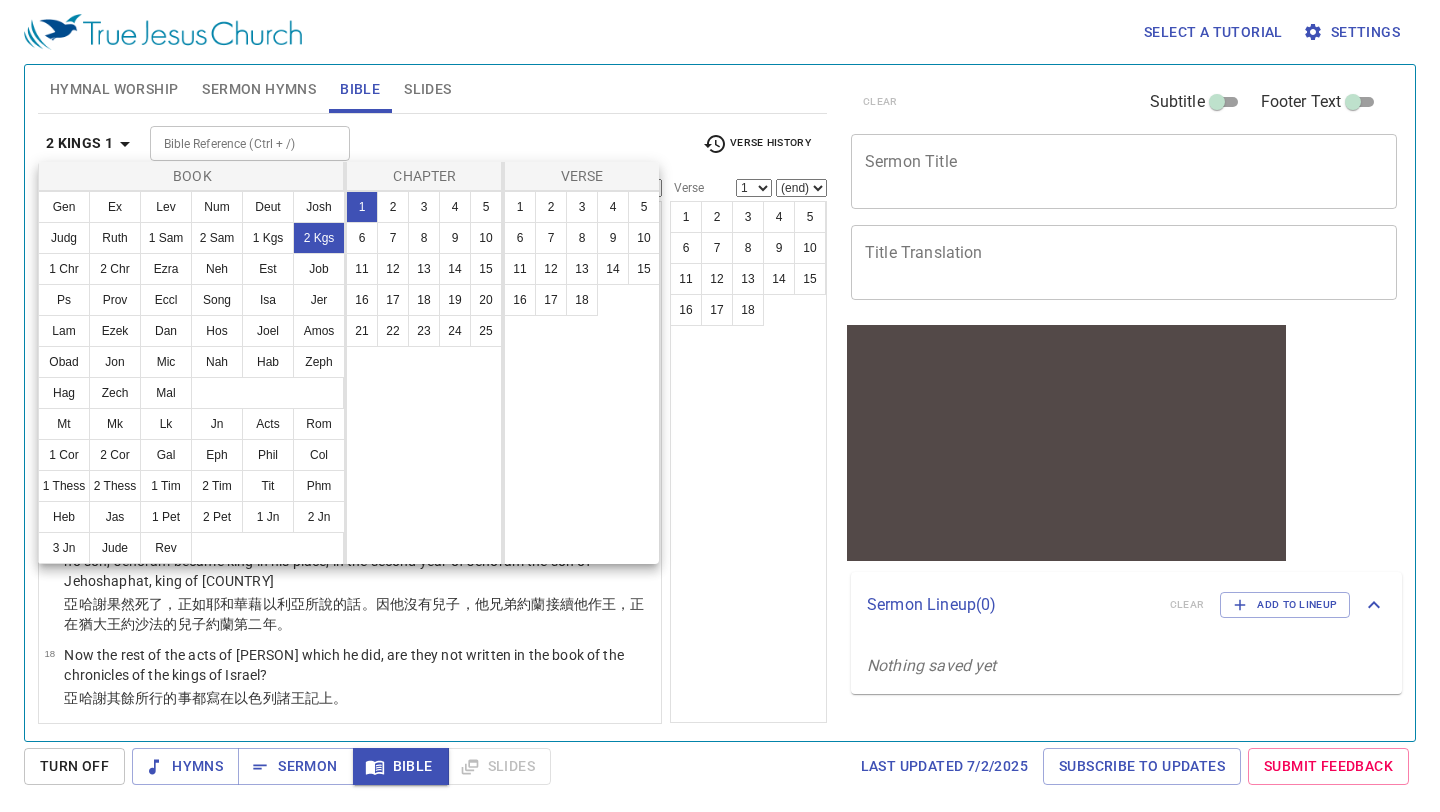 scroll, scrollTop: 0, scrollLeft: 0, axis: both 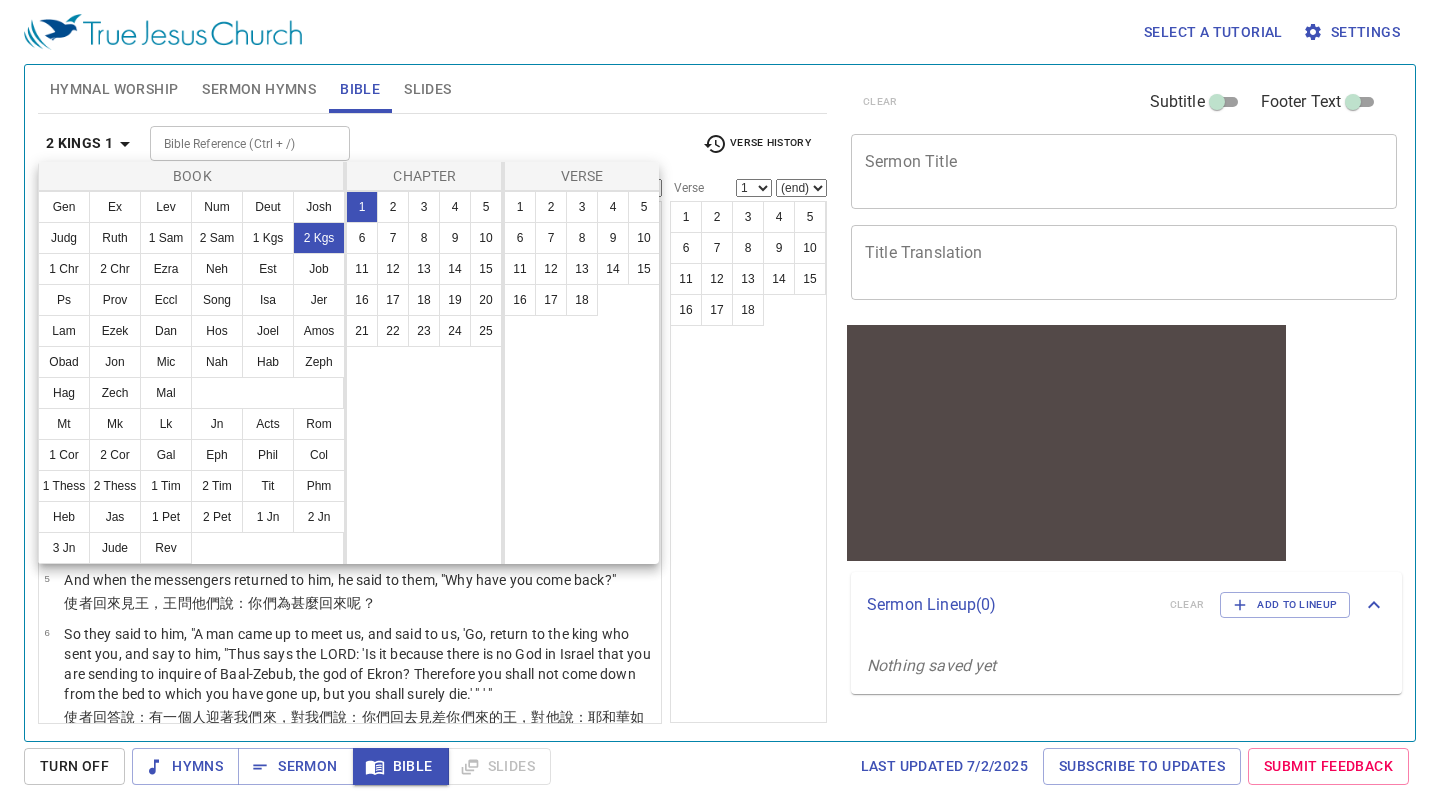 click on "18" at bounding box center [424, 300] 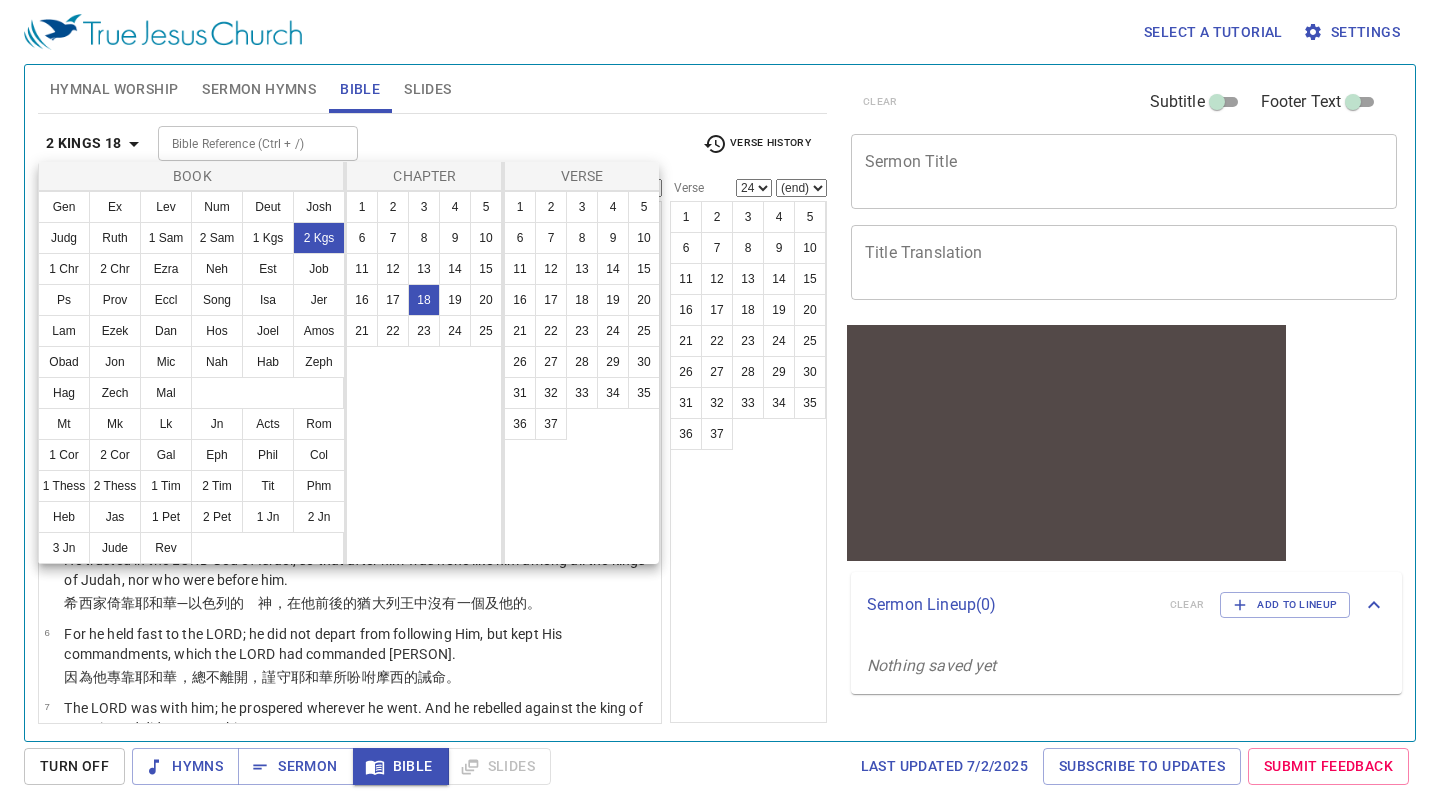 click on "1" at bounding box center [520, 207] 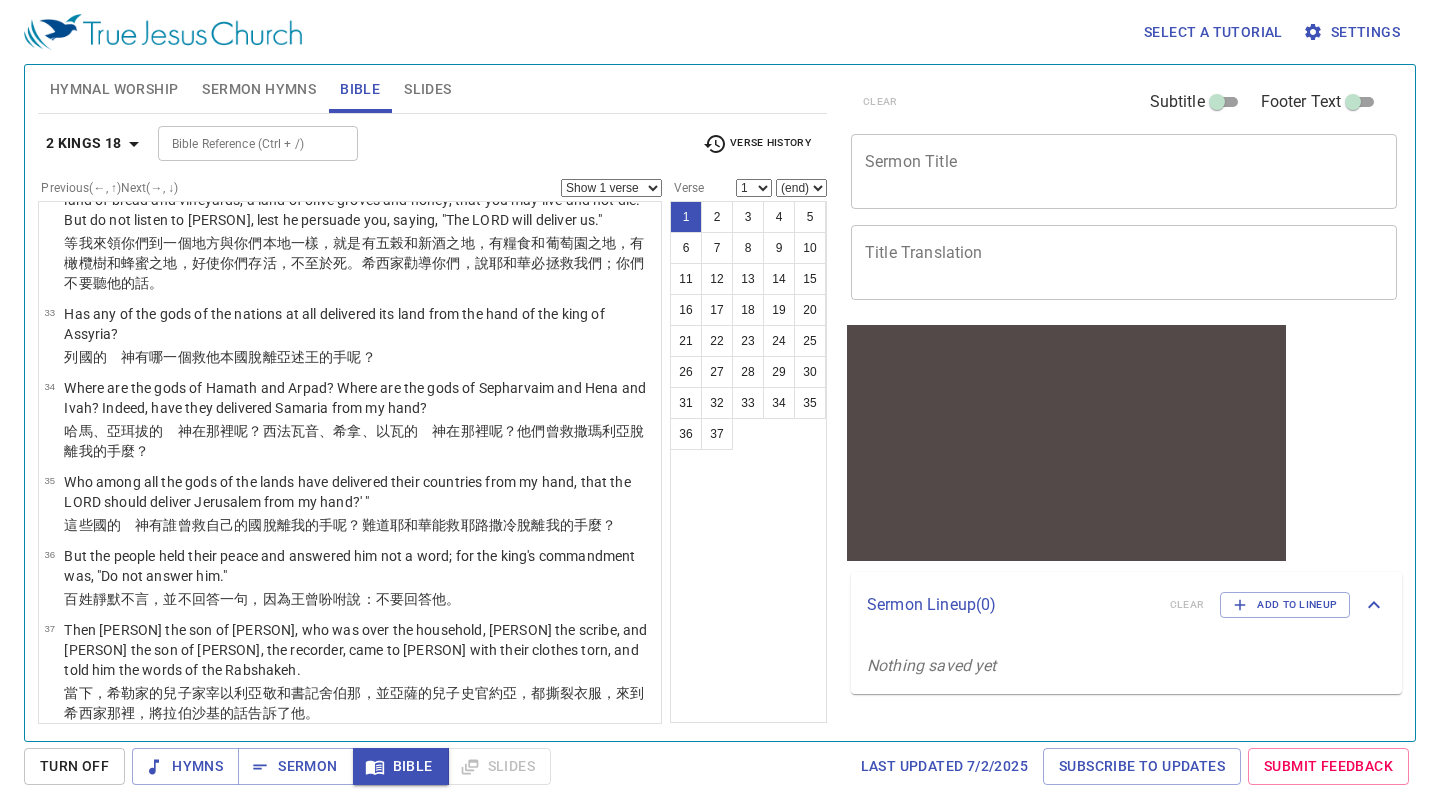 scroll, scrollTop: 2774, scrollLeft: 0, axis: vertical 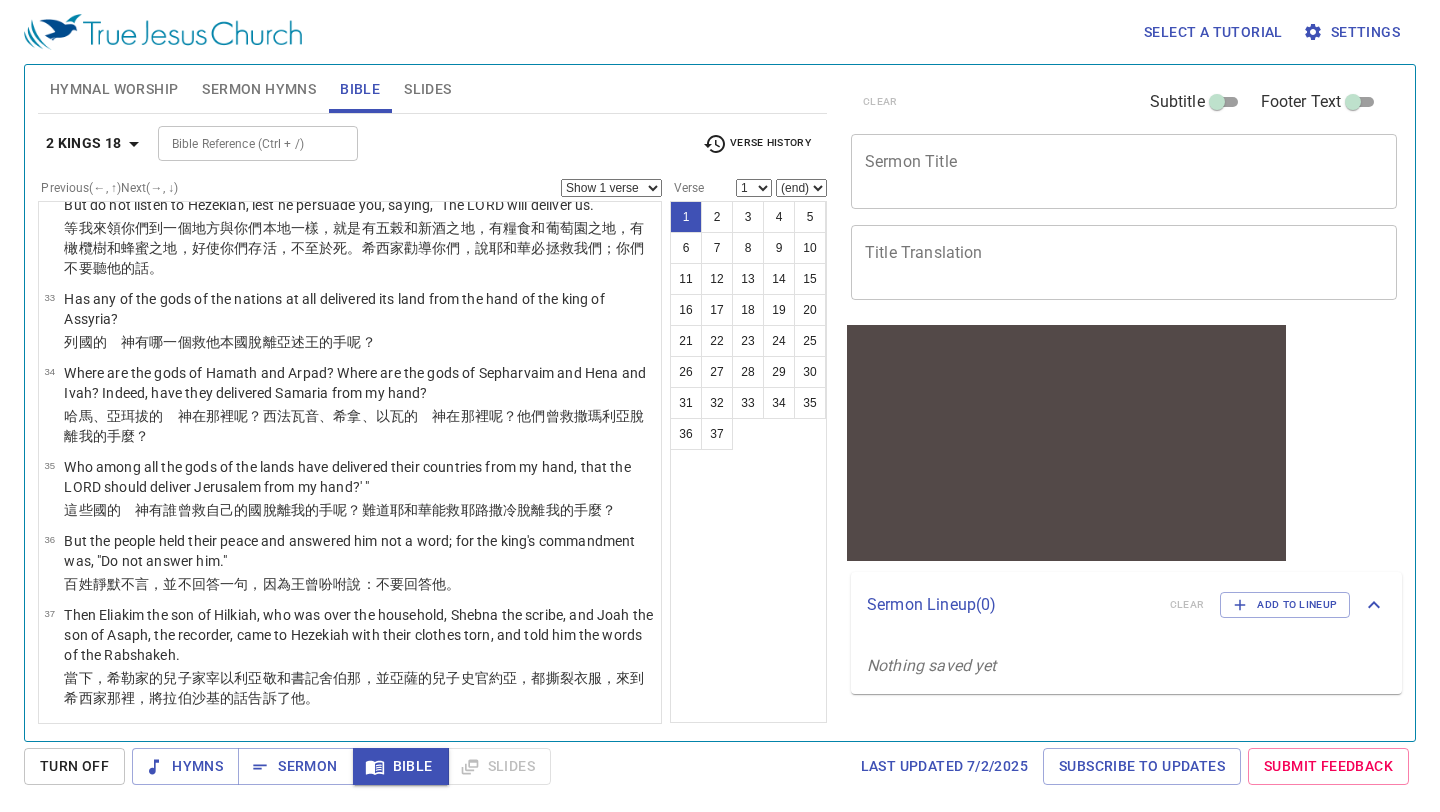 click 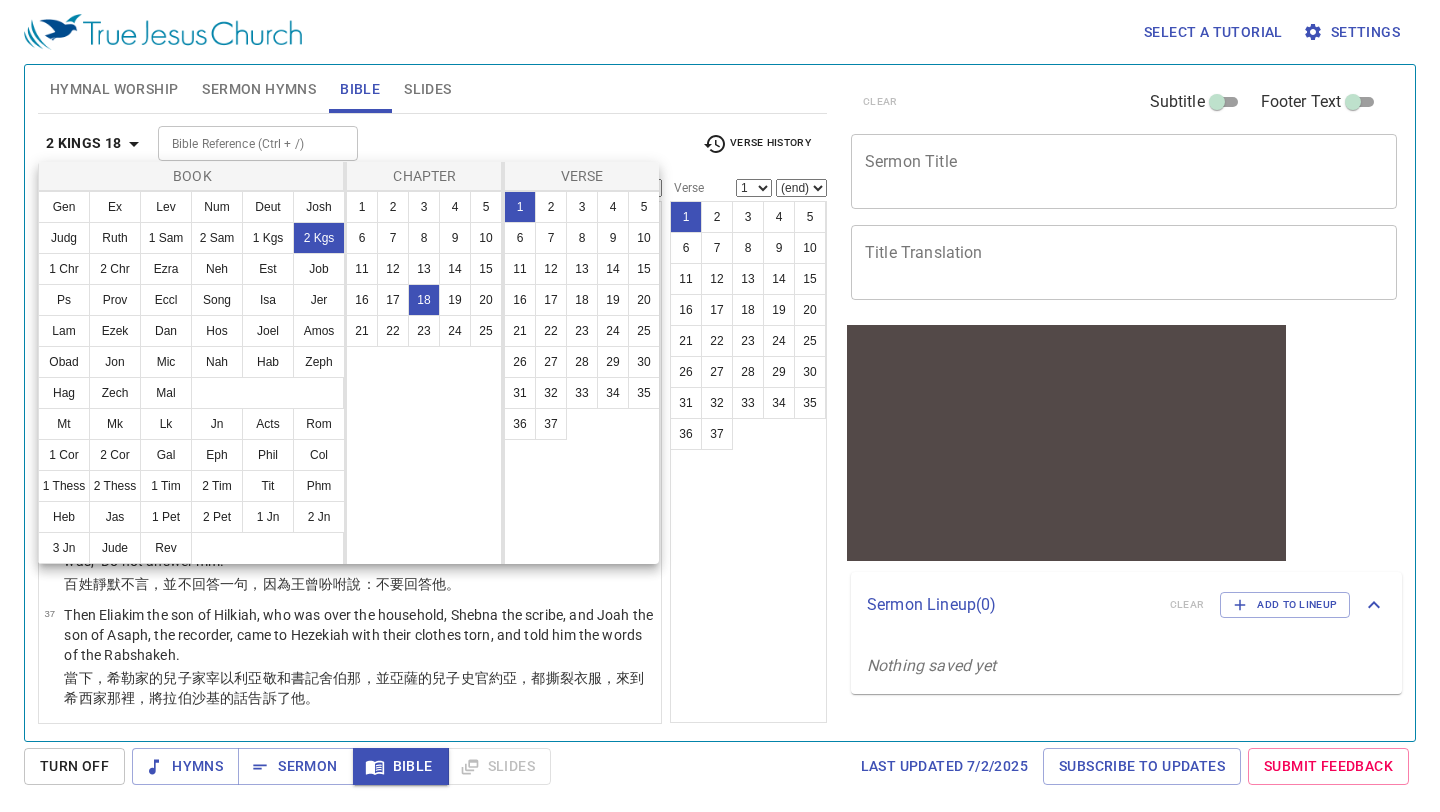 click on "19" at bounding box center [455, 300] 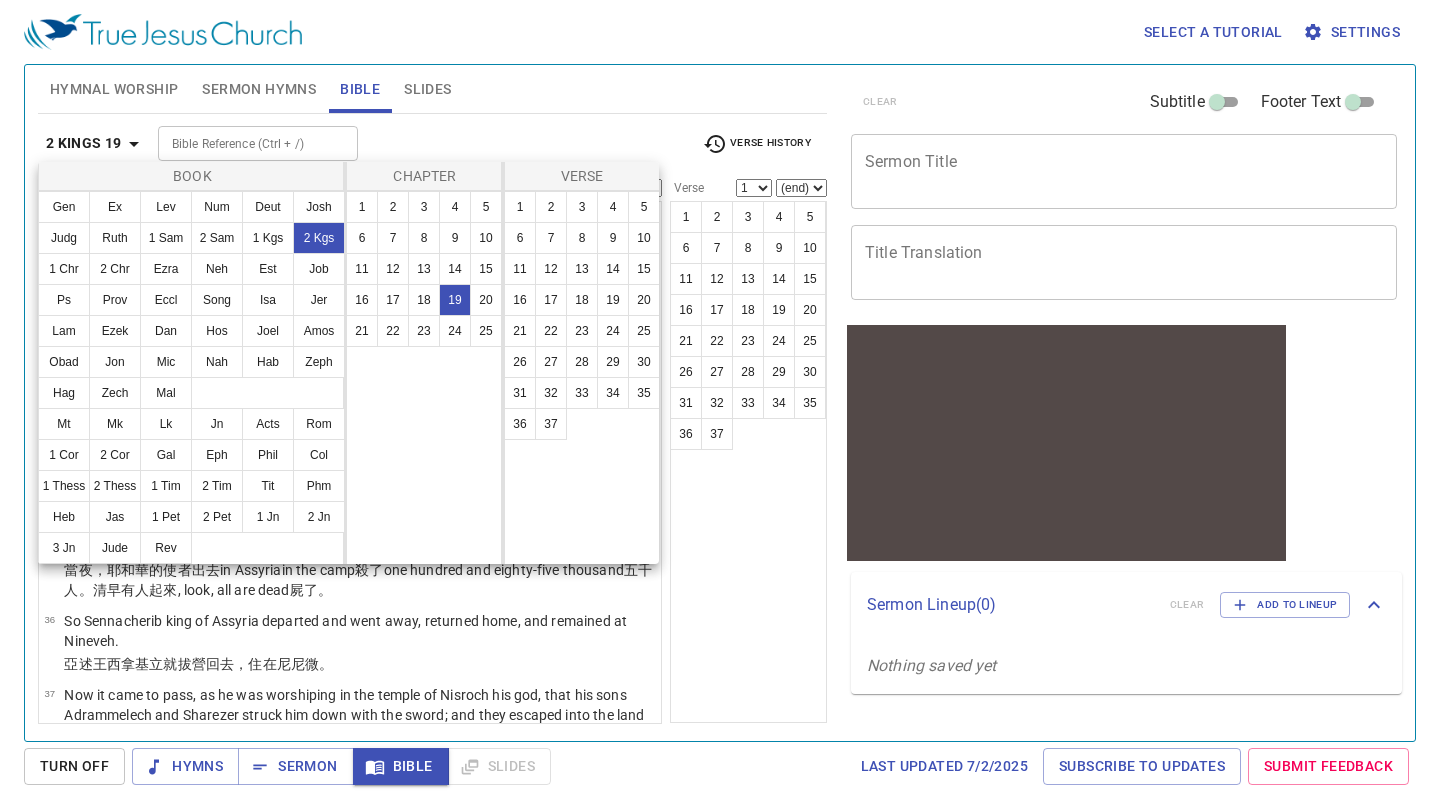 scroll, scrollTop: 0, scrollLeft: 0, axis: both 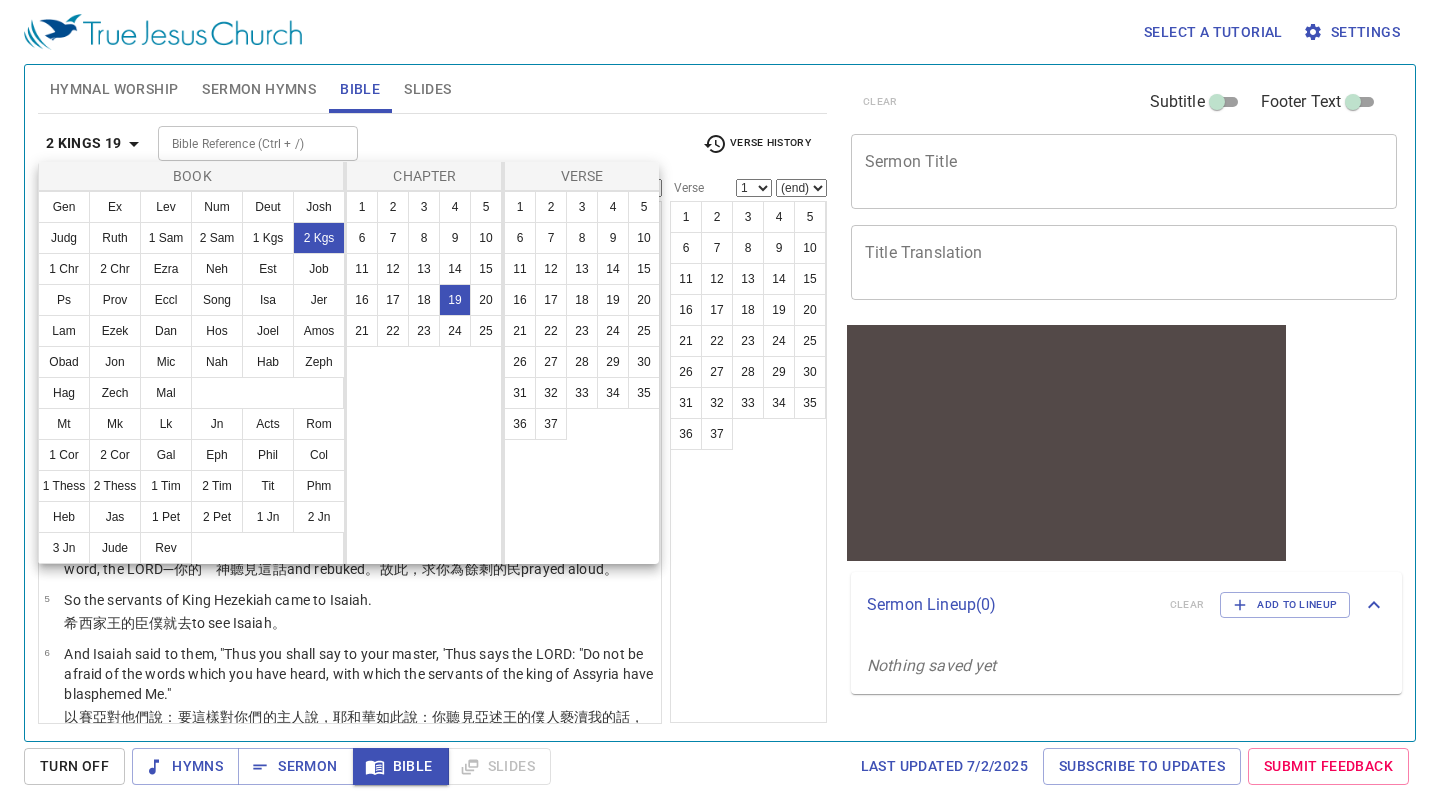 click on "1" at bounding box center [520, 207] 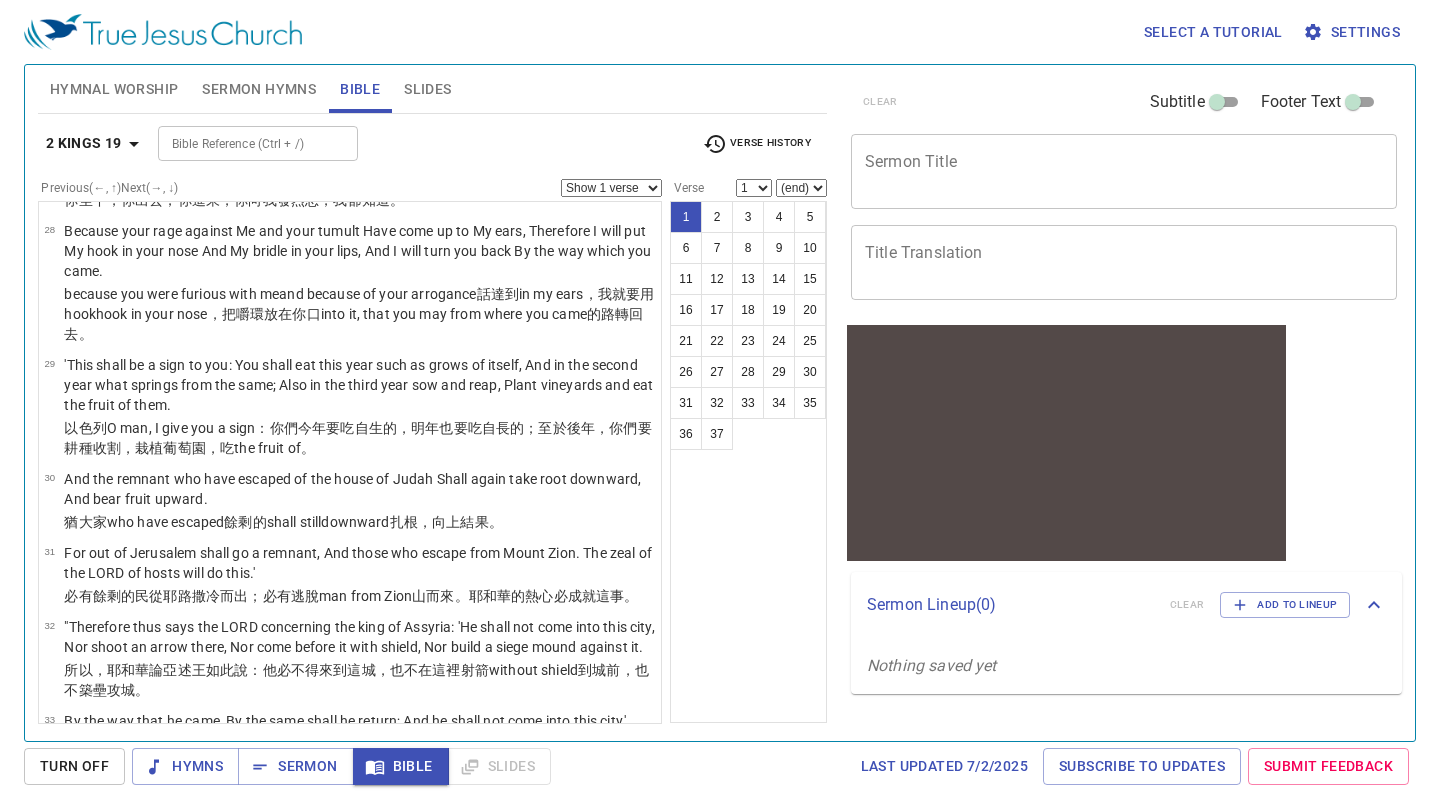 scroll, scrollTop: 2814, scrollLeft: 0, axis: vertical 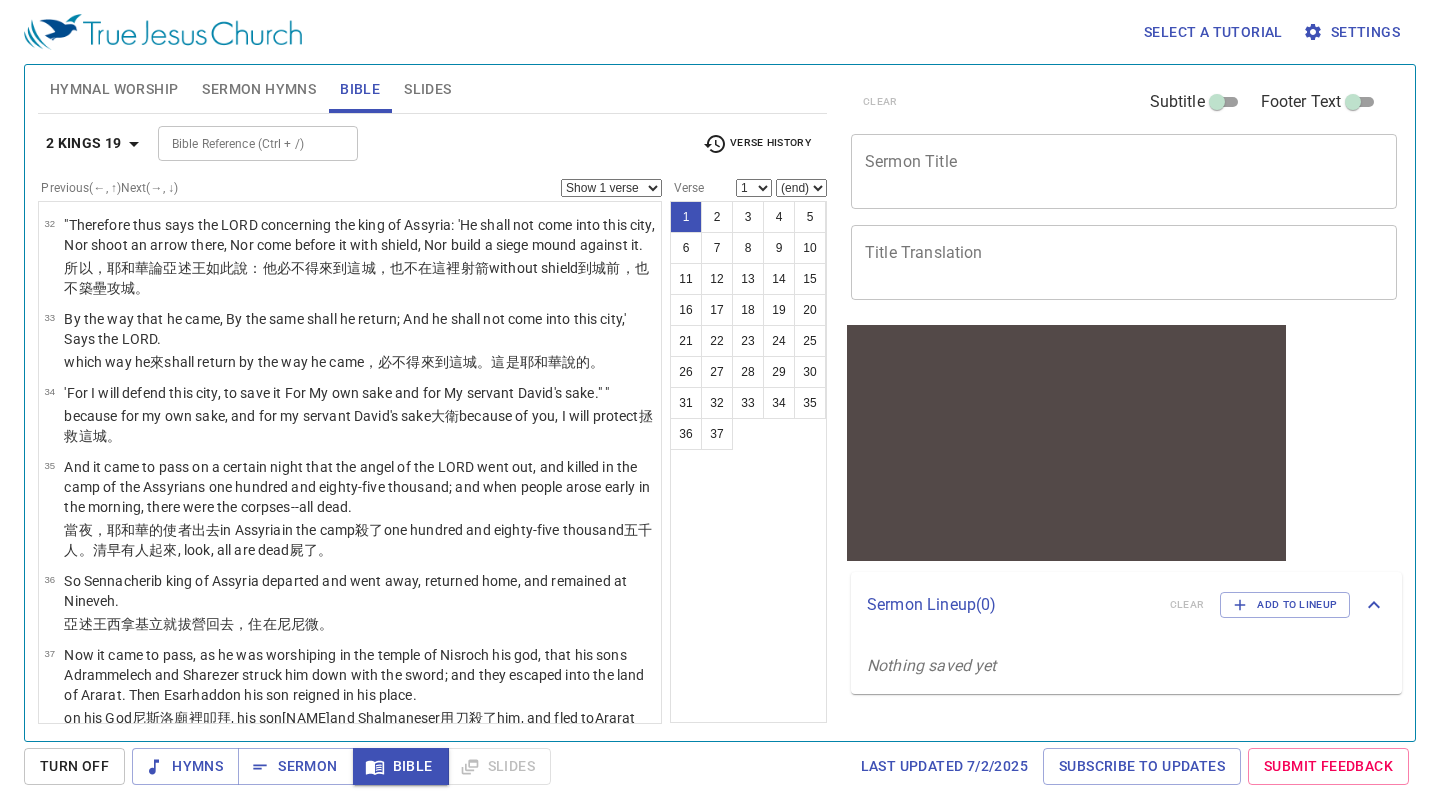 click 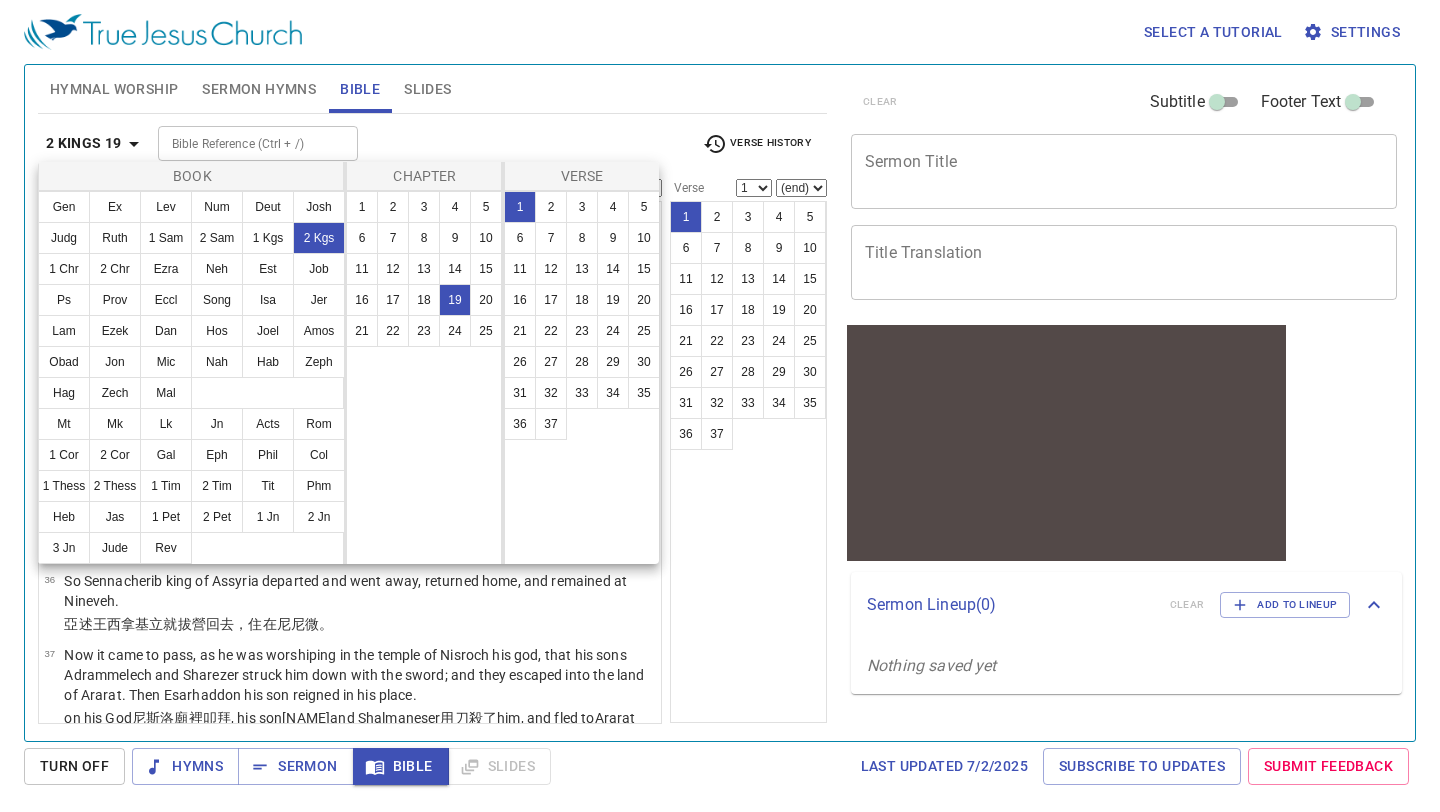 click on "20" at bounding box center (486, 300) 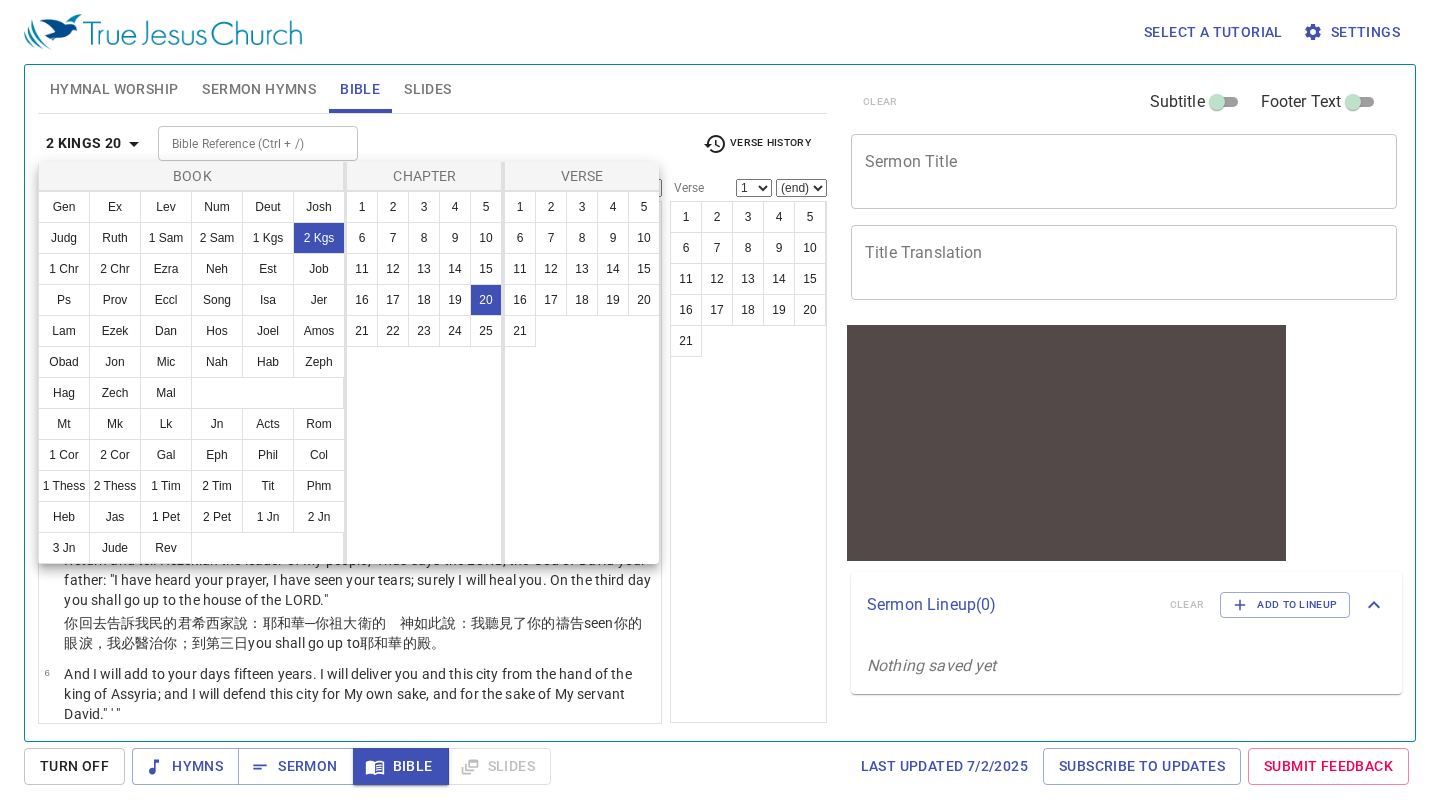 click on "1 2 3 4 5 6 7 8 9 10 11 12 13 14 15 16 17 18 19 20 21" at bounding box center [582, 377] 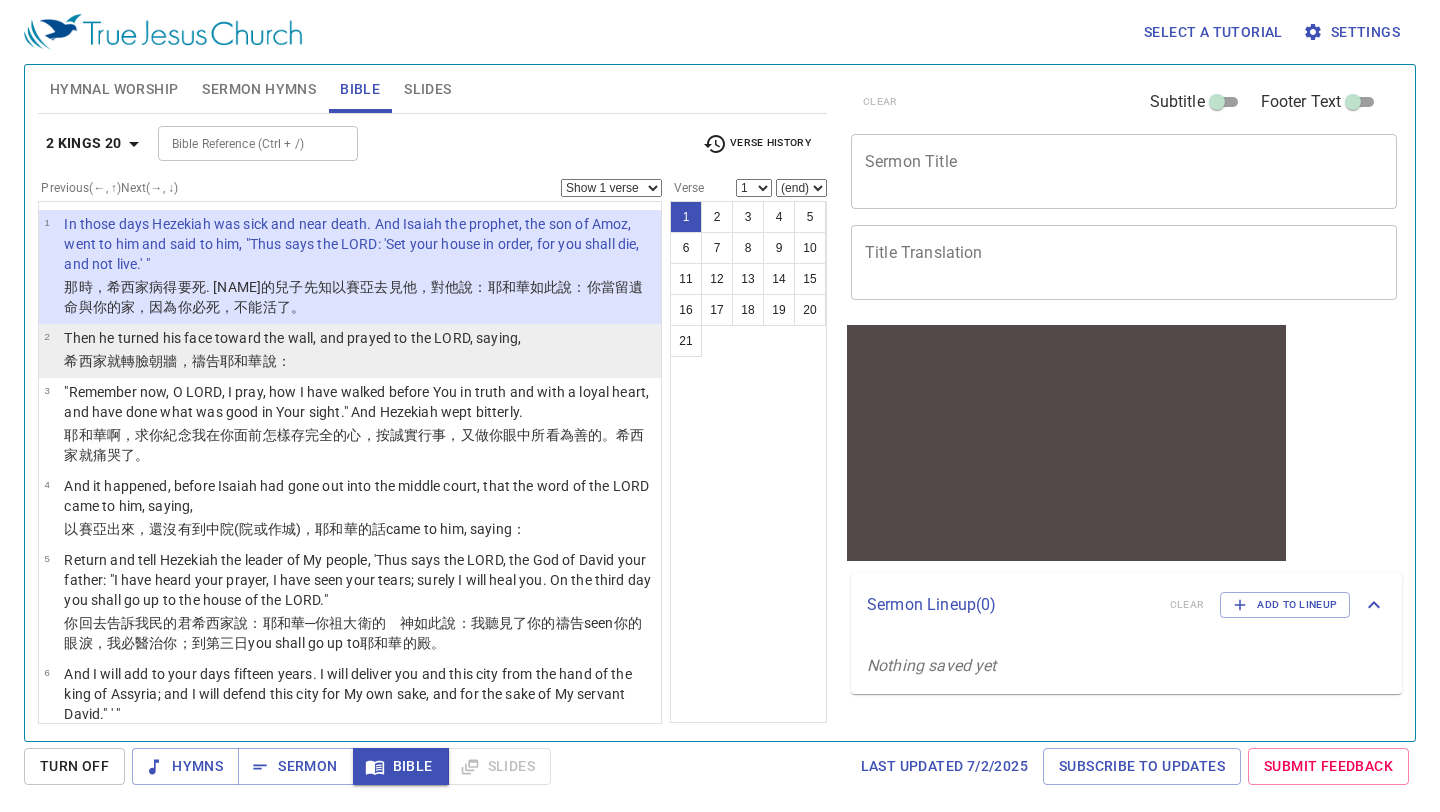 click on "希西家就轉 臉 朝牆 ，禱告 耶和華 說 ：" at bounding box center [292, 361] 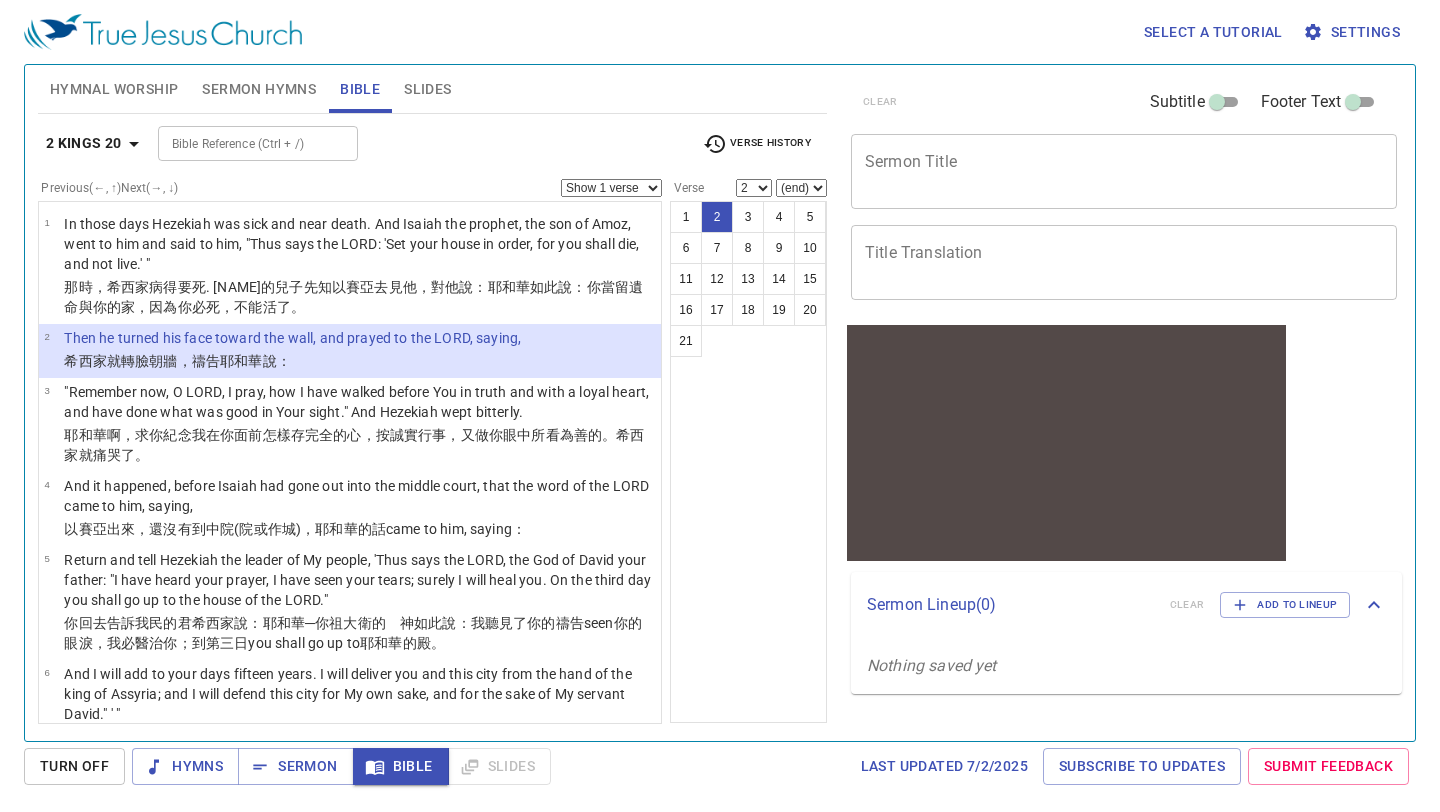 click on "Show 1 verse Show 2 verses Show 3 verses Show 4 verses Show 5 verses" at bounding box center (611, 188) 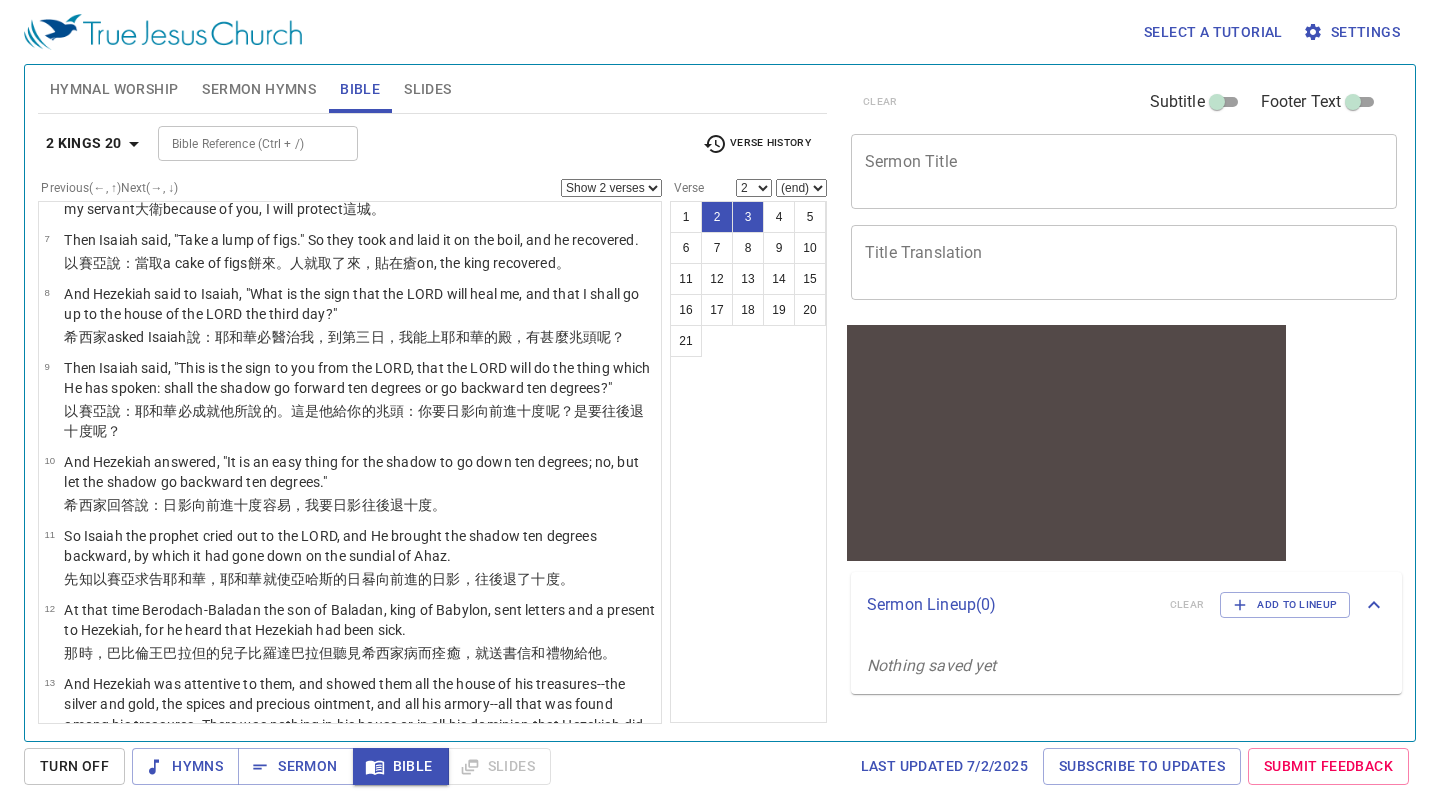 scroll, scrollTop: 599, scrollLeft: 0, axis: vertical 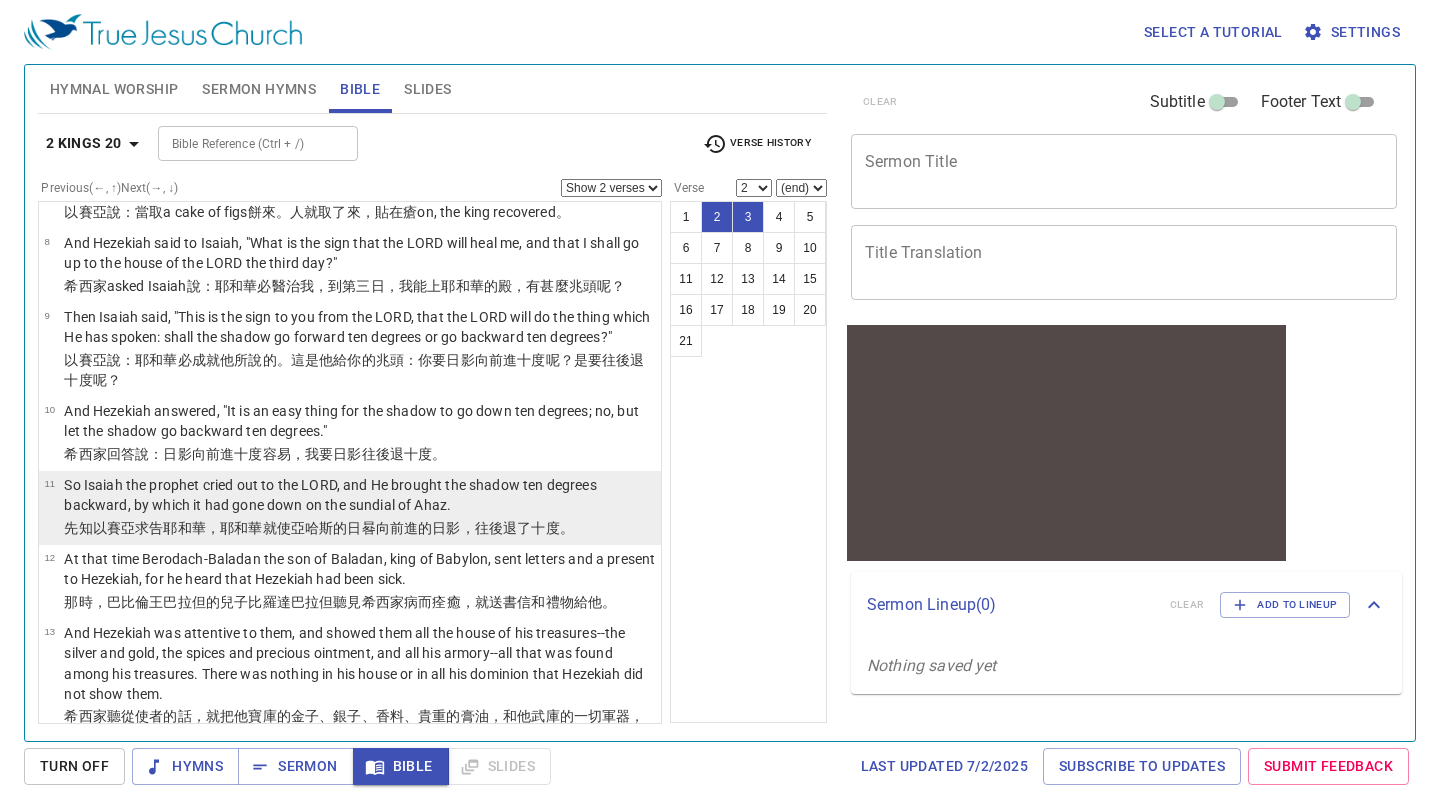 click on "So Isaiah the prophet cried out to the LORD, and He brought the shadow ten degrees backward, by which it had gone down on the sundial of Ahaz." at bounding box center [359, 495] 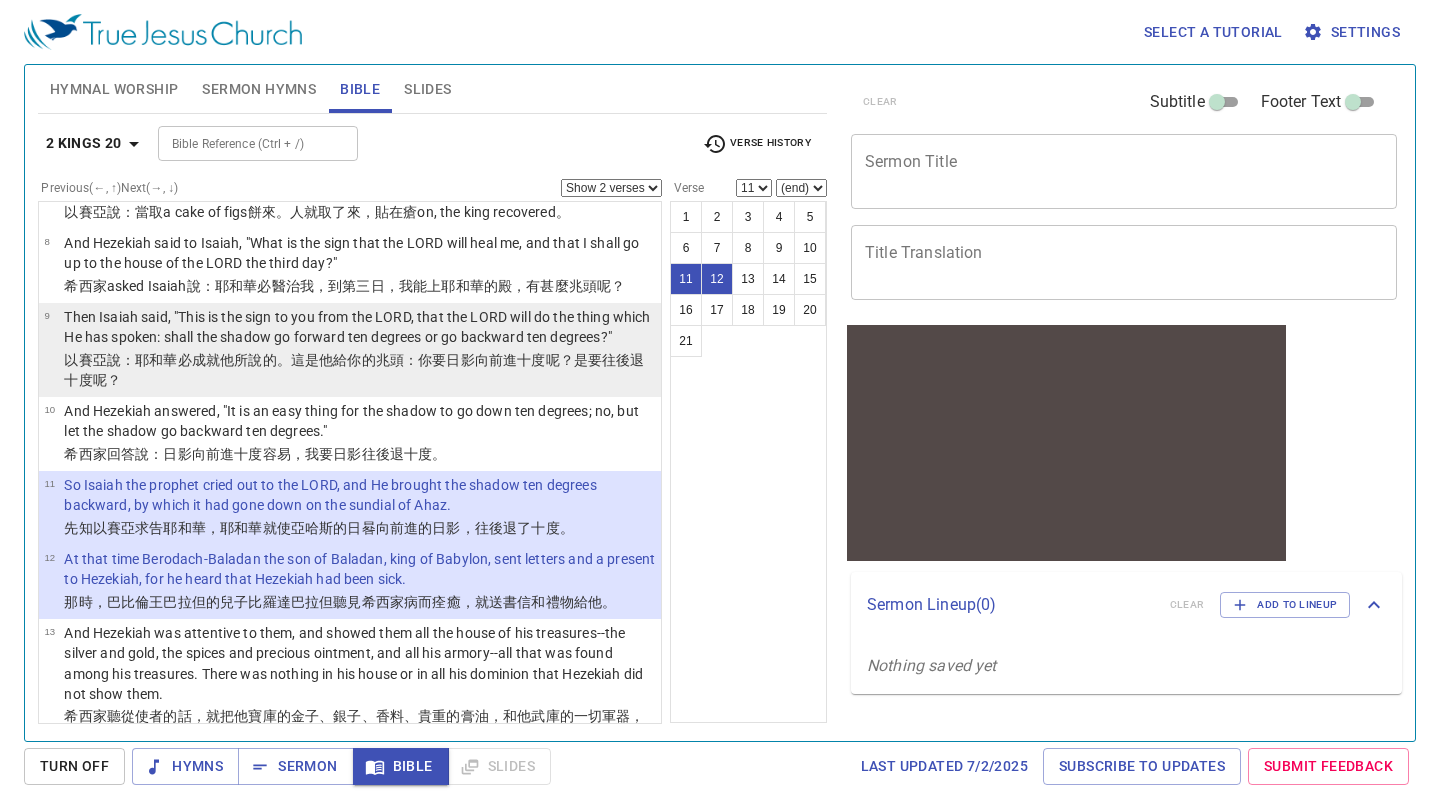 click on "的。這是他給你的兆頭 ：你要日影 向前進 十 度 呢？是要往後退 十 度 呢？" at bounding box center [354, 370] 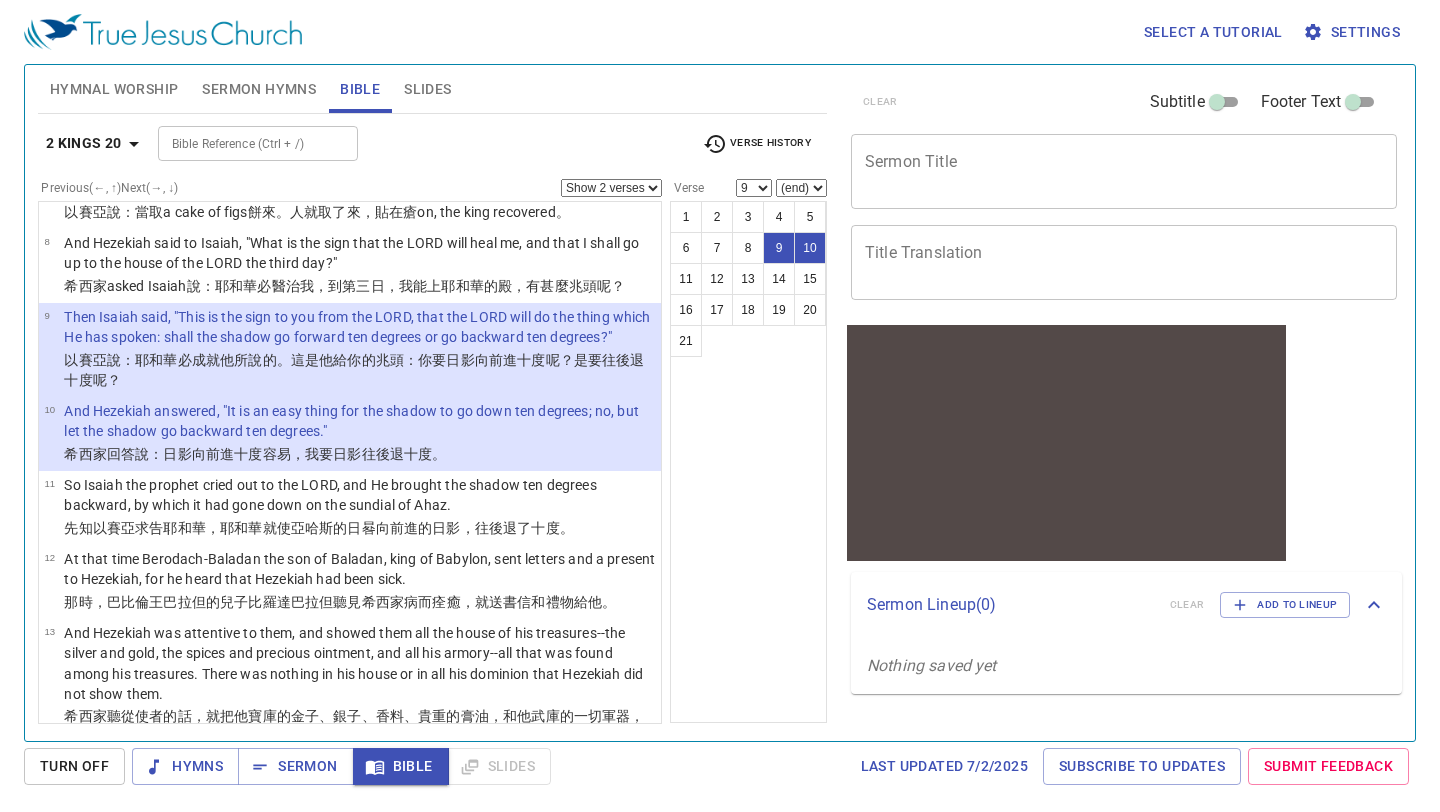 click on "Show 1 verse Show 2 verses Show 3 verses Show 4 verses Show 5 verses" at bounding box center [611, 188] 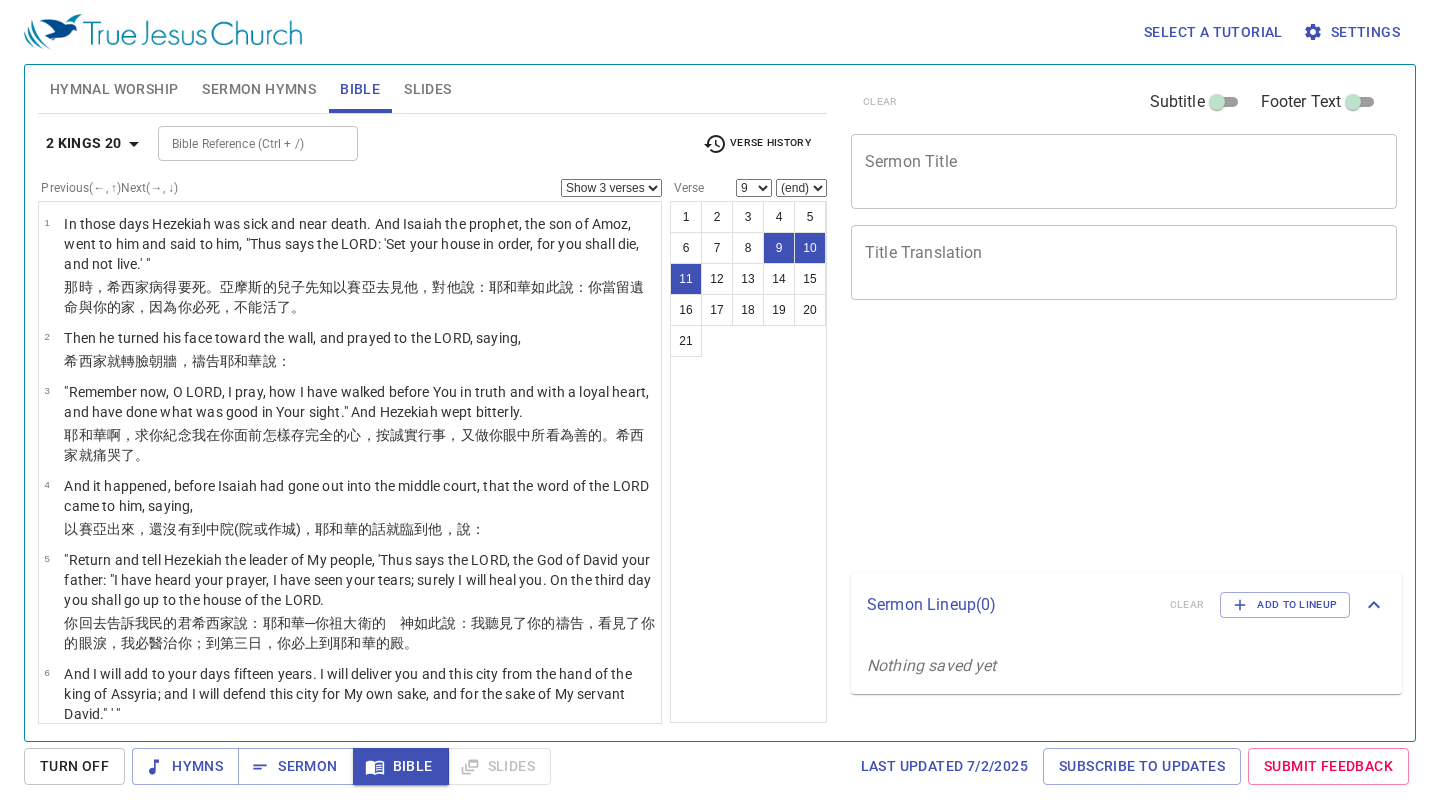 select on "3" 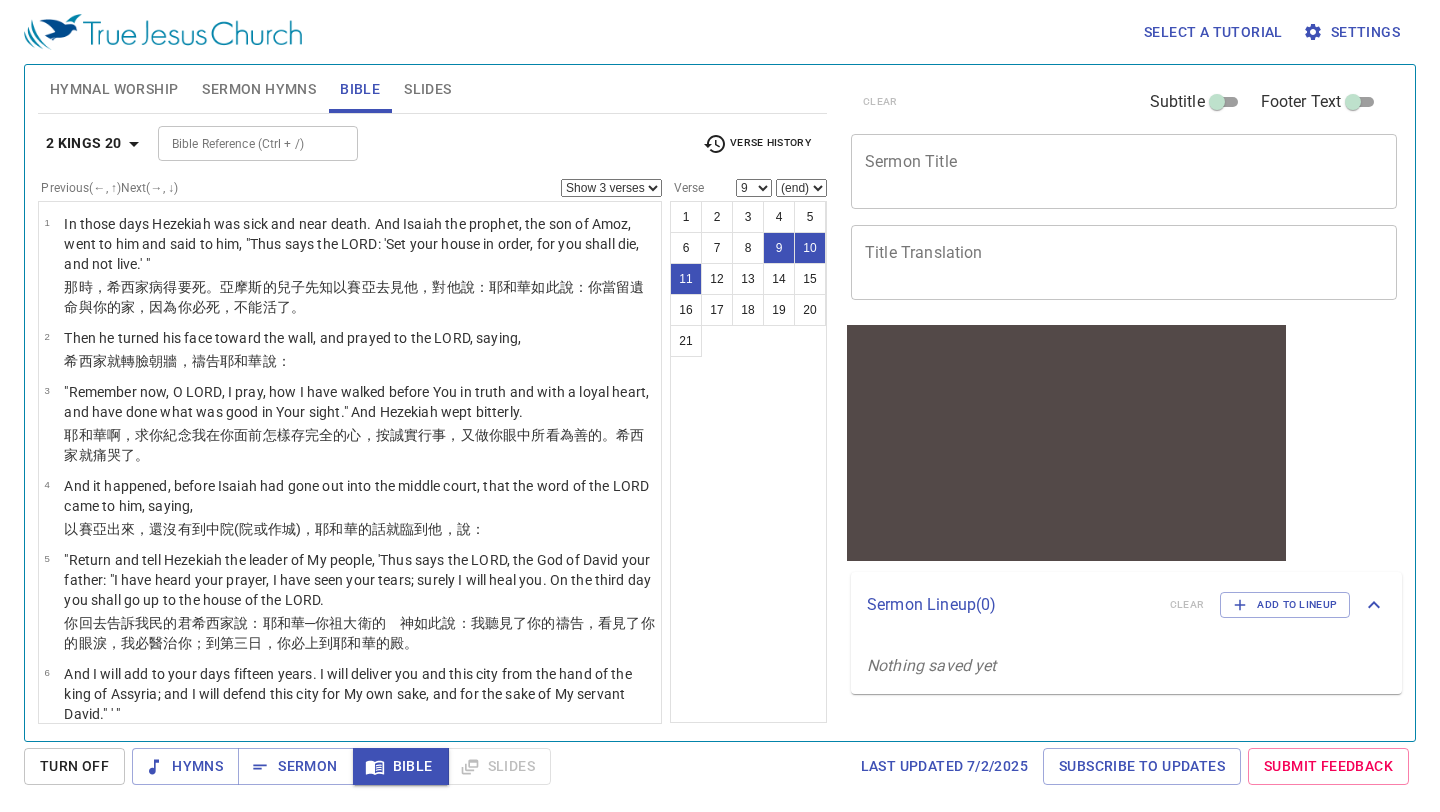 scroll, scrollTop: 0, scrollLeft: 0, axis: both 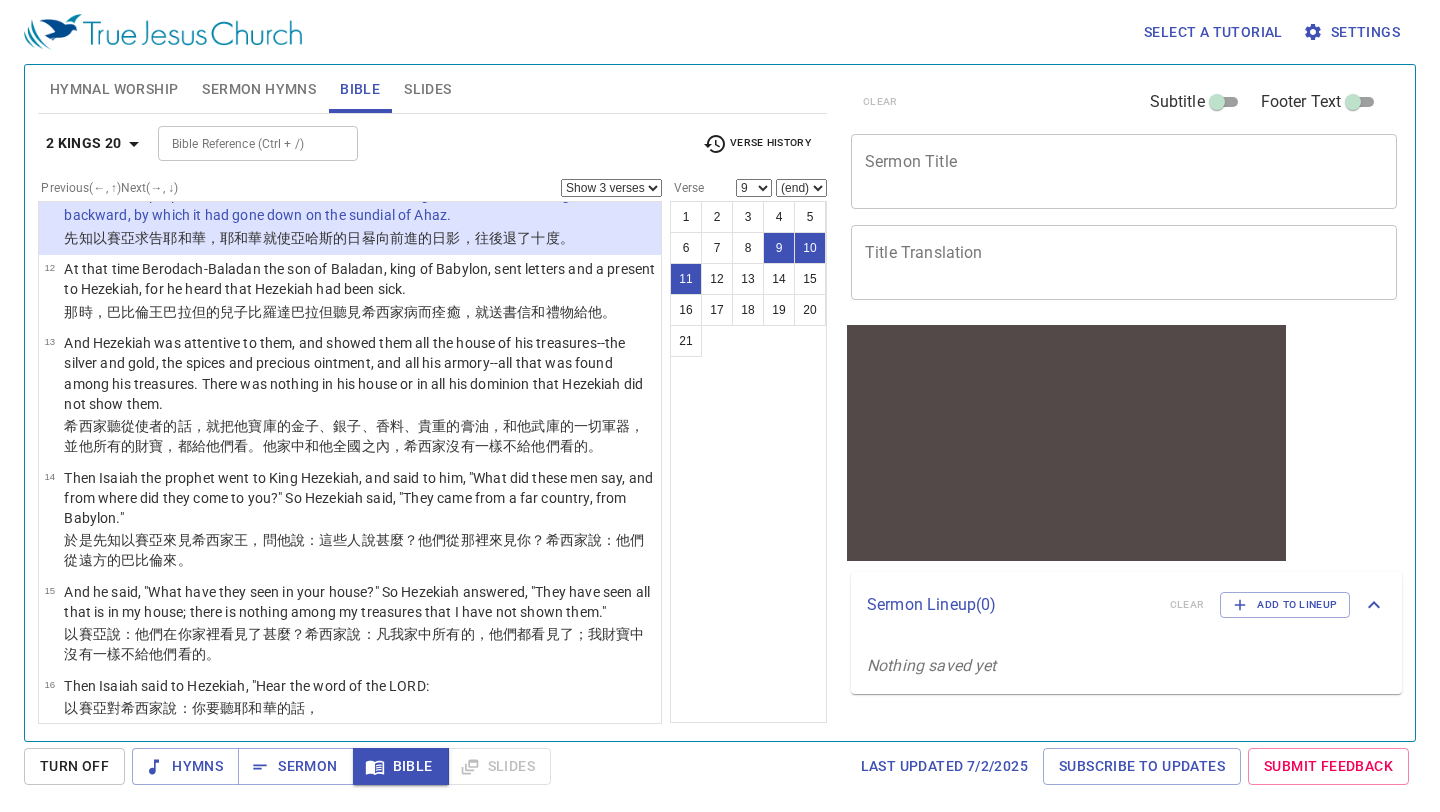 click on "And Hezekiah was attentive to them, and showed them all the house of his treasures--the silver and gold, the spices and precious ointment, and all his armory--all that was found among his treasures. There was nothing in his house or in all his dominion that Hezekiah did not show them." at bounding box center [359, 374] 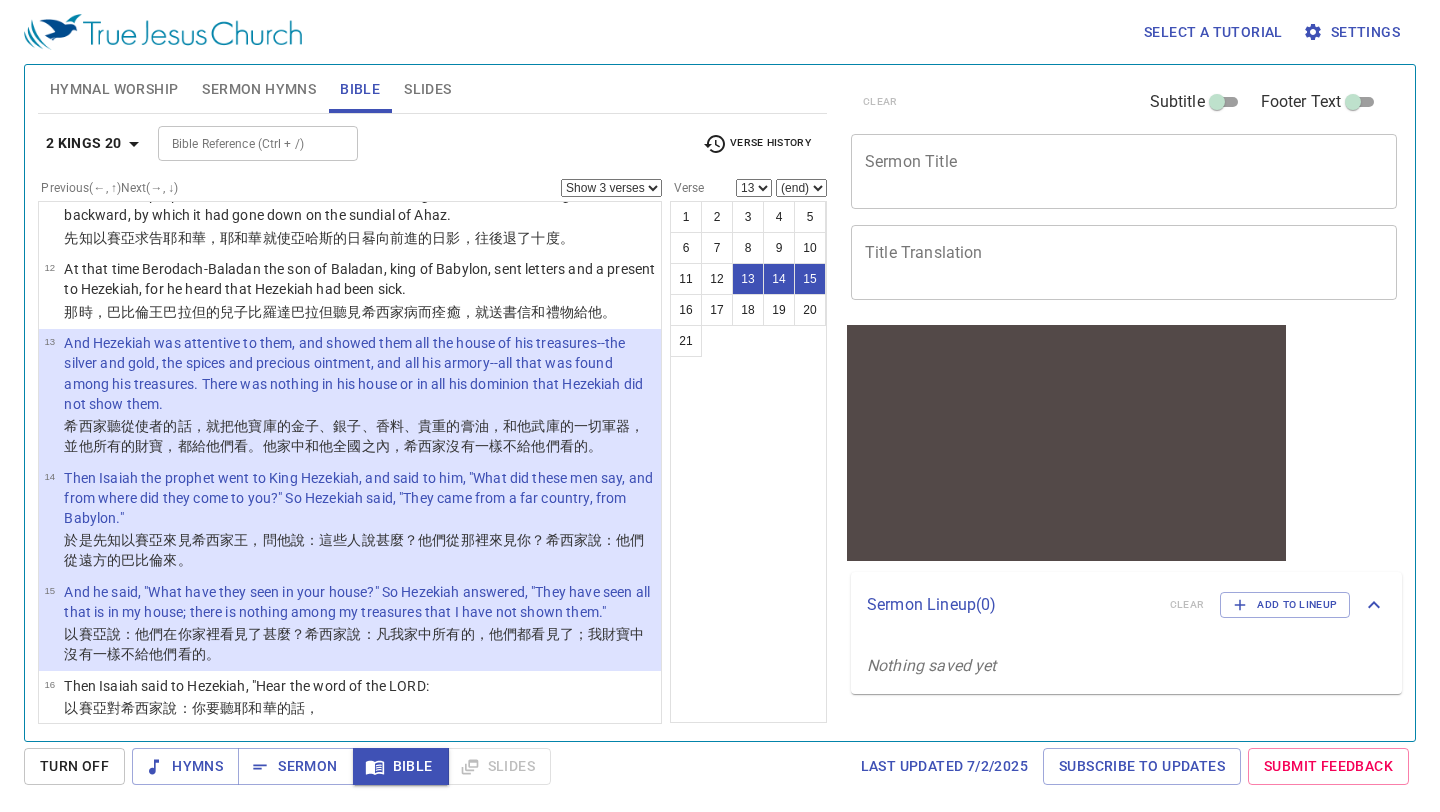 click on "Show 1 verse Show 2 verses Show 3 verses Show 4 verses Show 5 verses" at bounding box center (611, 188) 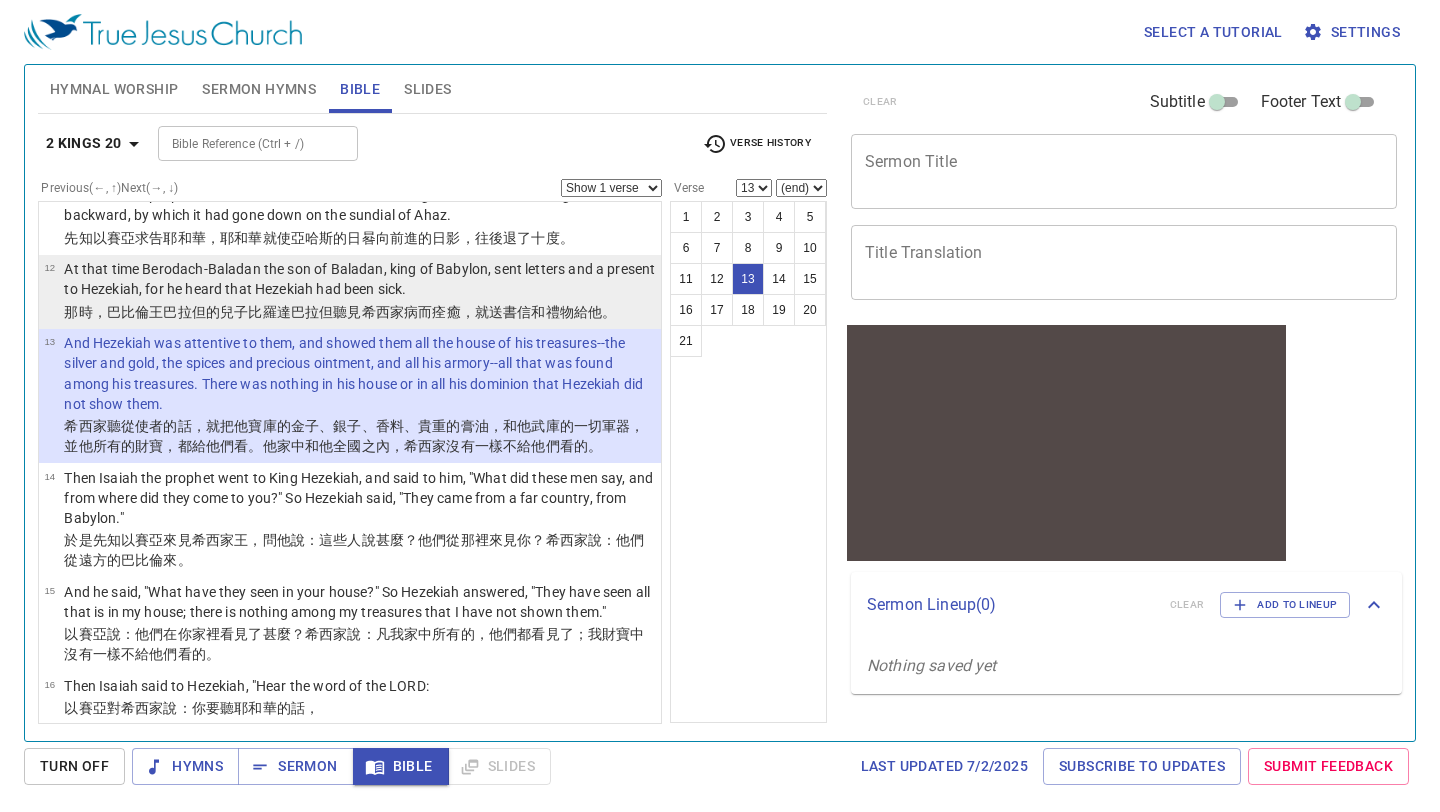 click on "At that time Berodach-Baladan the son of Baladan, king of Babylon, sent letters and a present to Hezekiah, for he heard that Hezekiah had been sick." at bounding box center (359, 280) 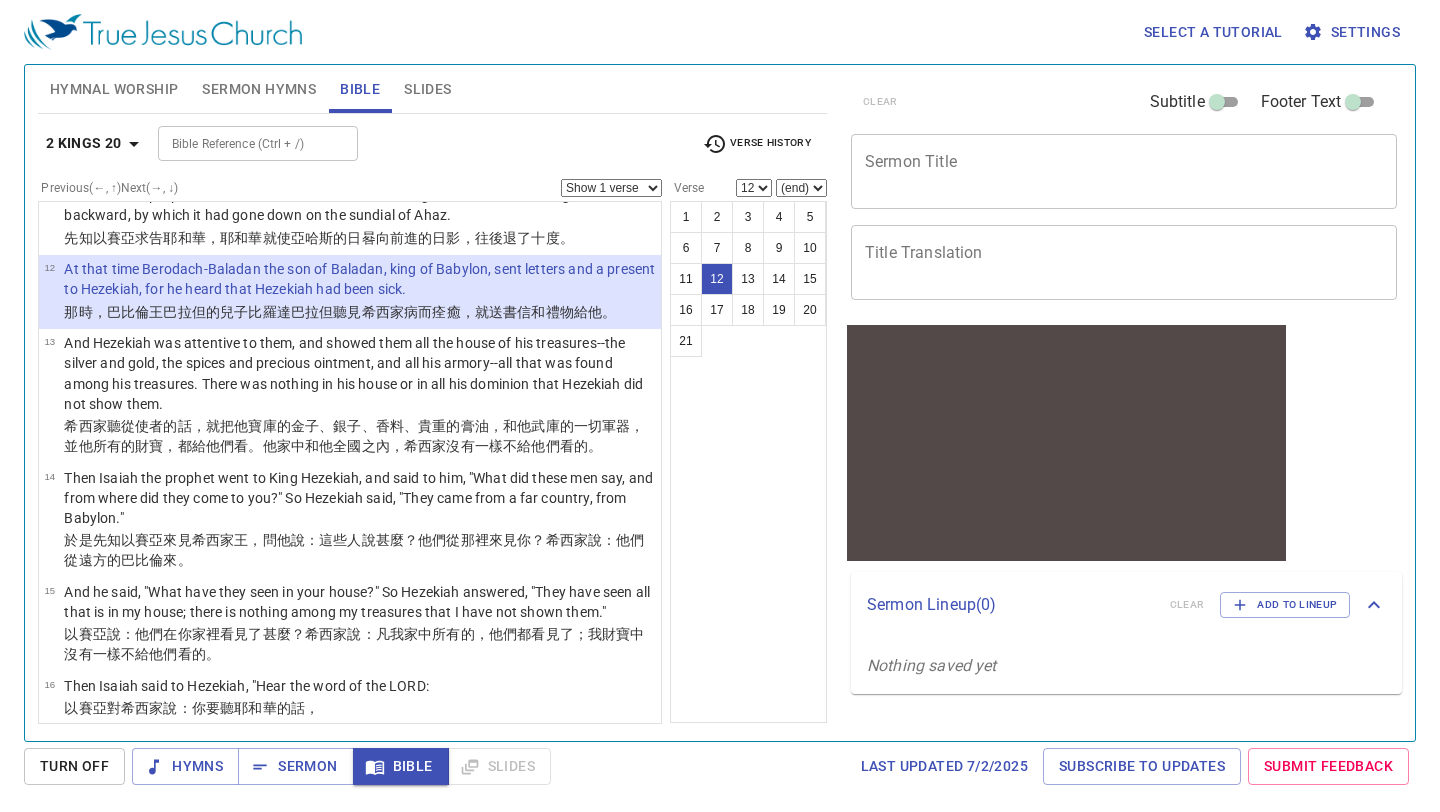 click on "Show 1 verse Show 2 verses Show 3 verses Show 4 verses Show 5 verses" at bounding box center [611, 188] 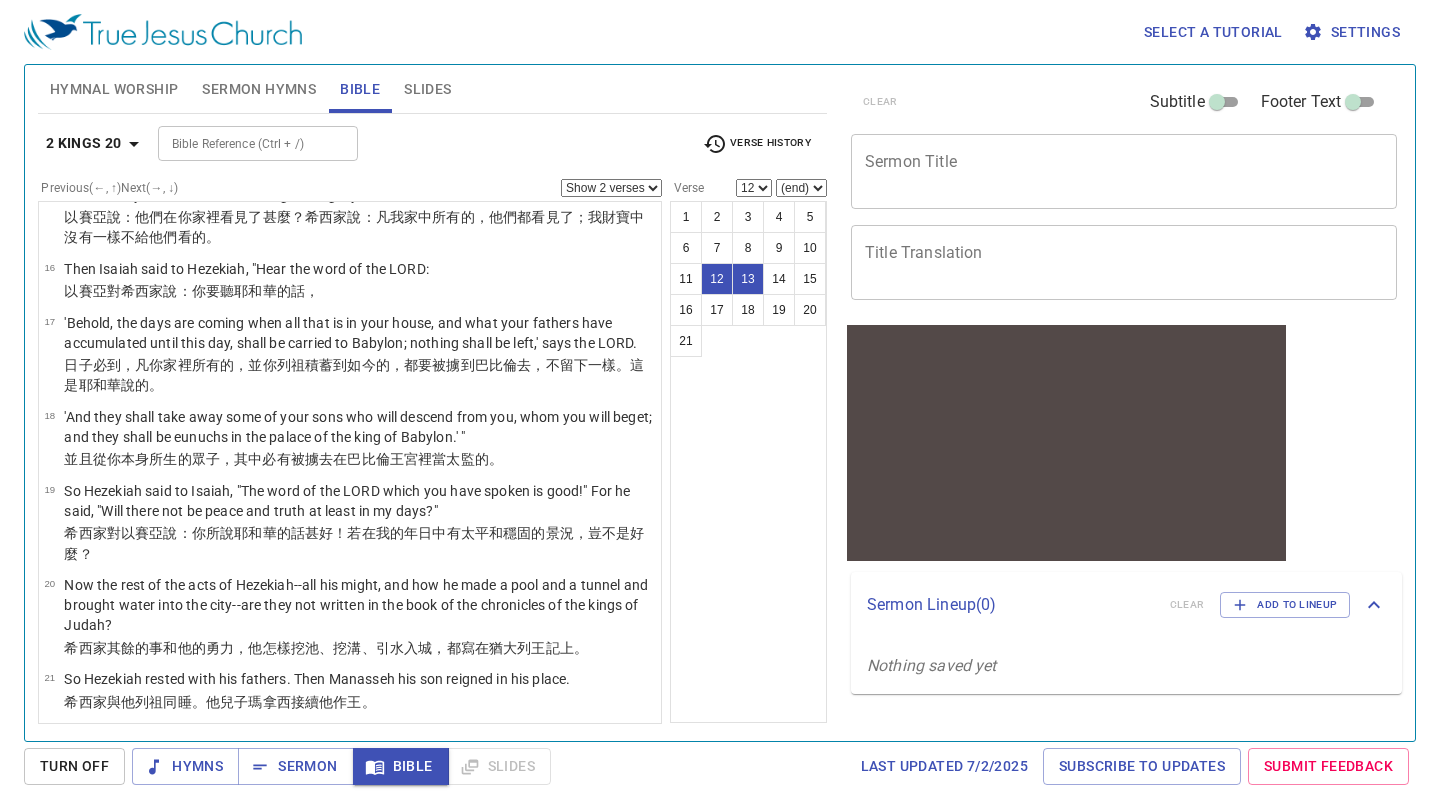 scroll, scrollTop: 1310, scrollLeft: 0, axis: vertical 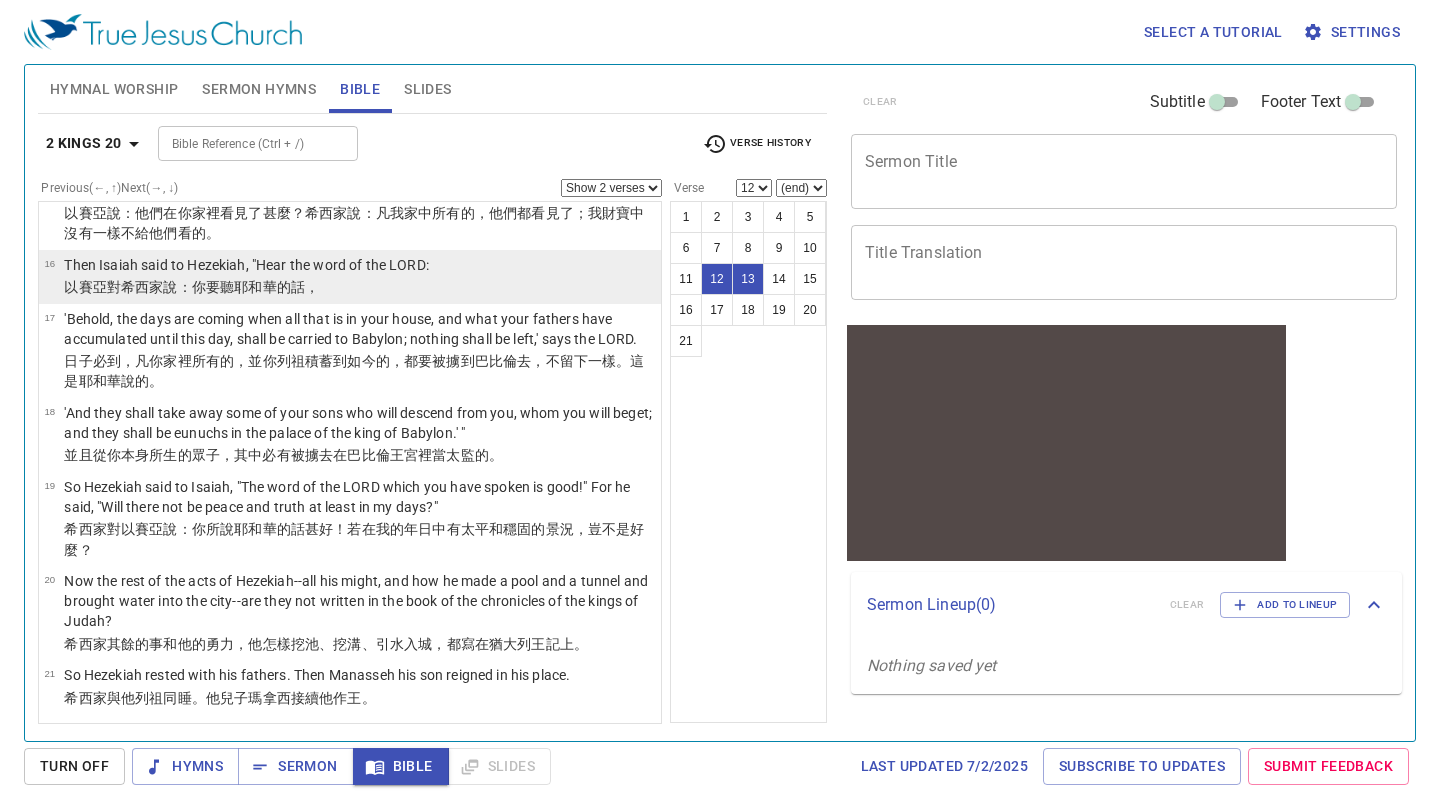 click on "16 Then Isaiah said to Hezekiah, "Hear the word of the LORD: 以賽亞 對希西家 說 ：你要聽 耶和華 的話 ，" at bounding box center (350, 277) 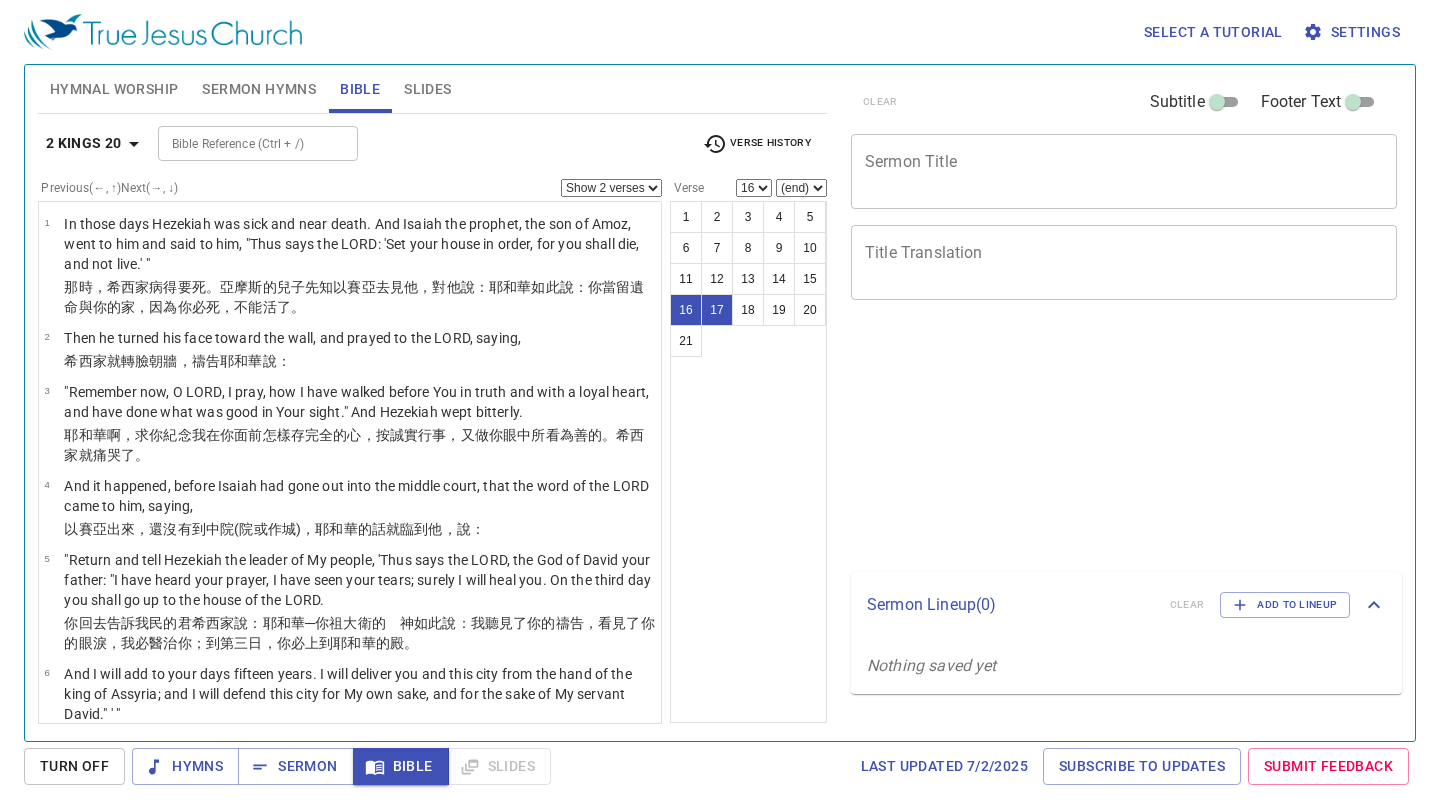 select on "2" 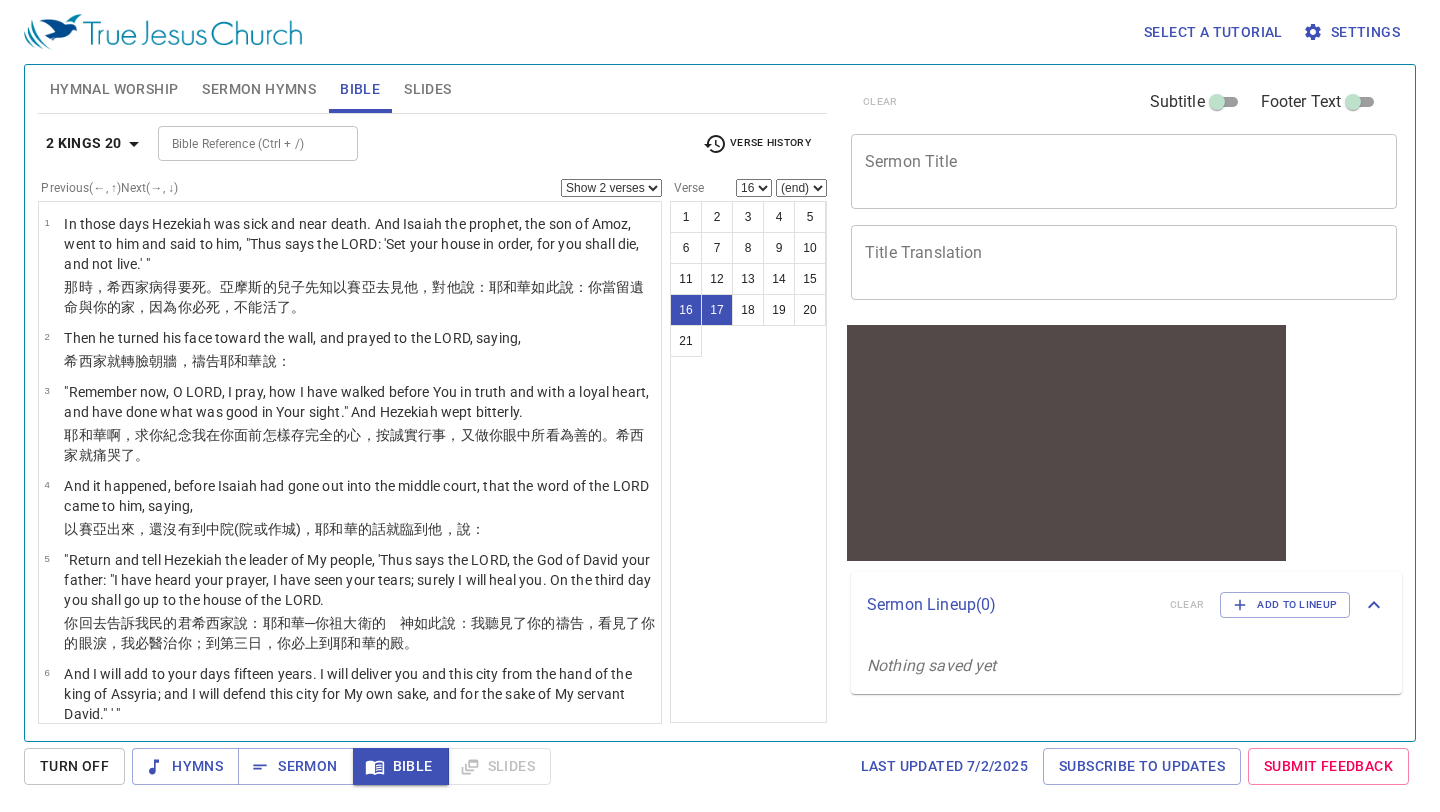 scroll, scrollTop: 0, scrollLeft: 0, axis: both 